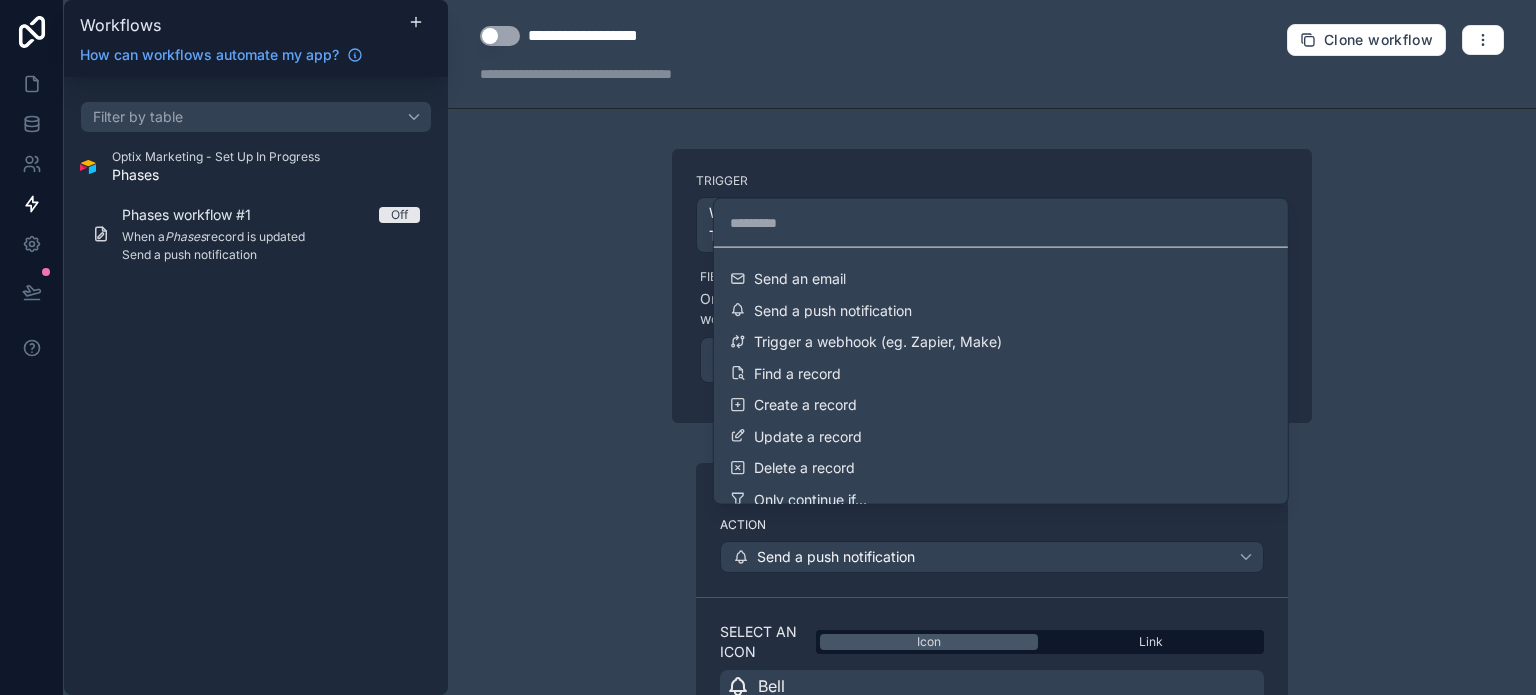 scroll, scrollTop: 0, scrollLeft: 0, axis: both 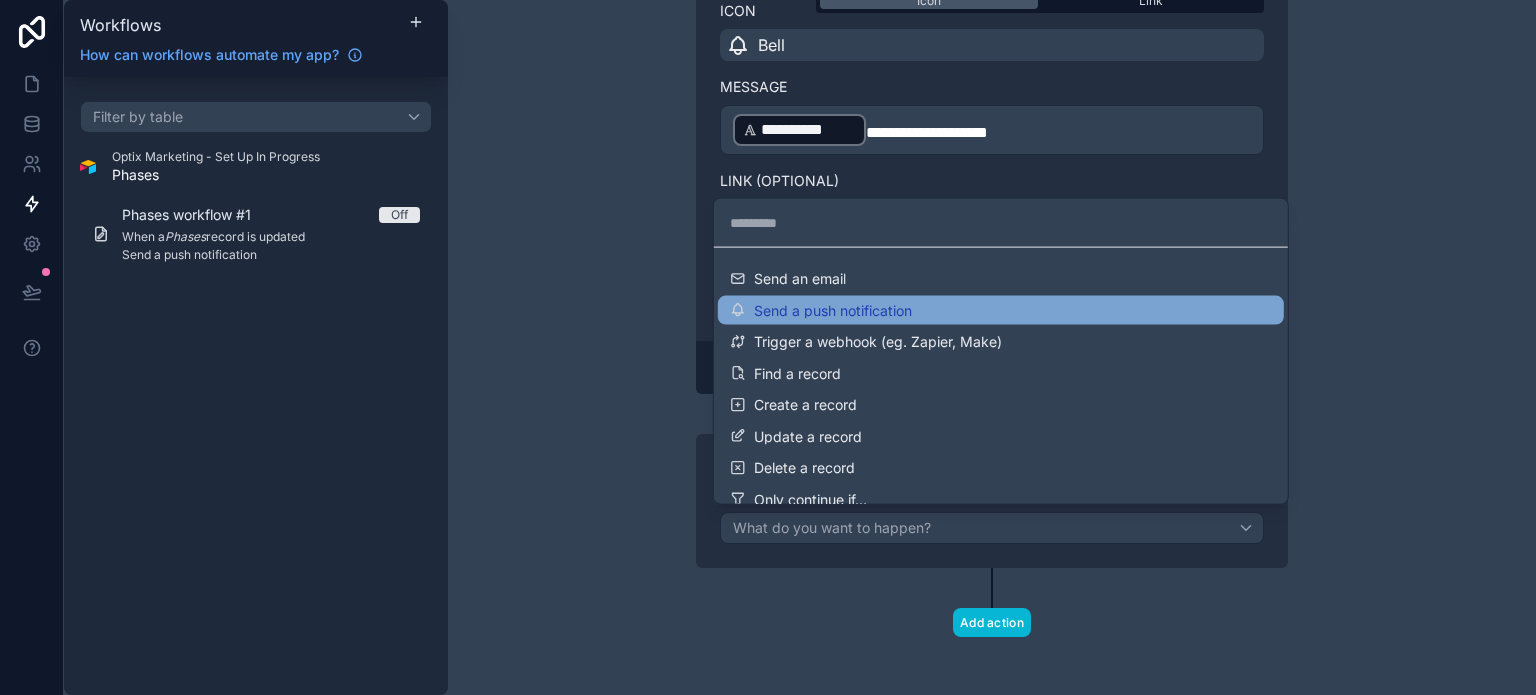 click on "Send a push notification" at bounding box center [1001, 310] 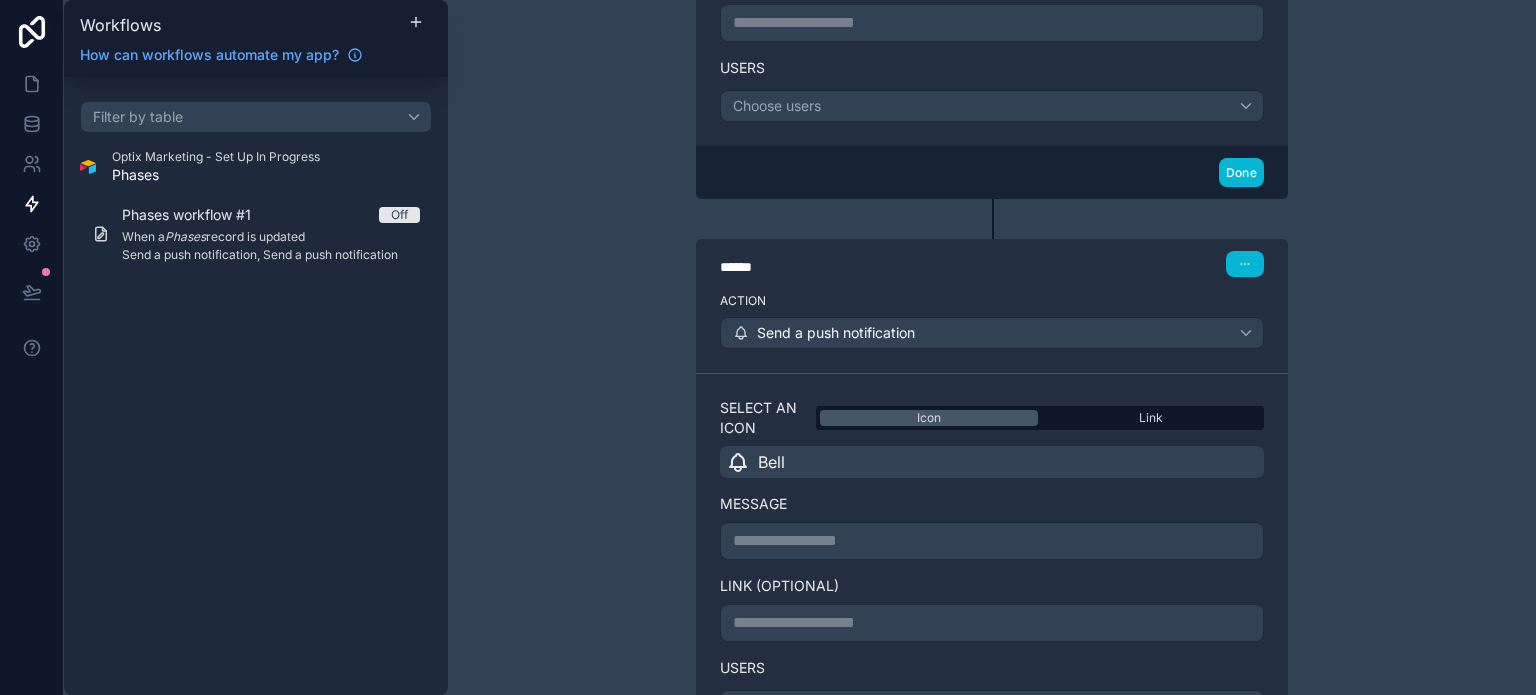 scroll, scrollTop: 841, scrollLeft: 0, axis: vertical 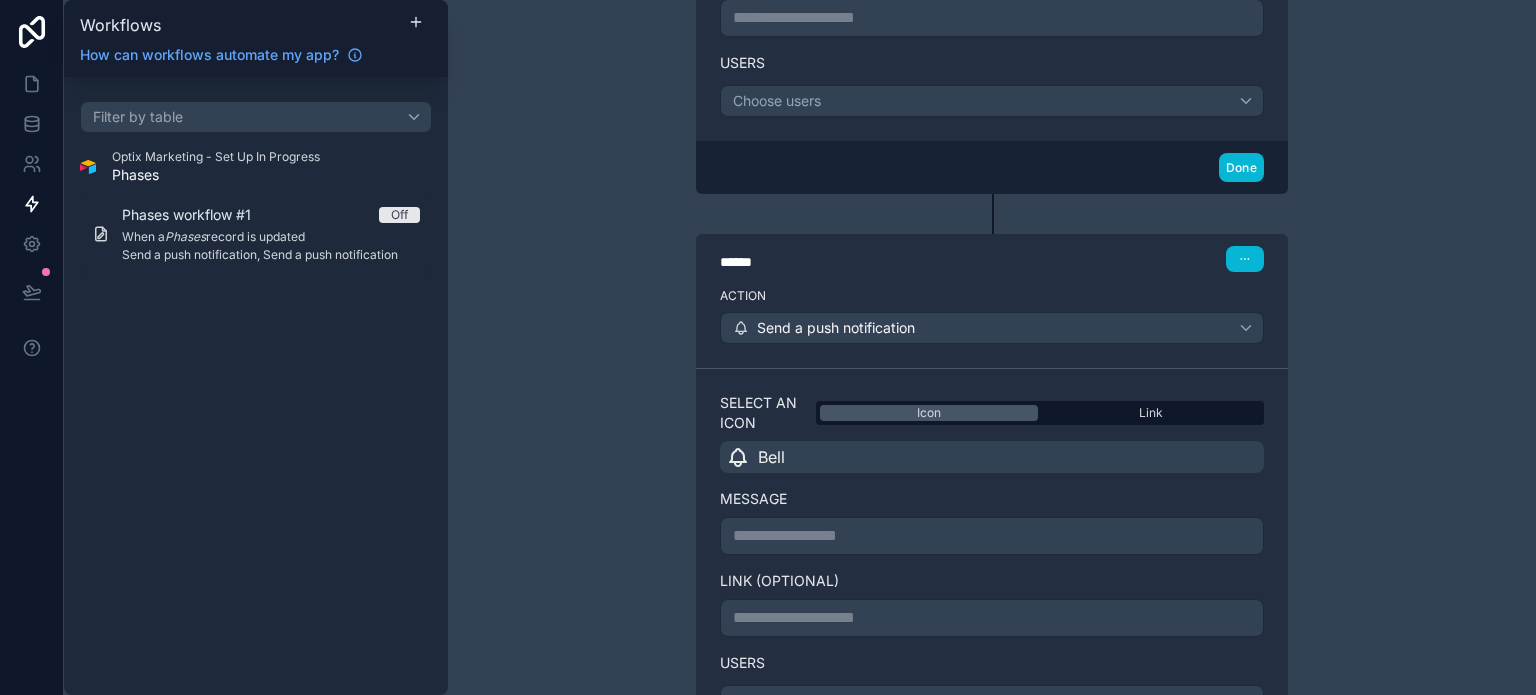 click on "**********" at bounding box center (992, 536) 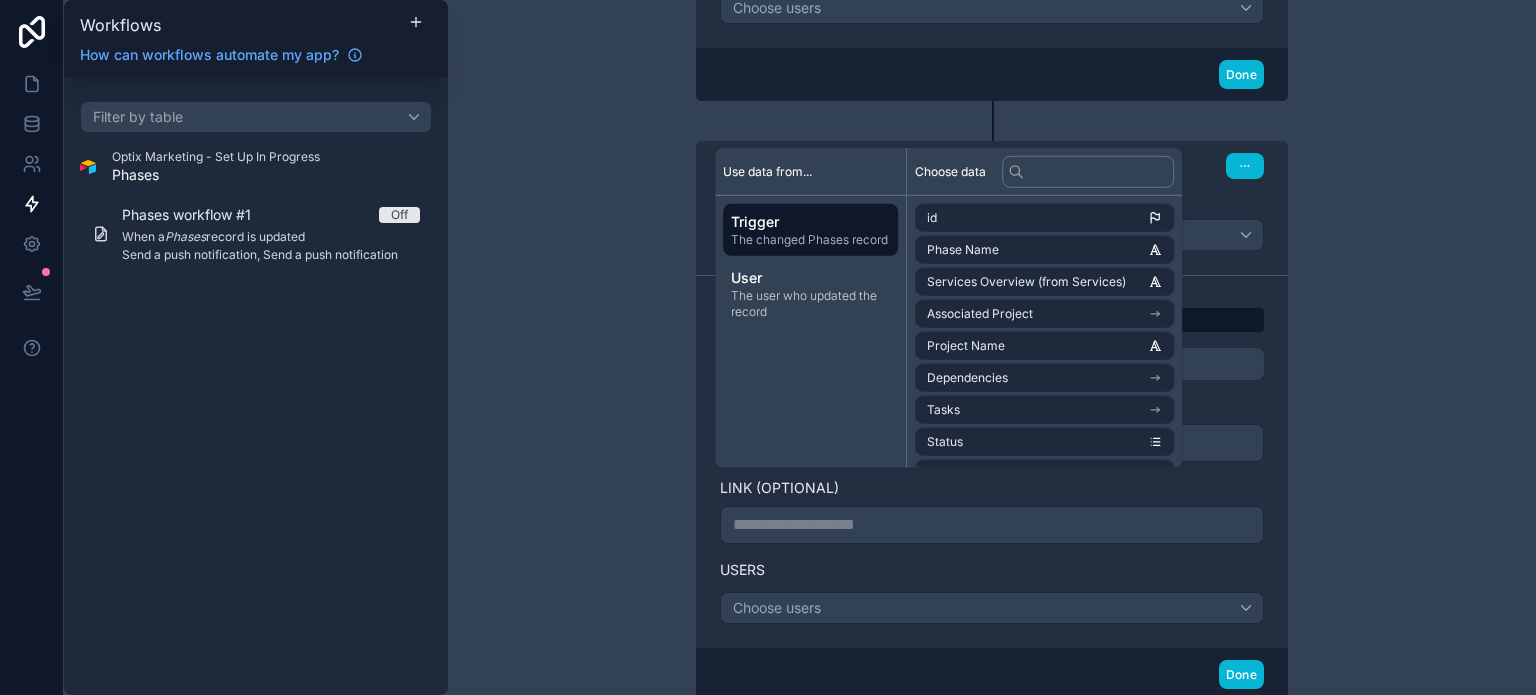 scroll, scrollTop: 941, scrollLeft: 0, axis: vertical 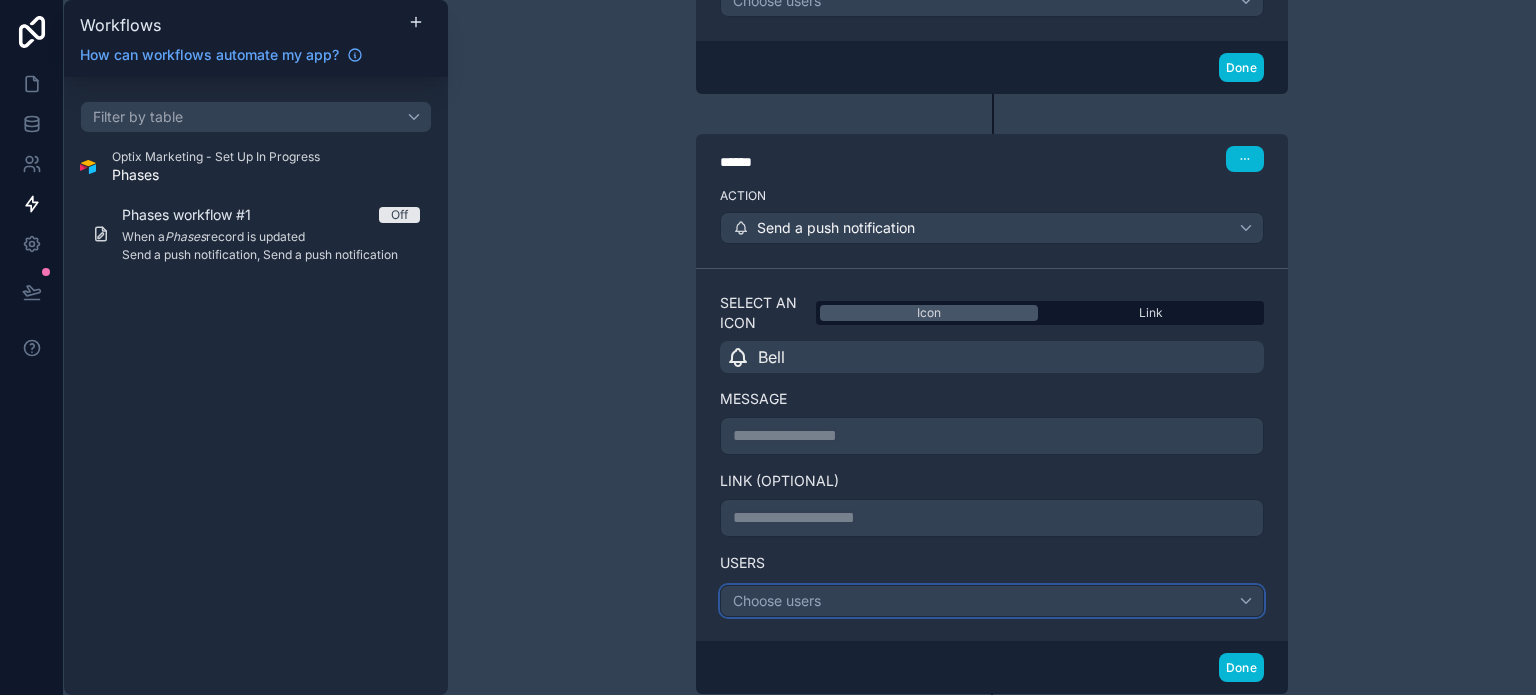 click on "Choose users" at bounding box center [992, 601] 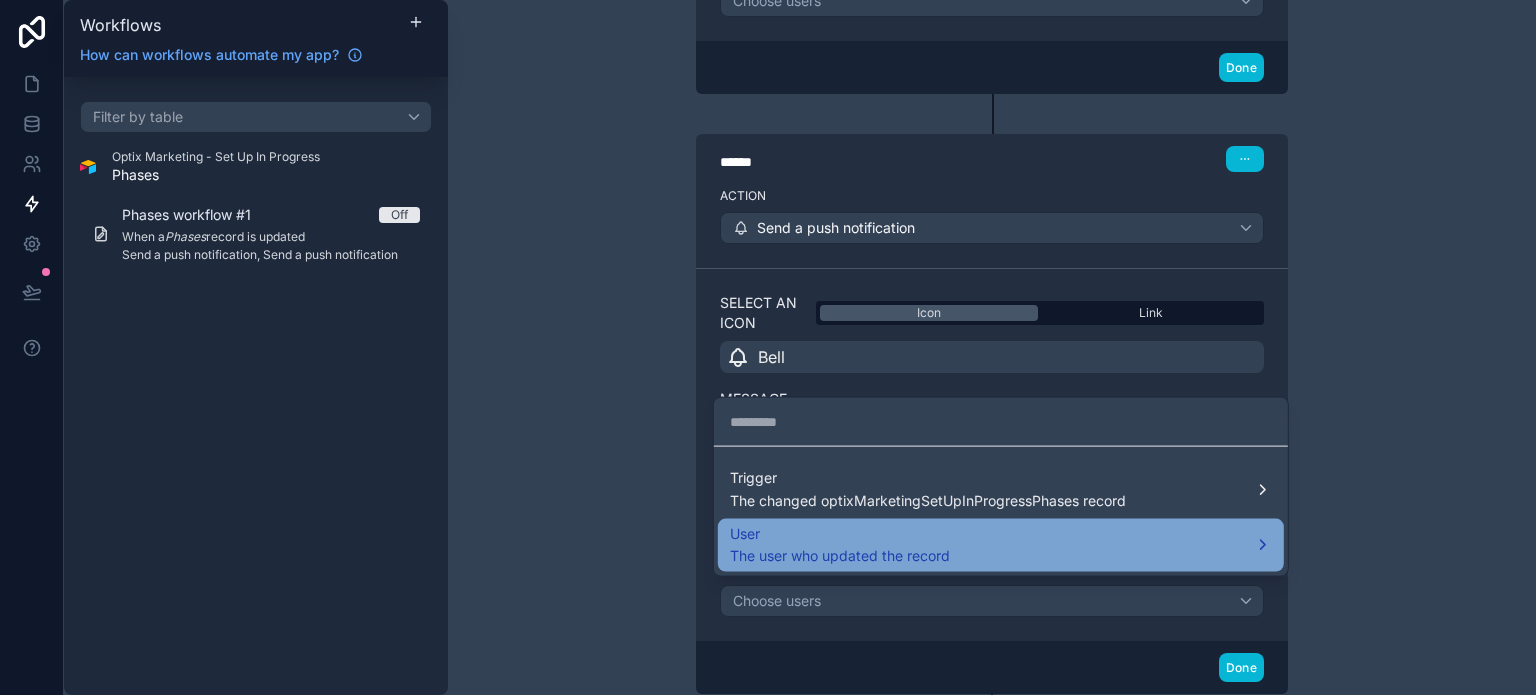 click on "User The user who updated the record" at bounding box center [1001, 545] 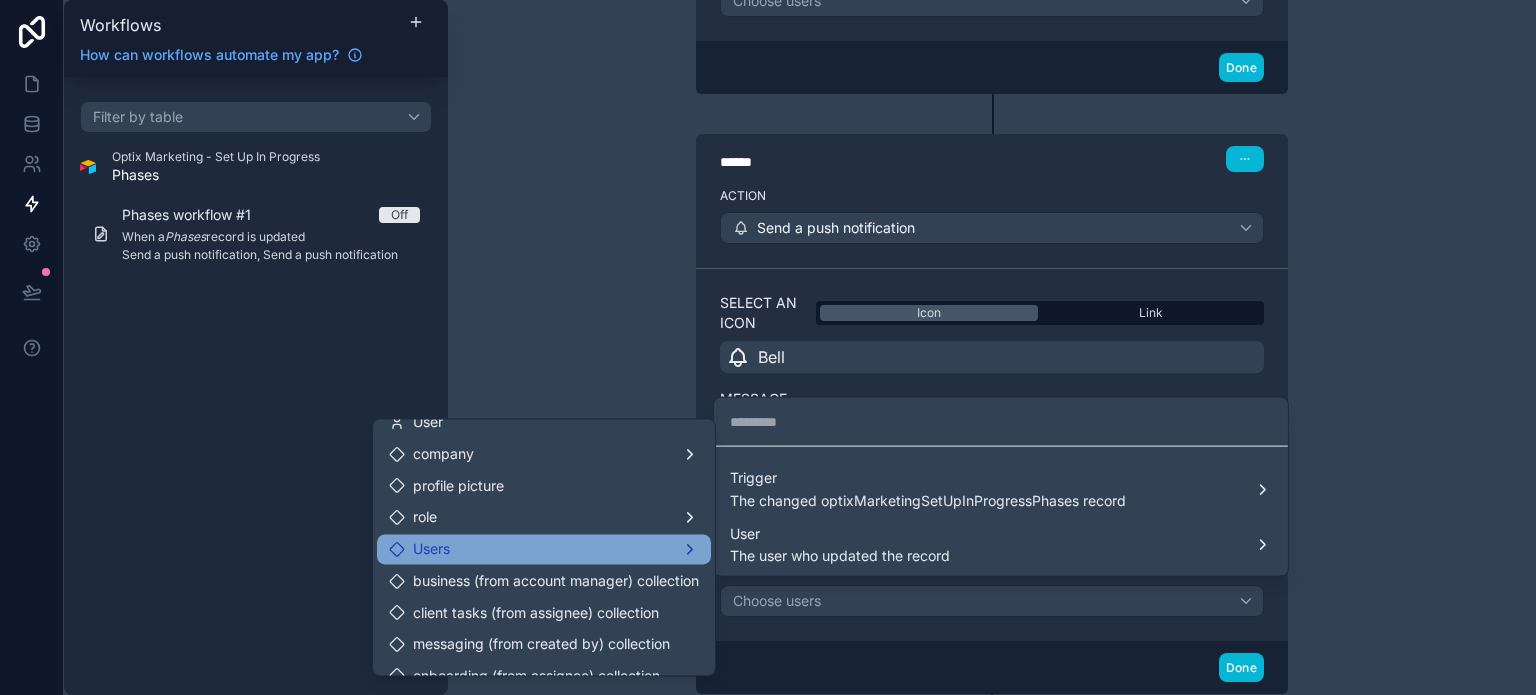scroll, scrollTop: 0, scrollLeft: 0, axis: both 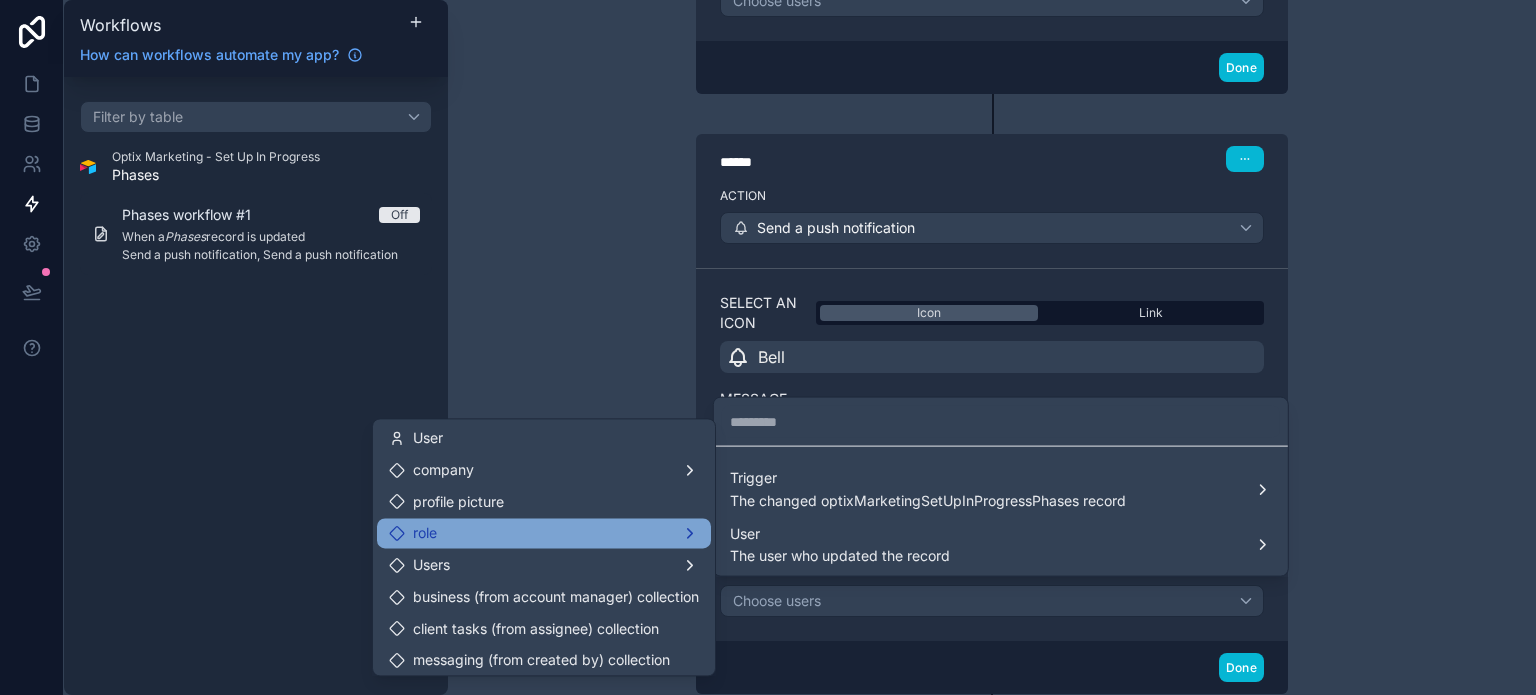 click on "role" at bounding box center (544, 533) 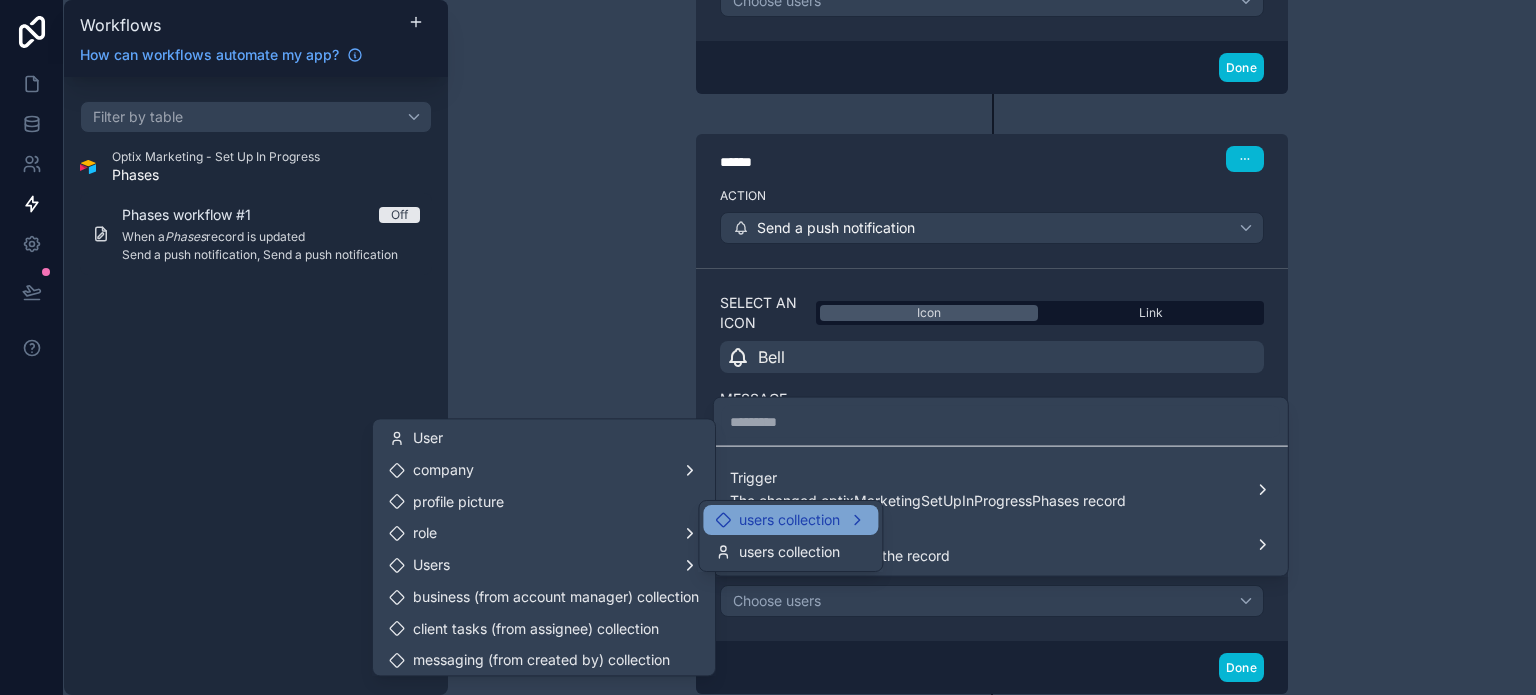 click on "users collection" at bounding box center [789, 520] 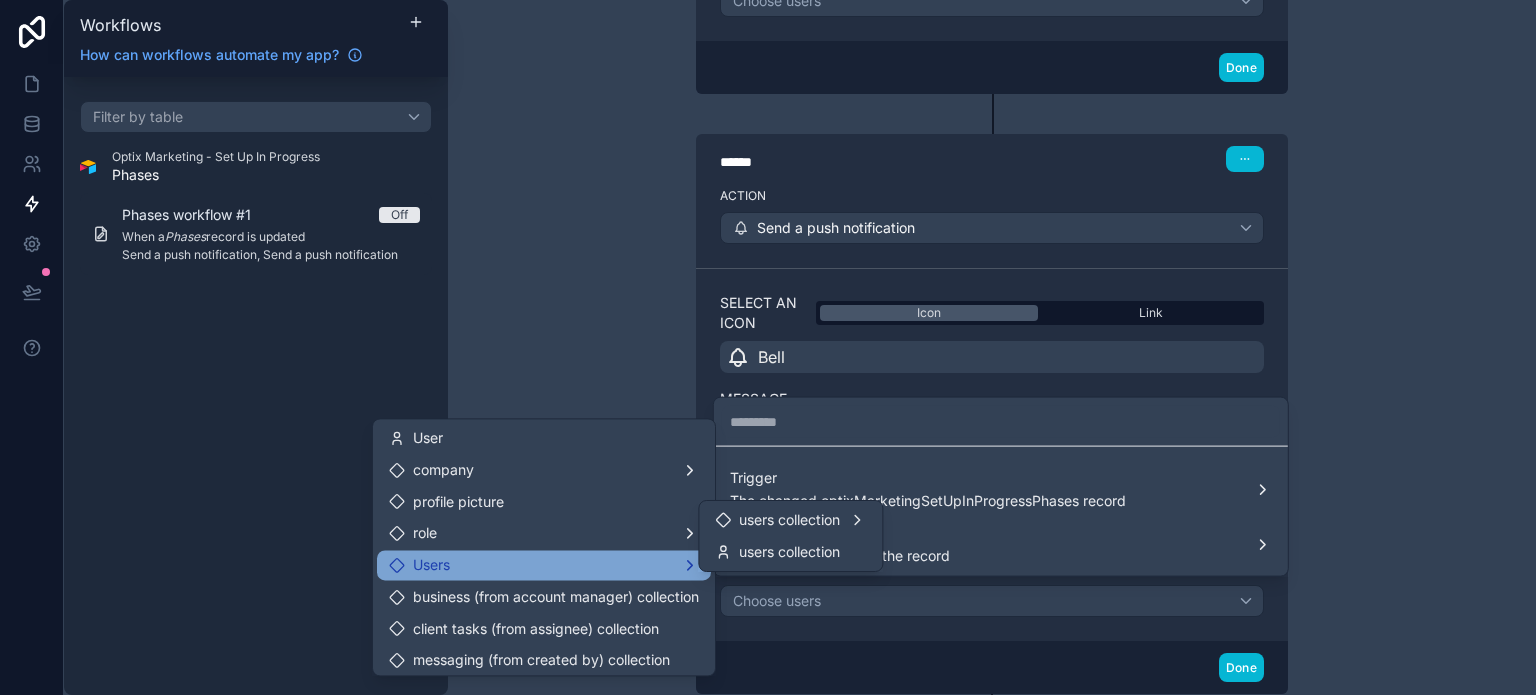 click on "Users" at bounding box center [544, 565] 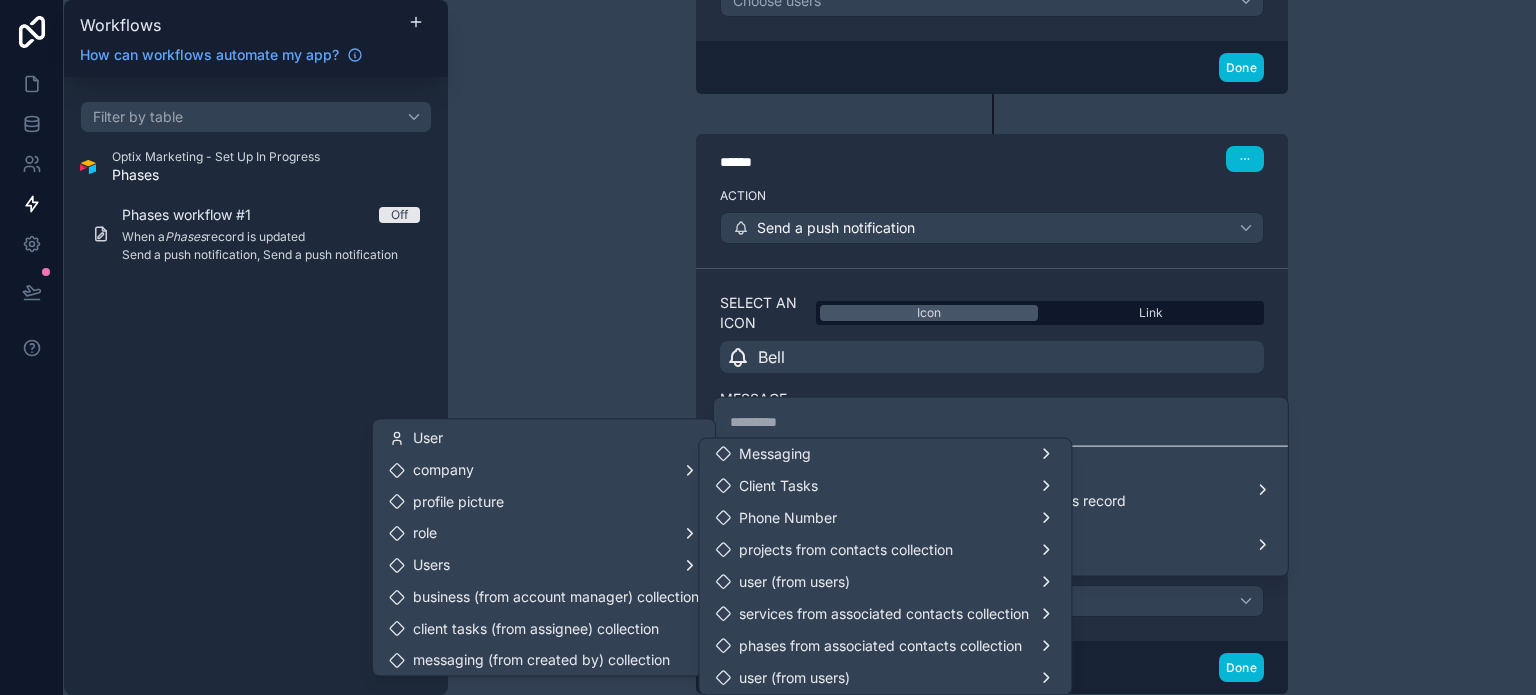 scroll, scrollTop: 134, scrollLeft: 0, axis: vertical 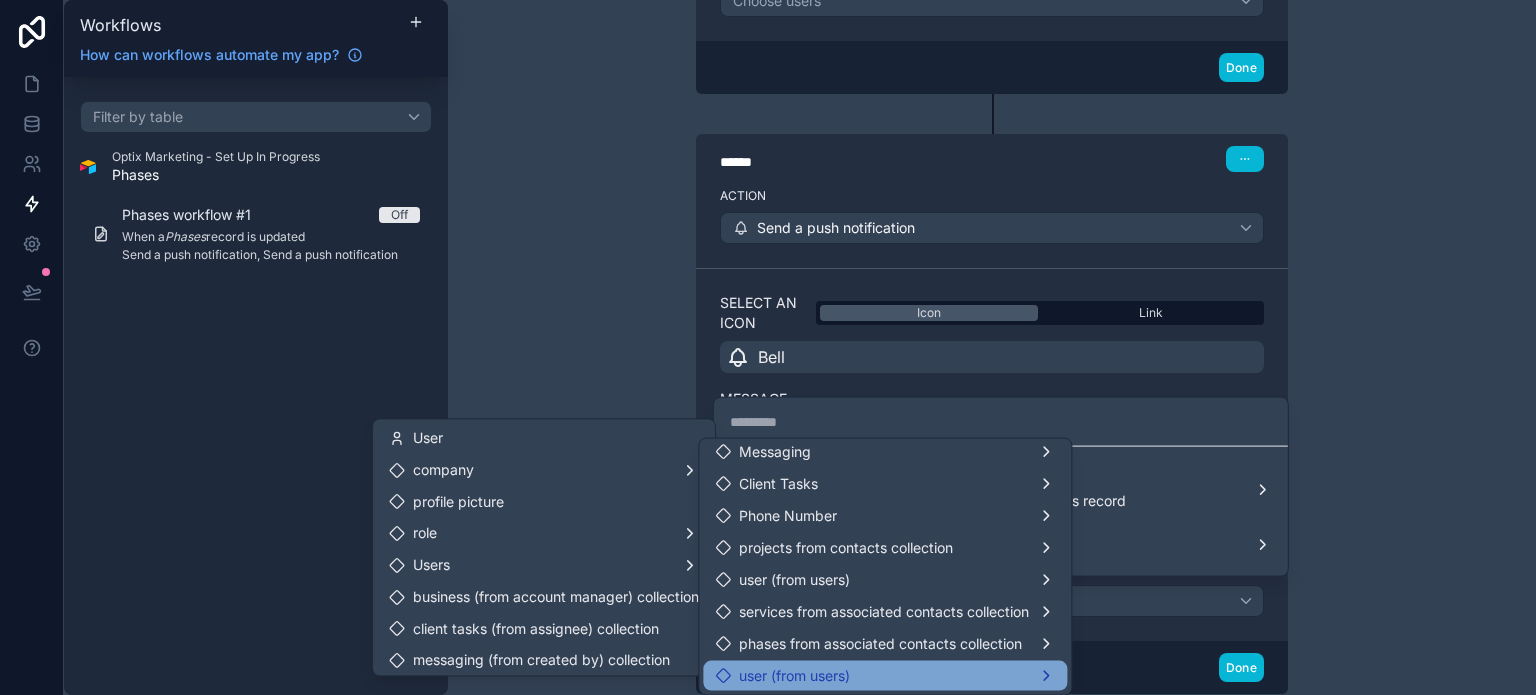 click on "user (from users)" at bounding box center [885, 676] 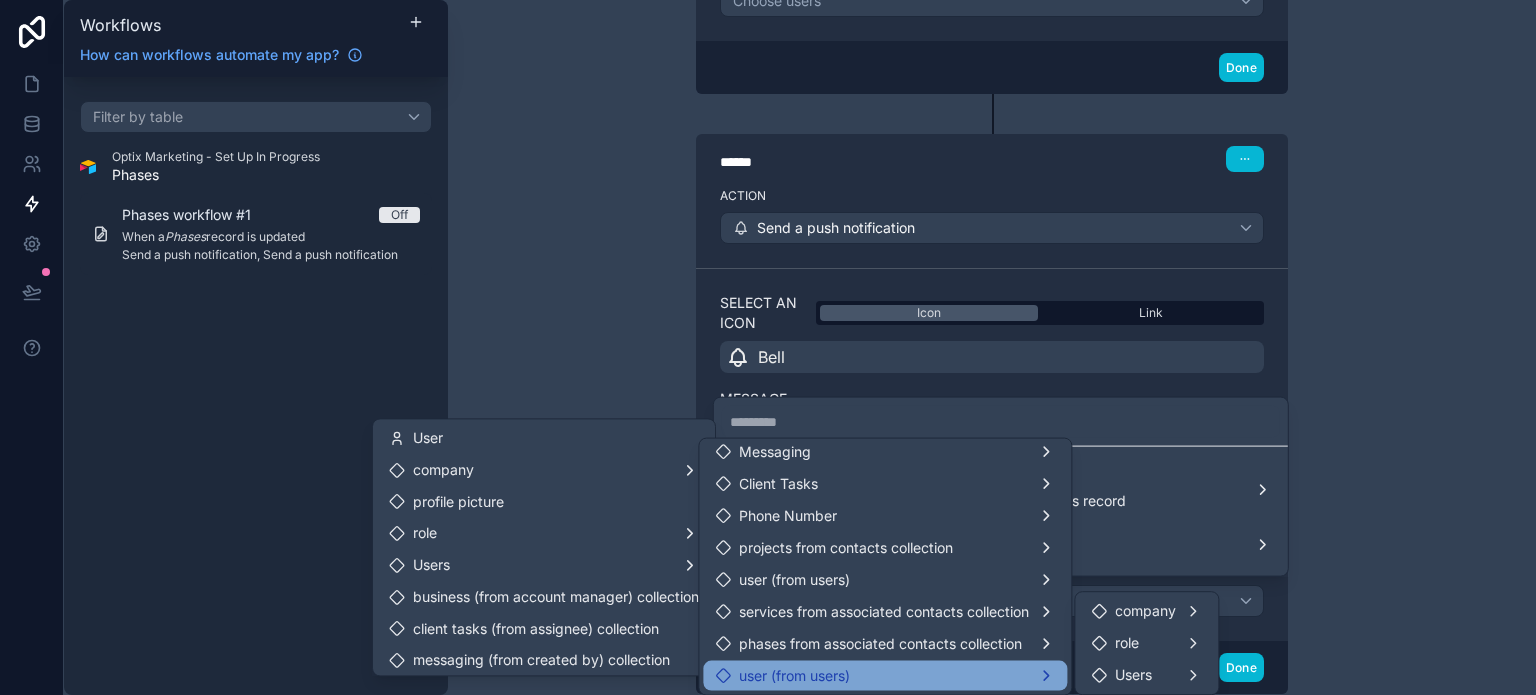 click on "user (from users)" at bounding box center [885, 676] 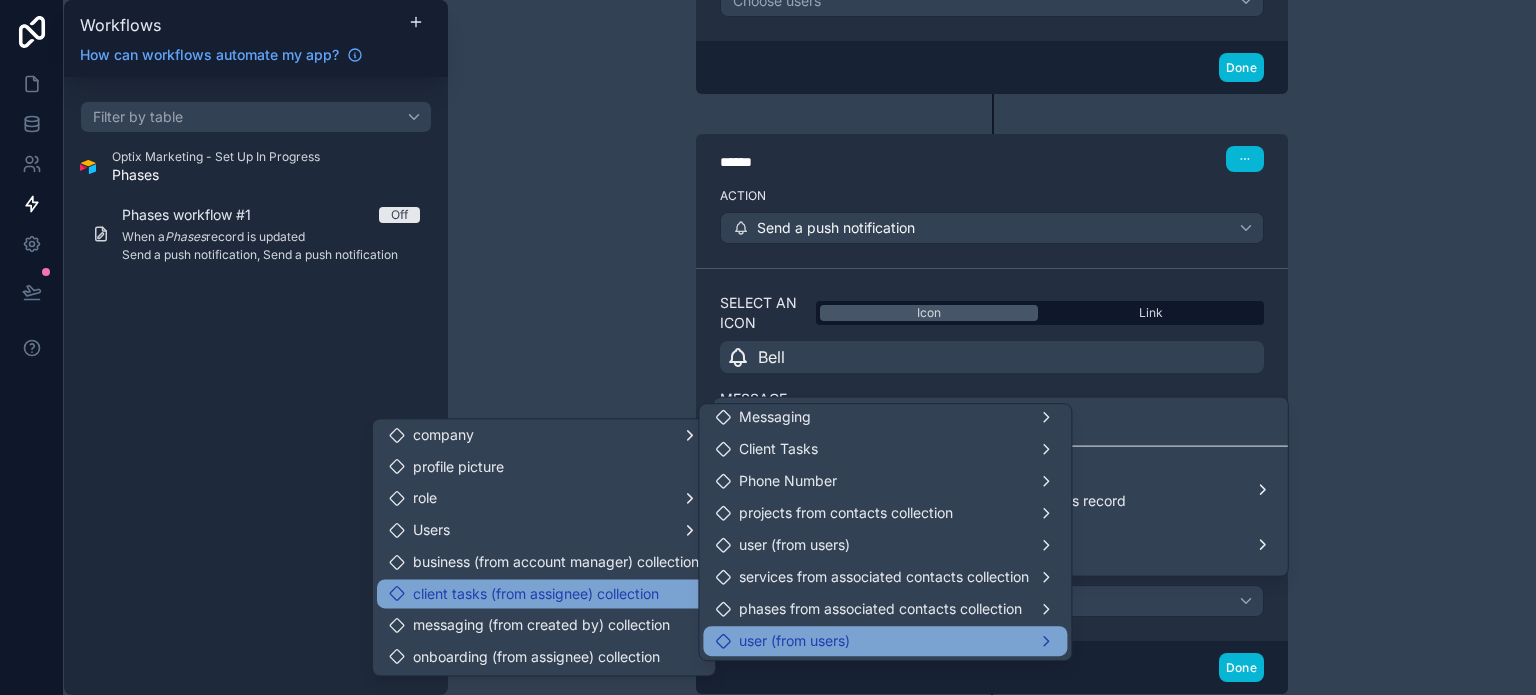 scroll, scrollTop: 29, scrollLeft: 0, axis: vertical 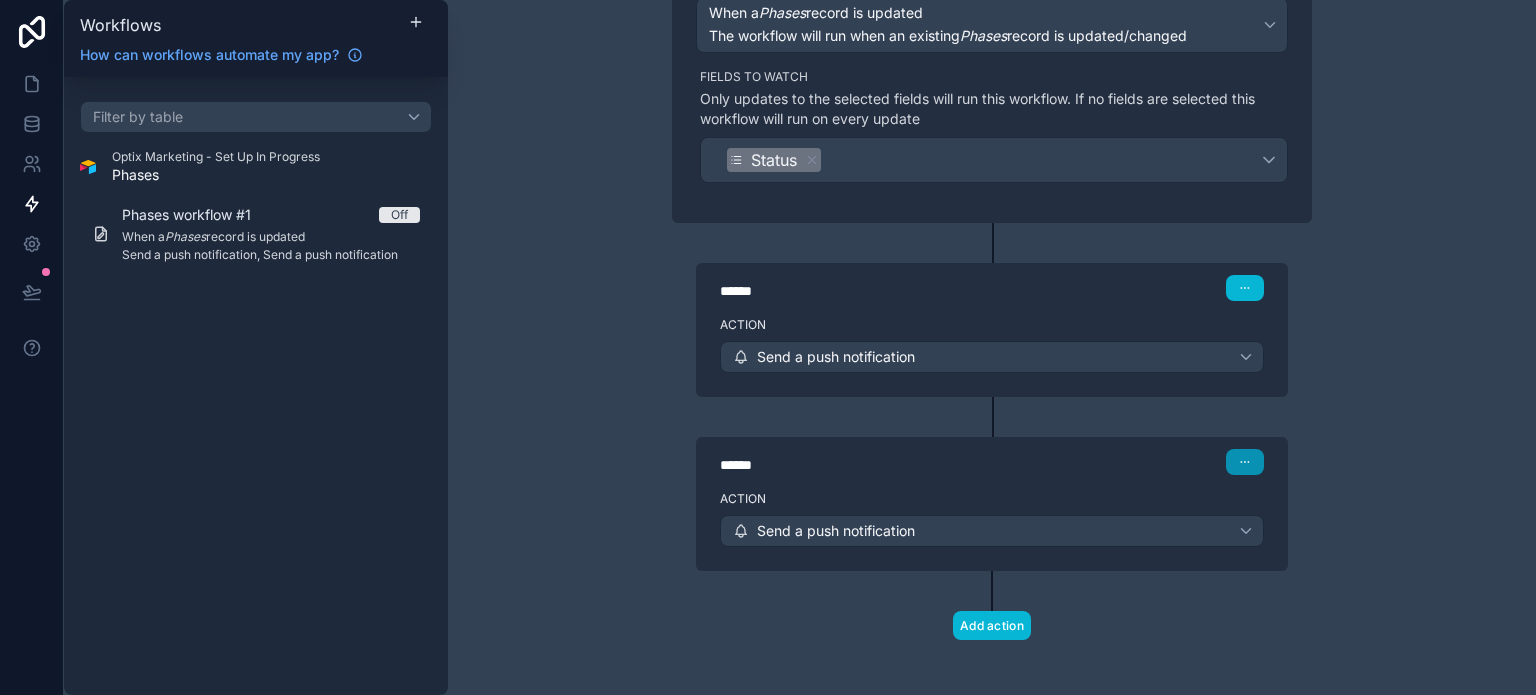 click at bounding box center (1245, 462) 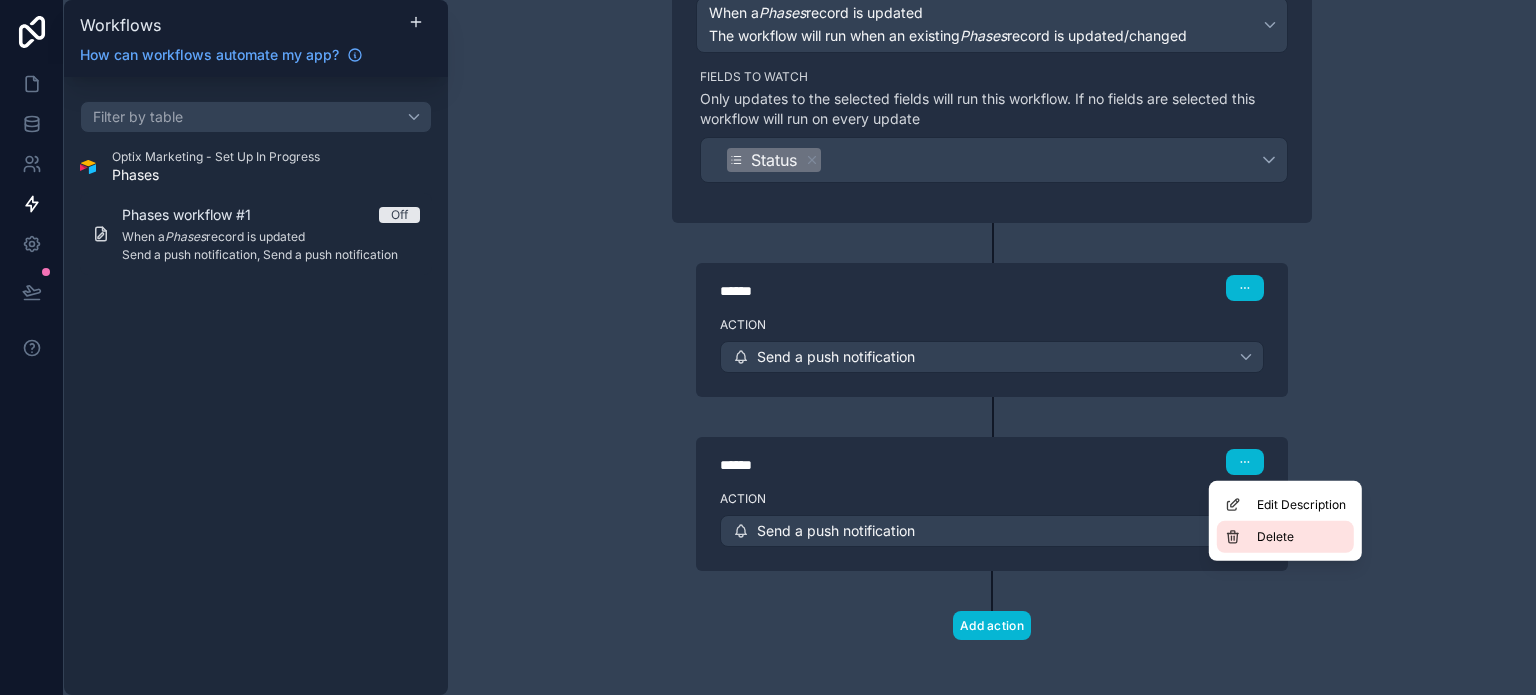 click on "Delete" at bounding box center (1285, 537) 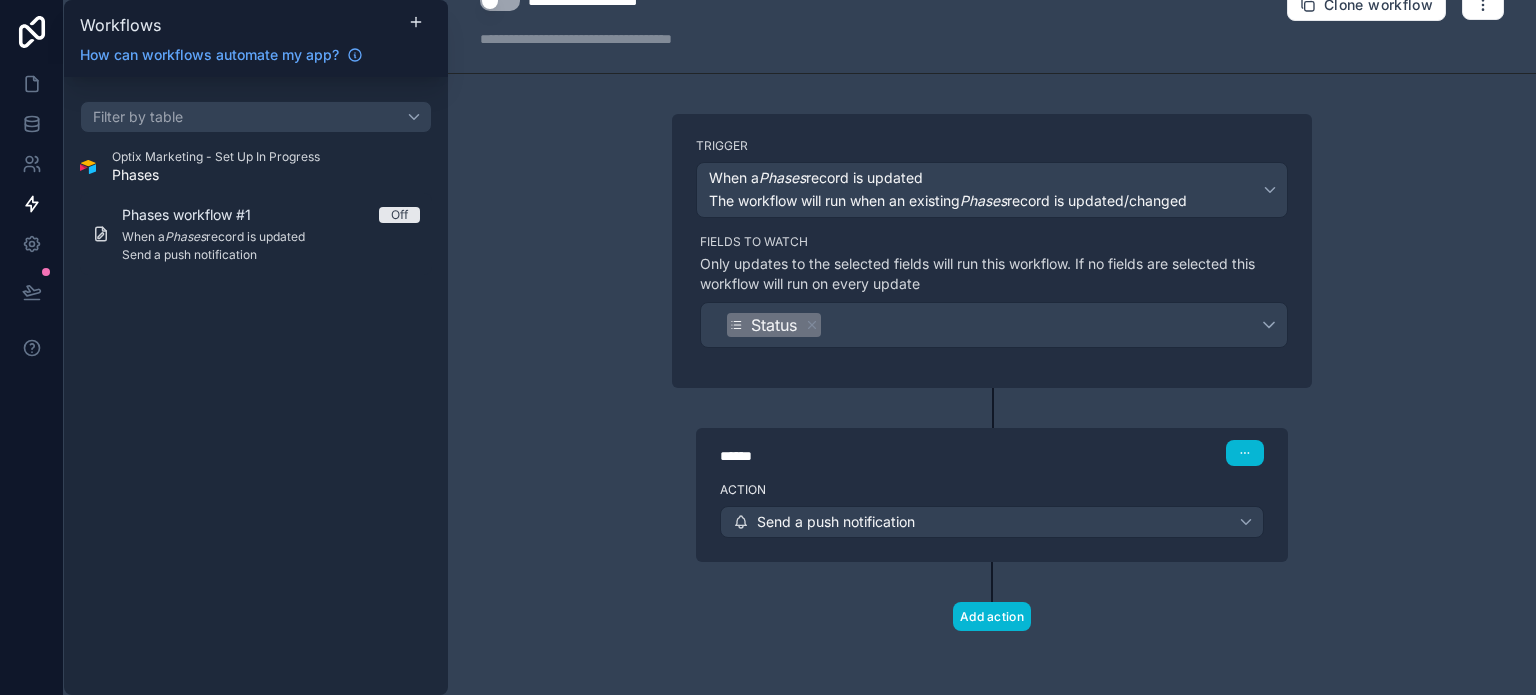 scroll, scrollTop: 32, scrollLeft: 0, axis: vertical 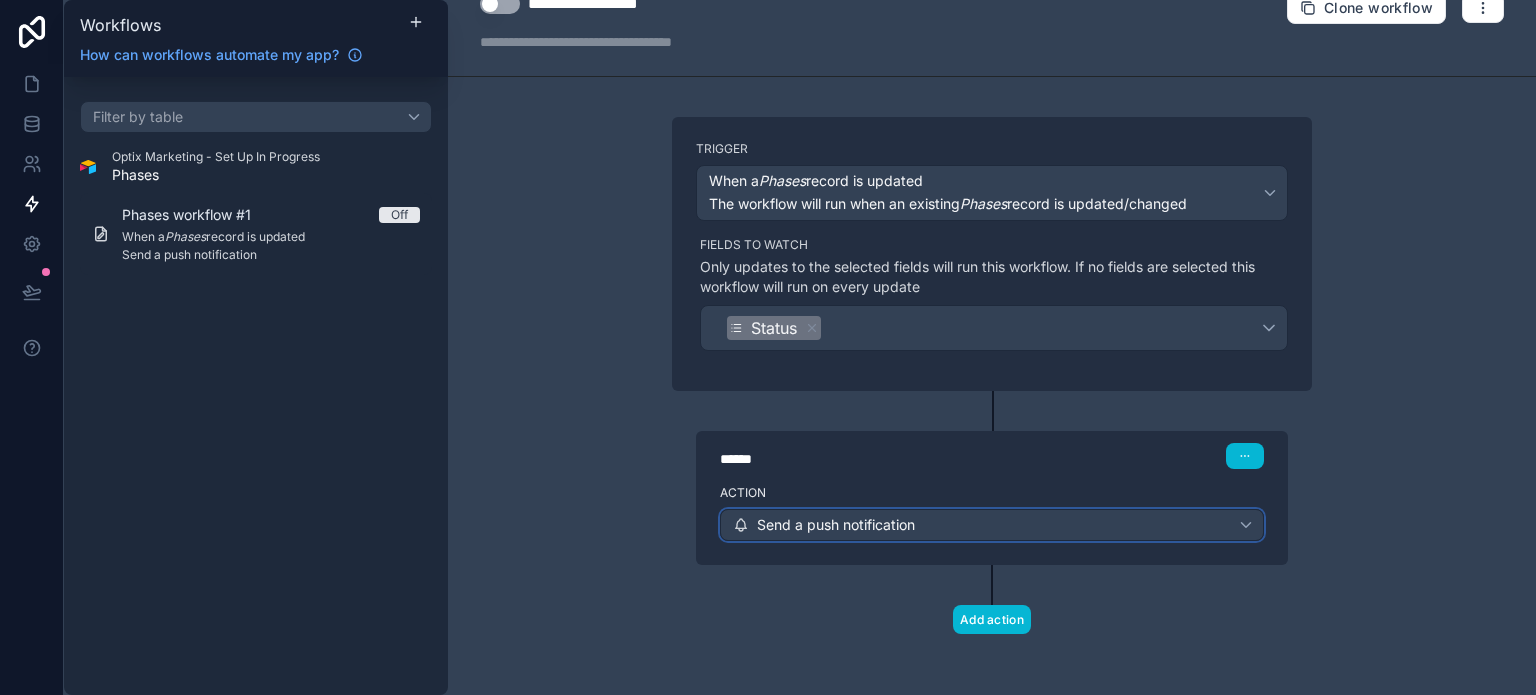 click on "Send a push notification" at bounding box center [992, 525] 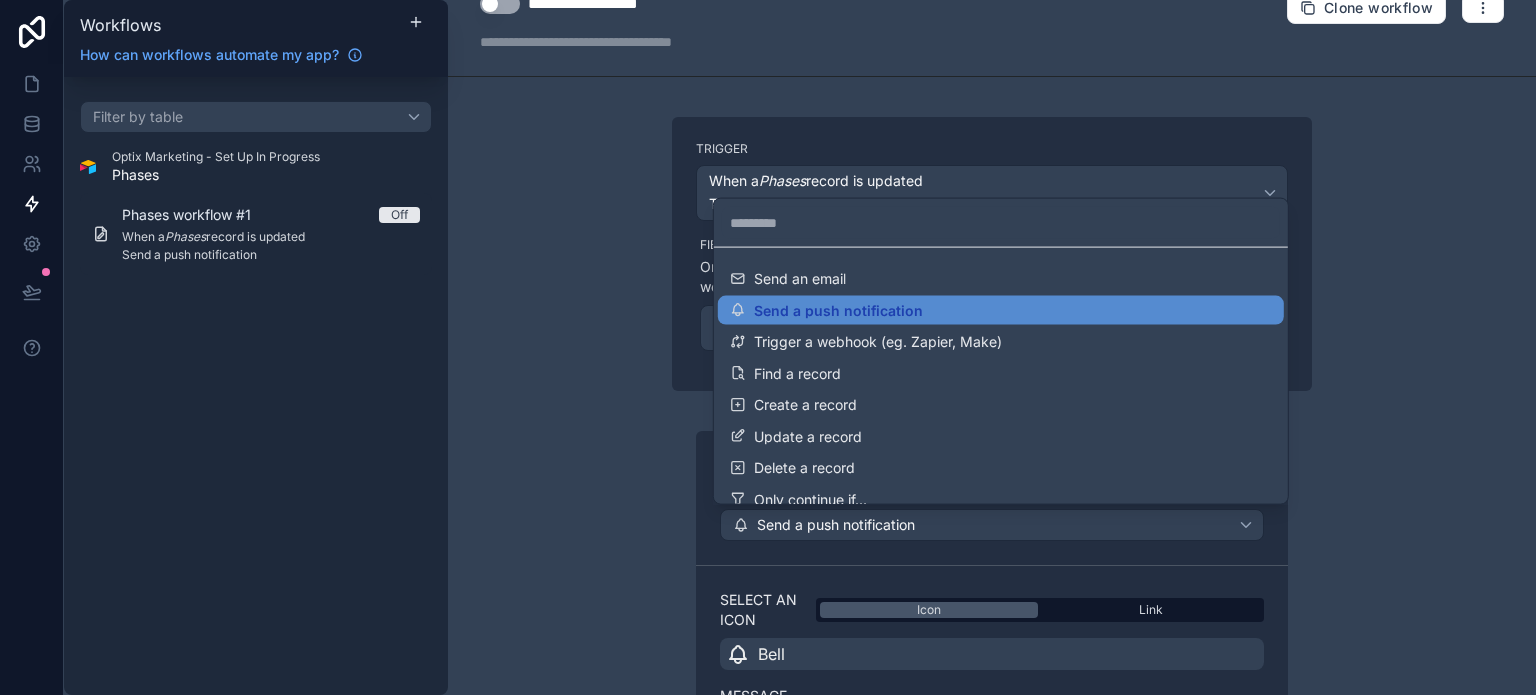 click at bounding box center [768, 347] 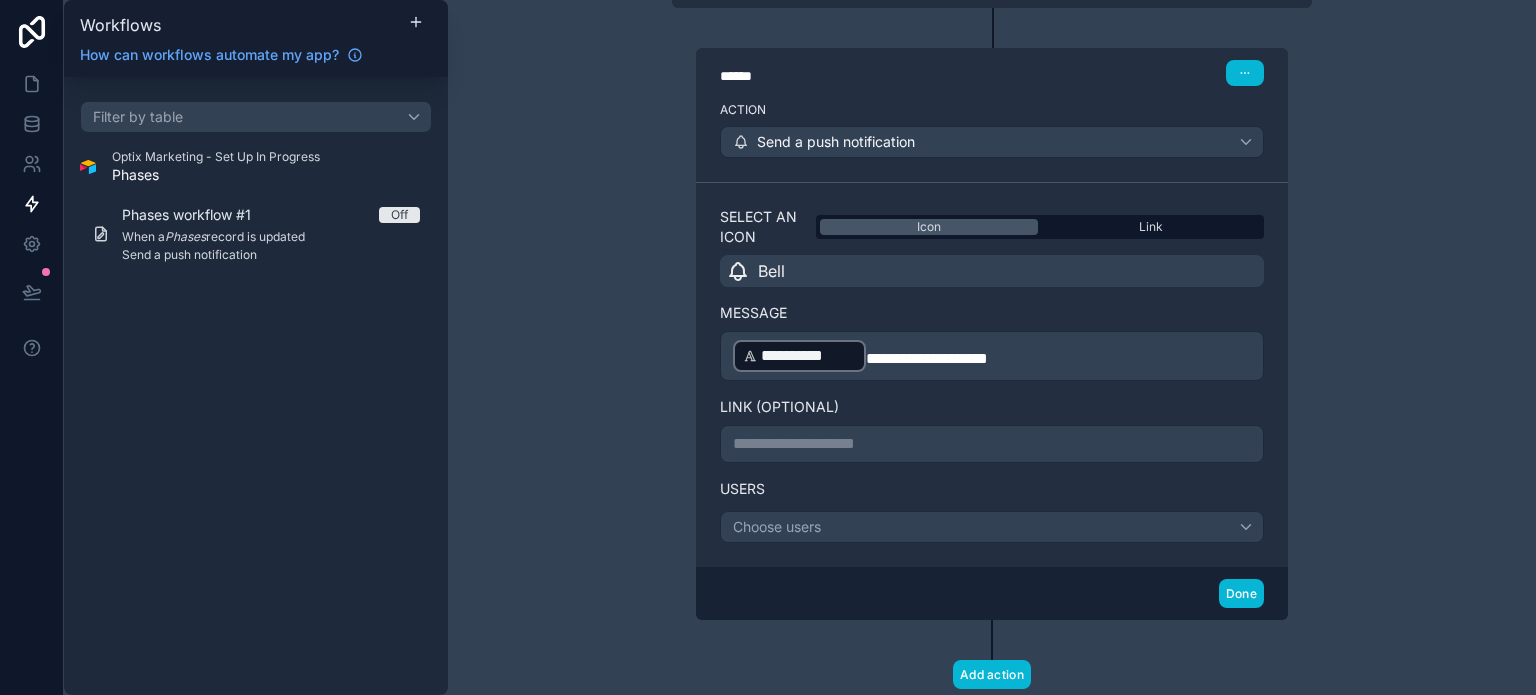 scroll, scrollTop: 432, scrollLeft: 0, axis: vertical 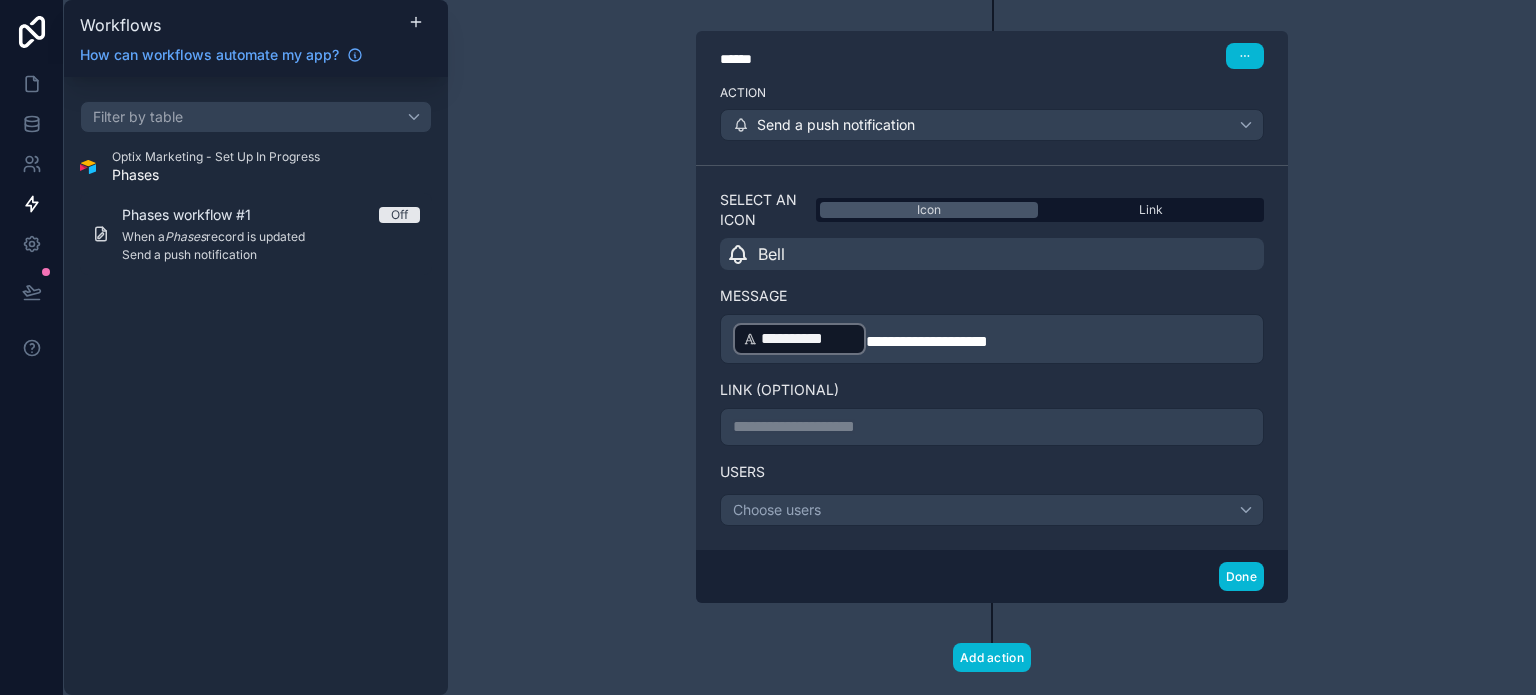 click on "**********" at bounding box center (992, 427) 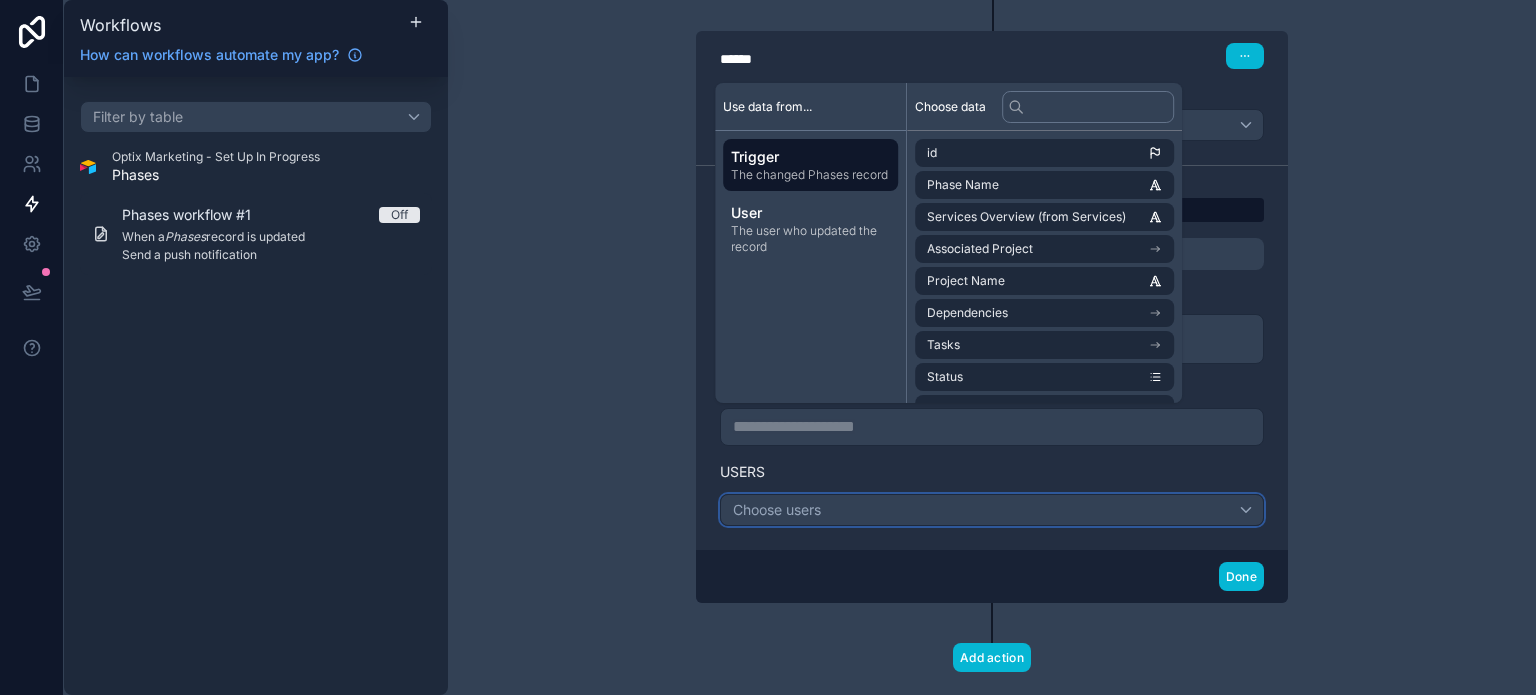 click on "Choose users" at bounding box center (992, 510) 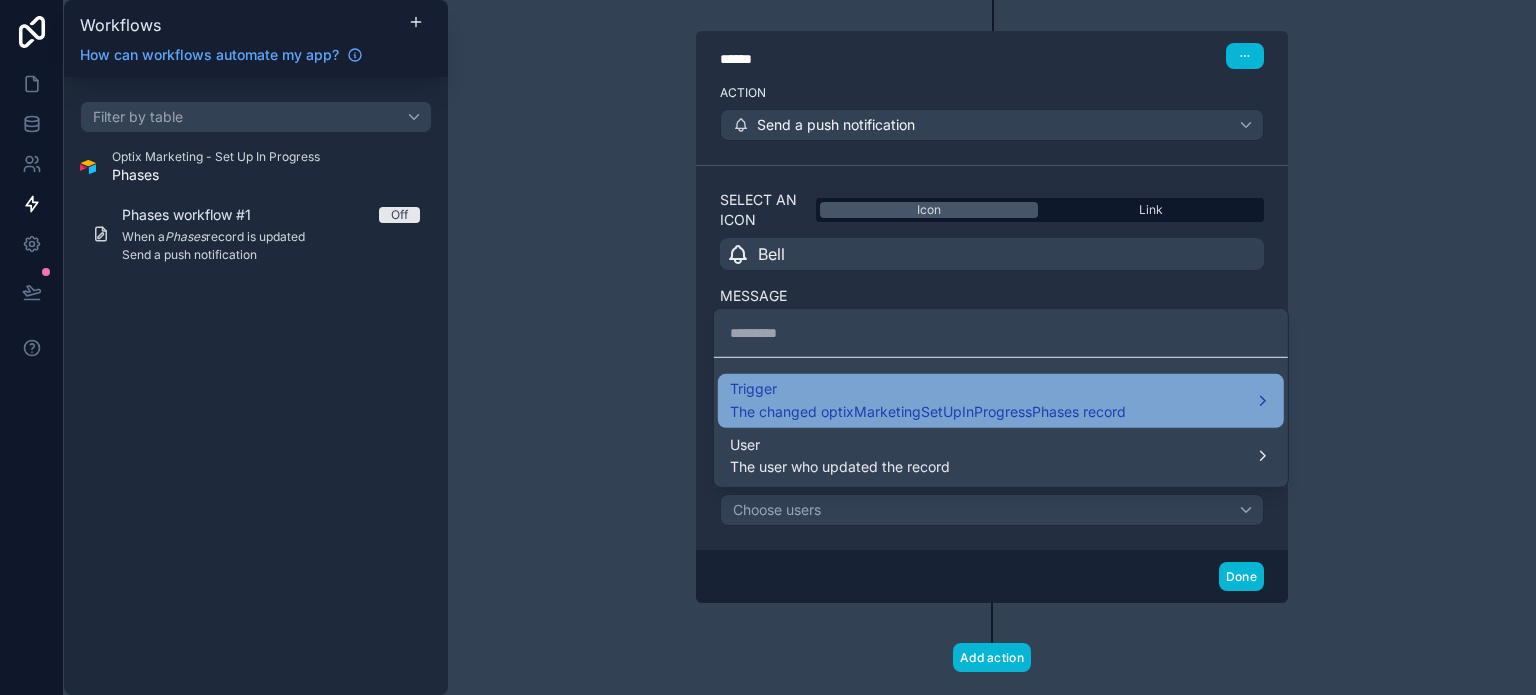 click on "Trigger" at bounding box center [928, 389] 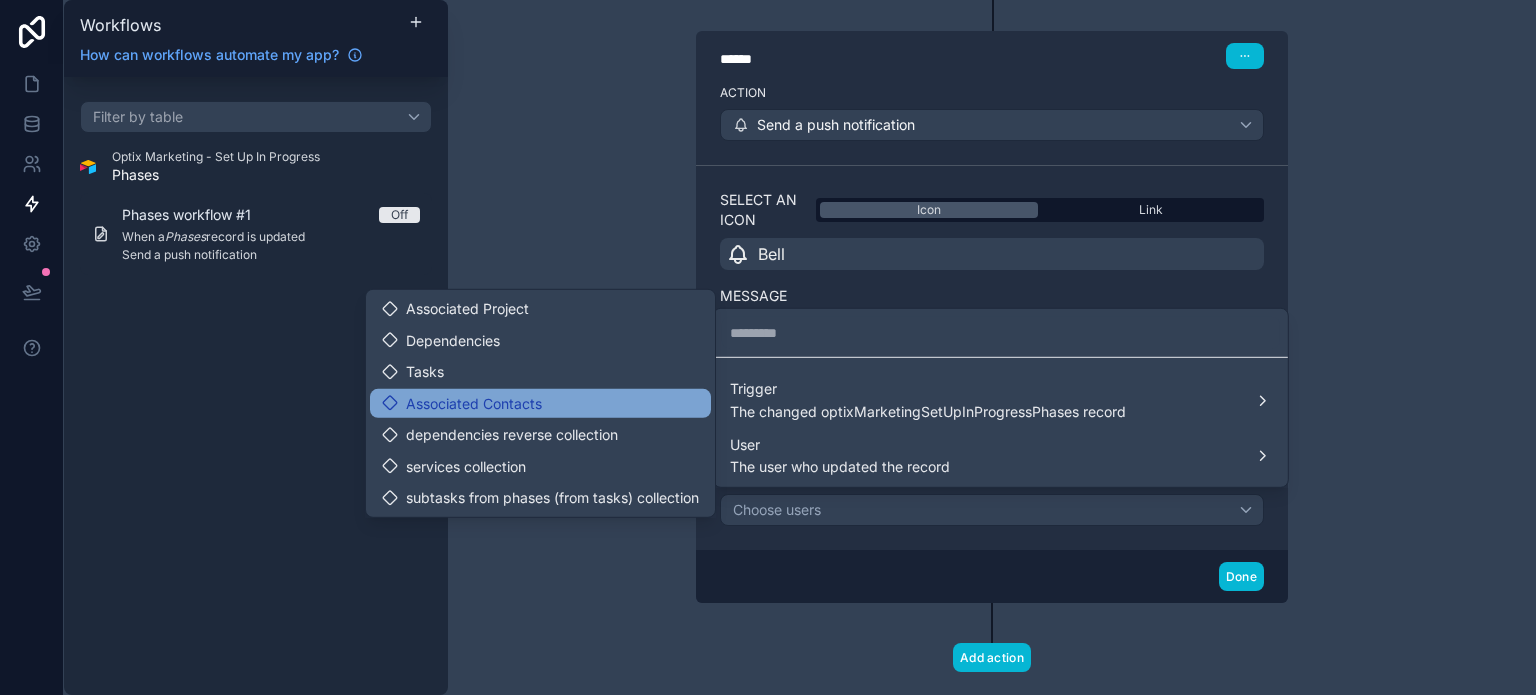 click on "Associated Contacts" at bounding box center (540, 403) 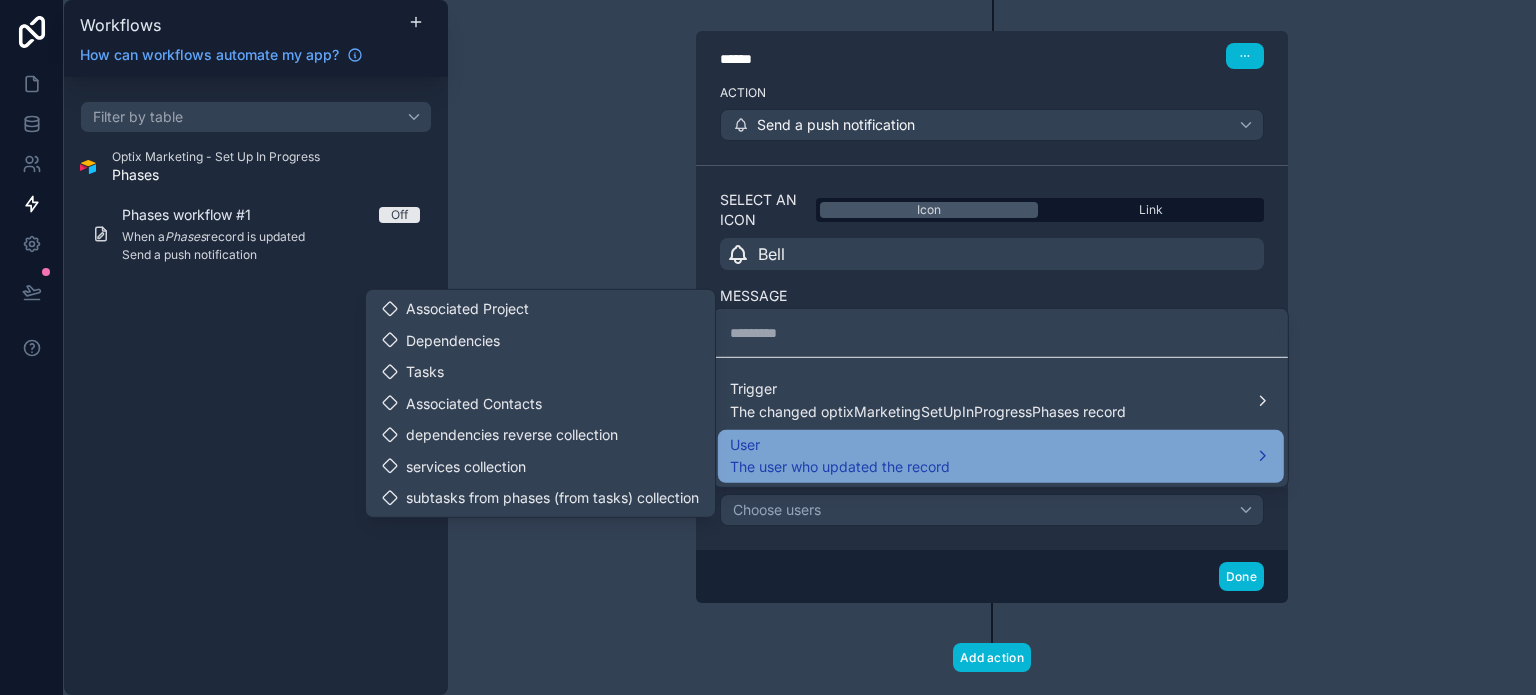click on "User" at bounding box center (840, 444) 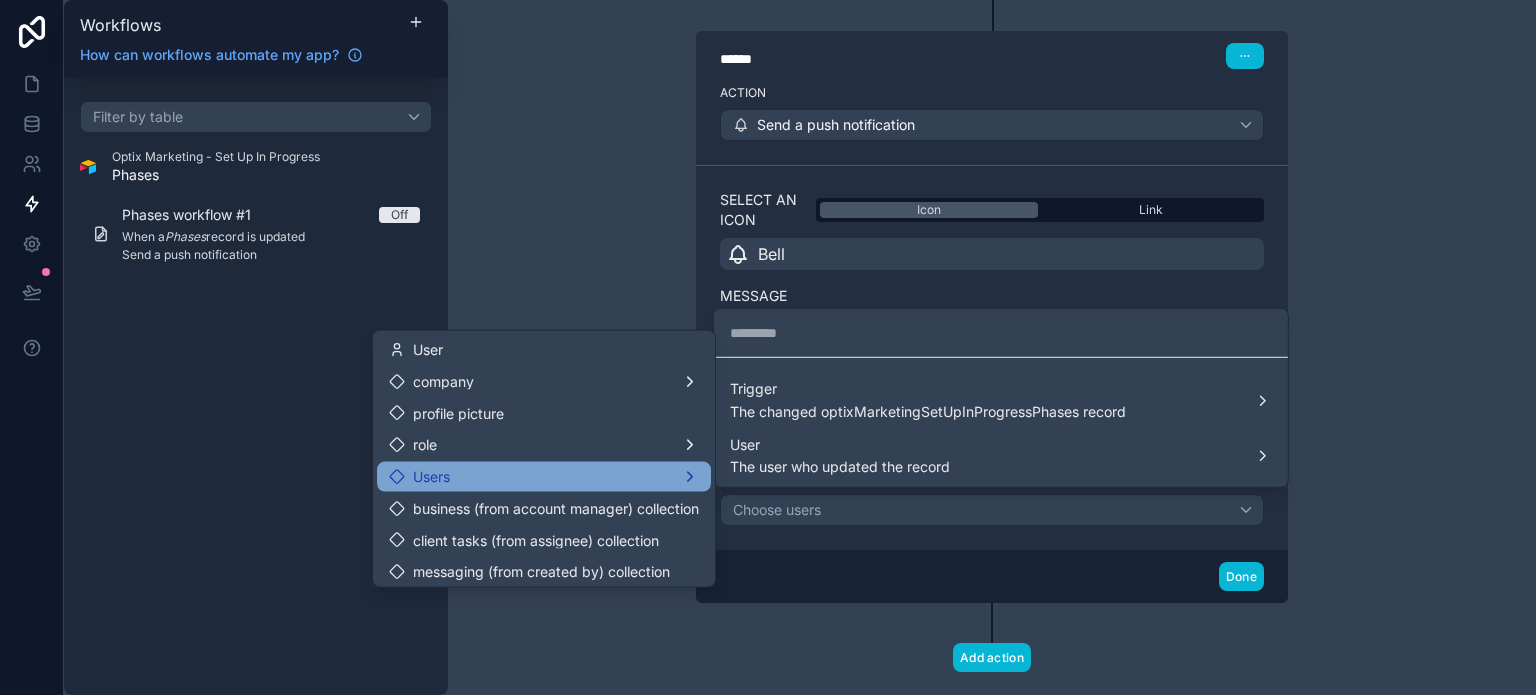click on "Users" at bounding box center [544, 477] 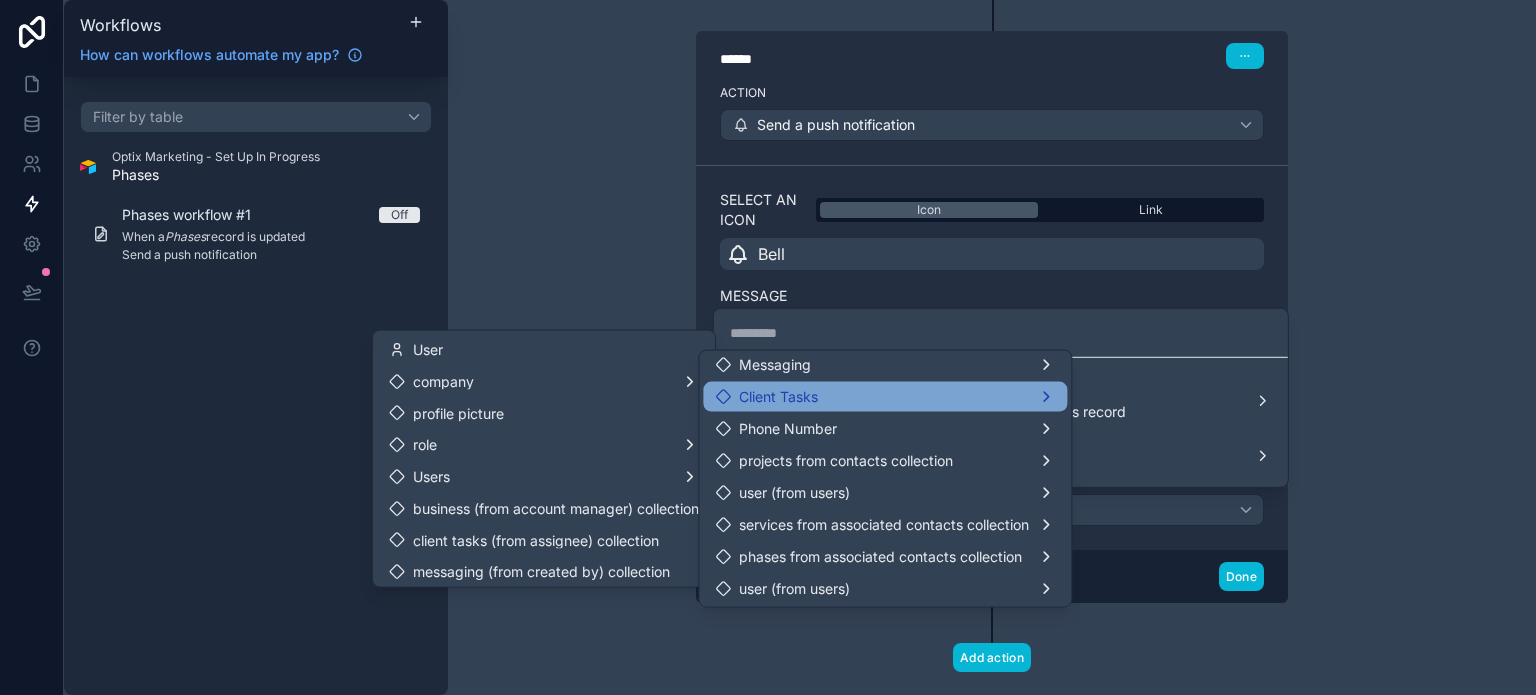 scroll, scrollTop: 134, scrollLeft: 0, axis: vertical 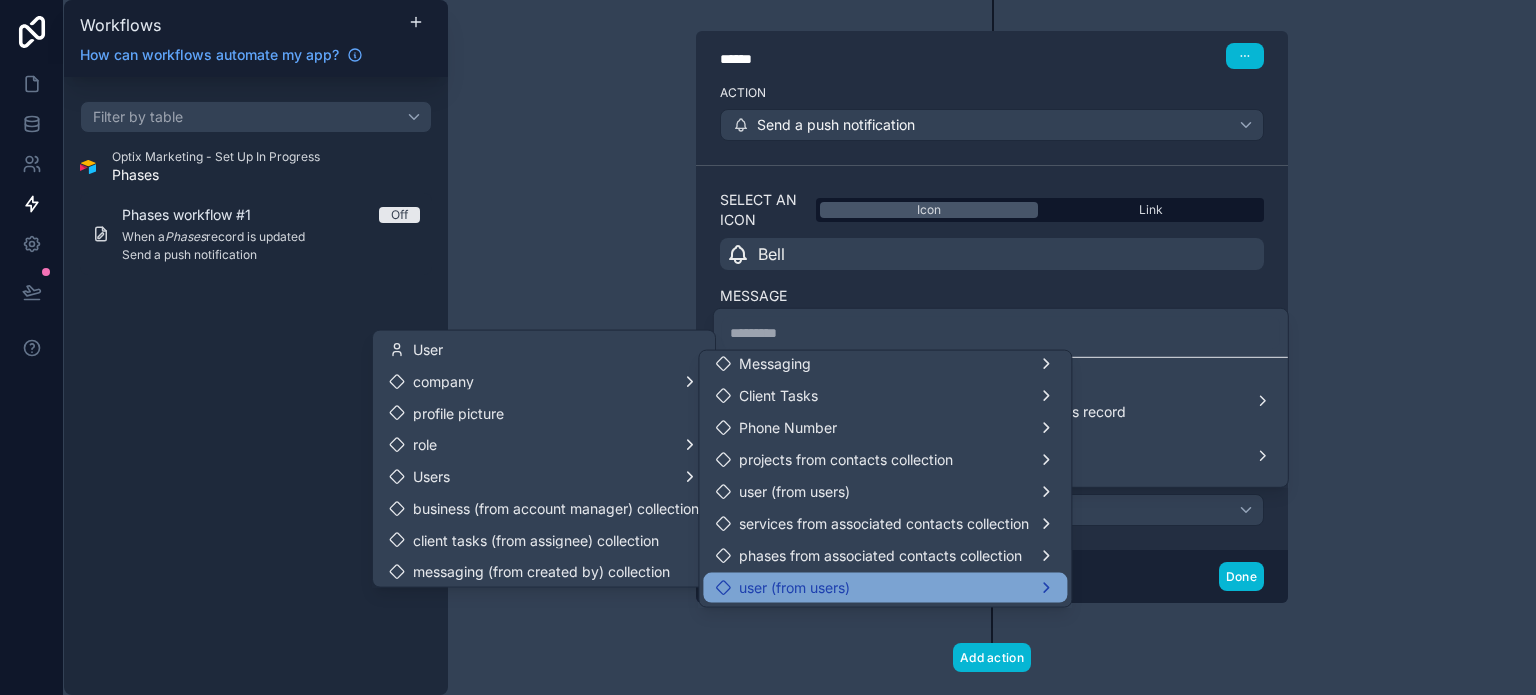 click on "user (from users)" at bounding box center (885, 588) 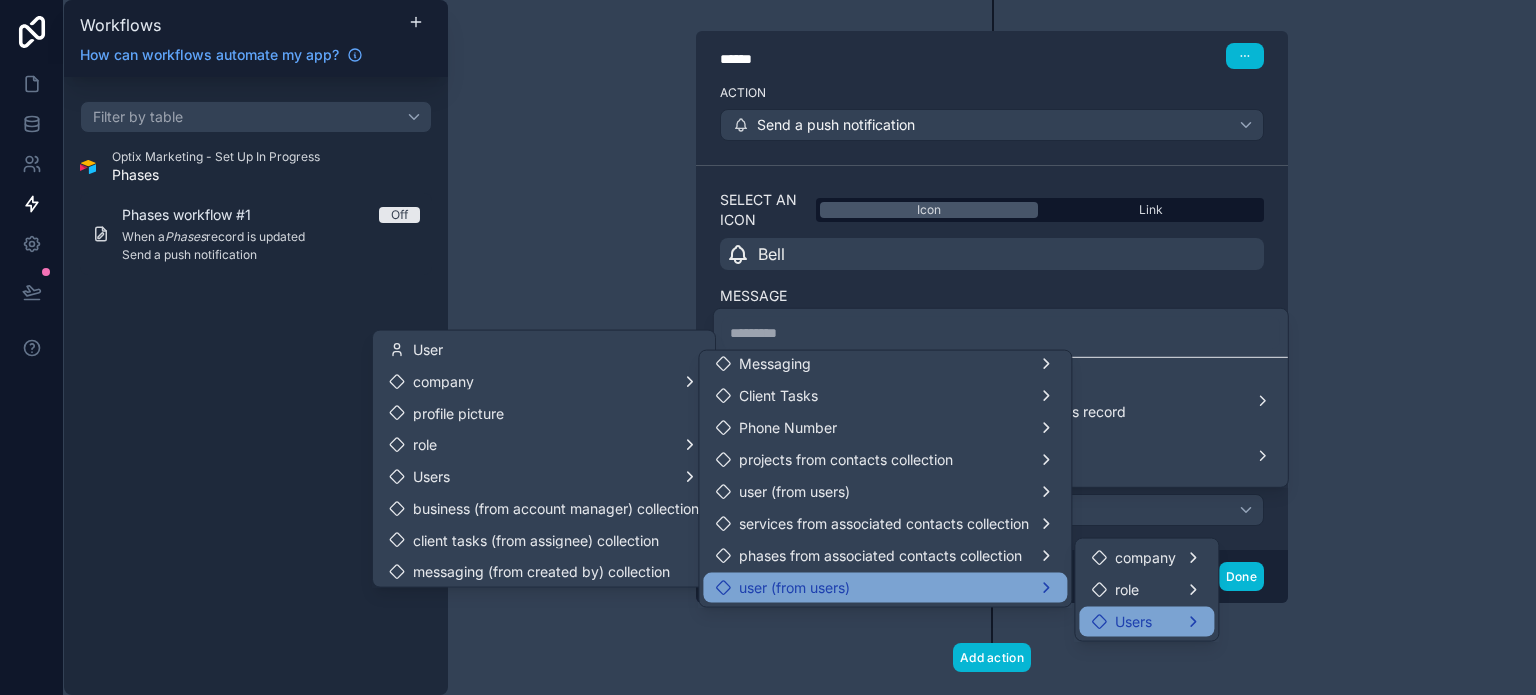 click on "Users" at bounding box center (1146, 622) 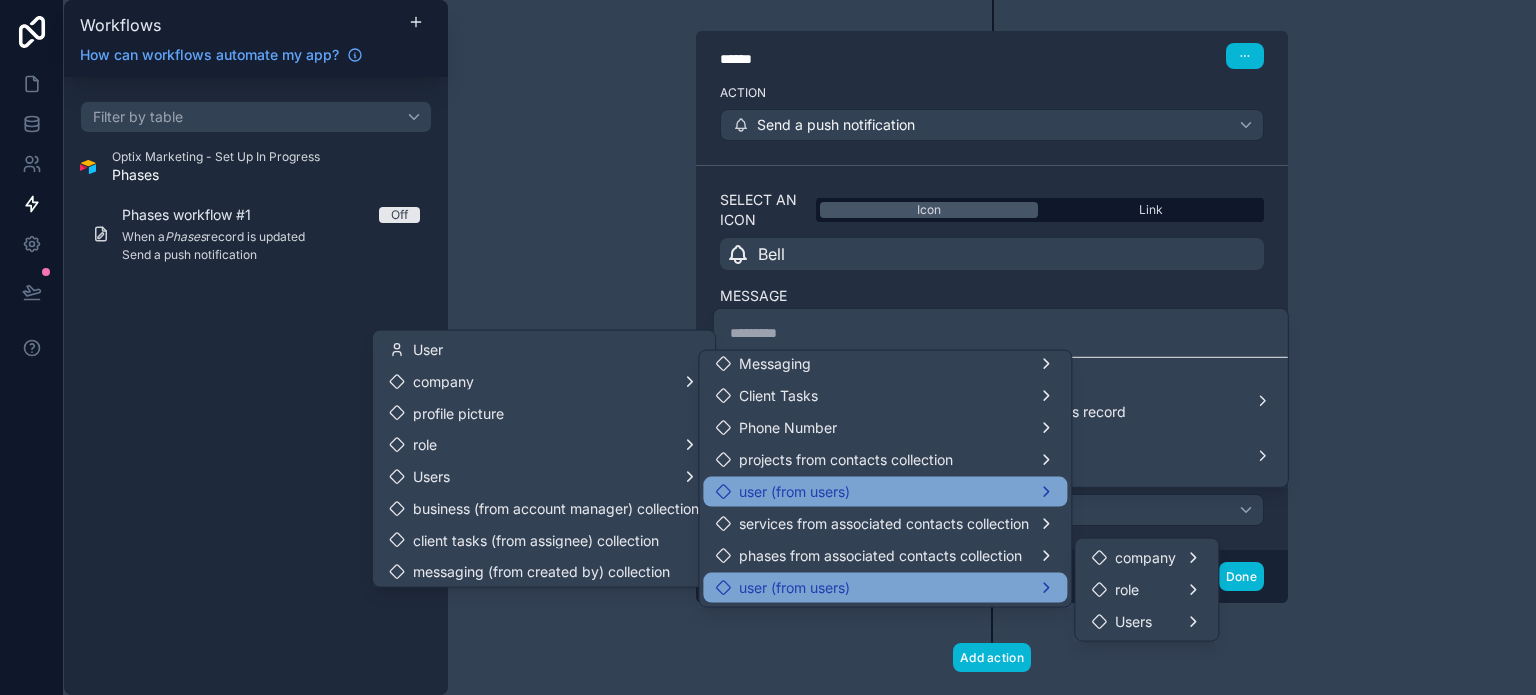 click on "user (from users)" at bounding box center (794, 492) 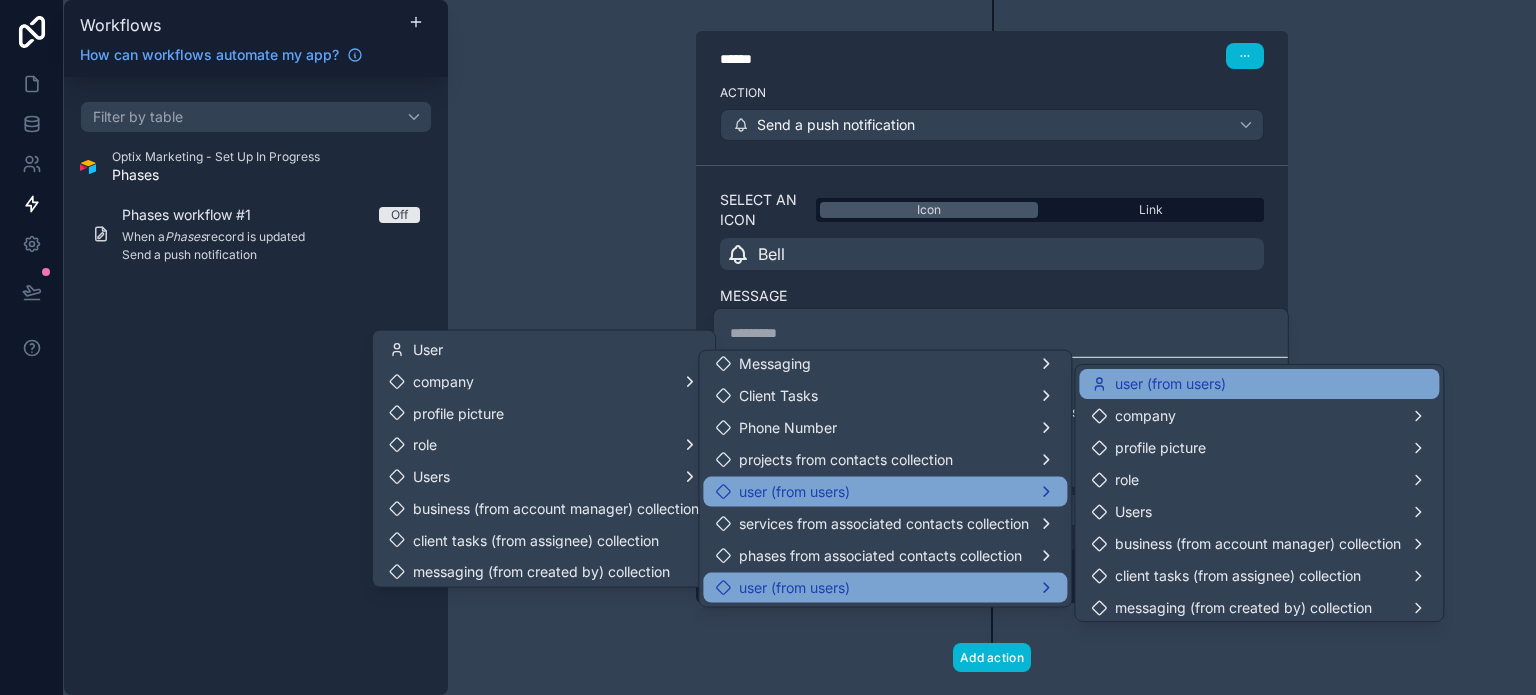 click on "user (from users)" at bounding box center (1259, 384) 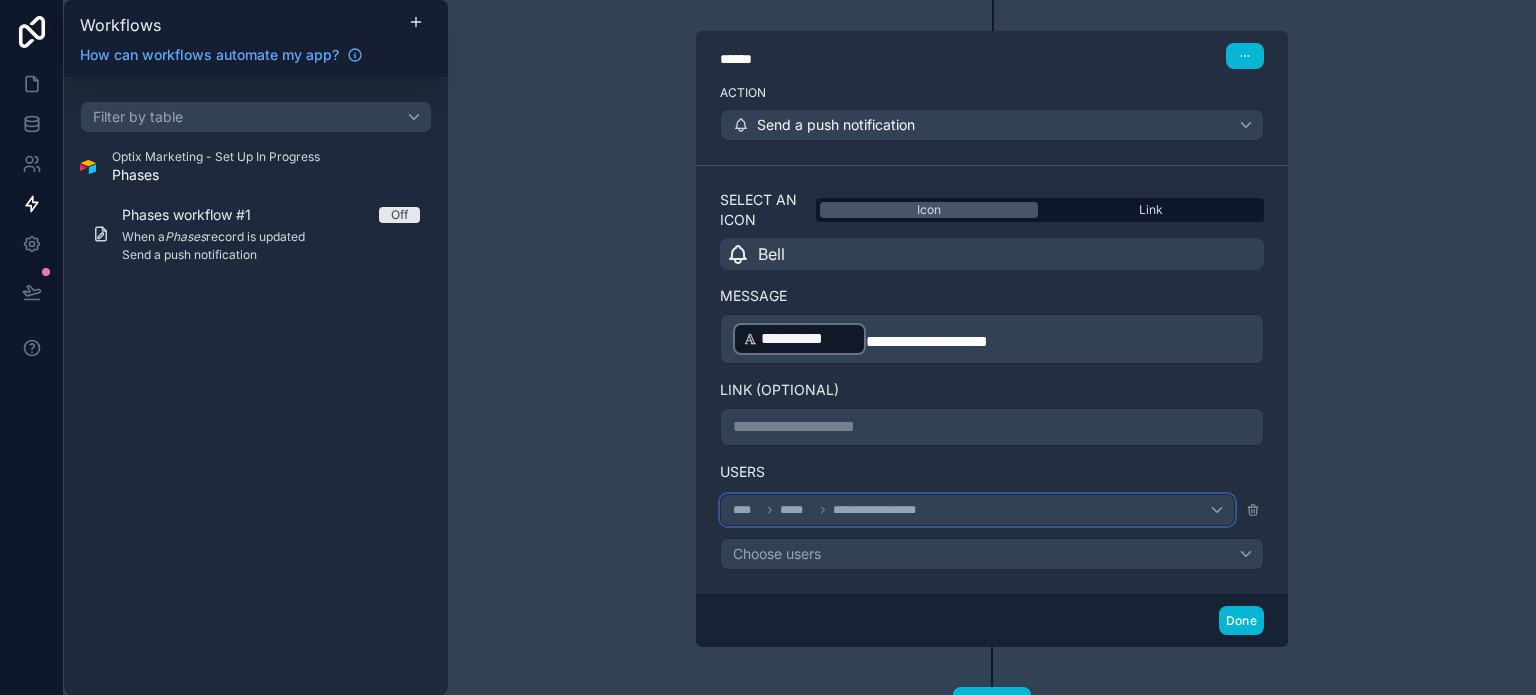 click on "**********" at bounding box center (882, 510) 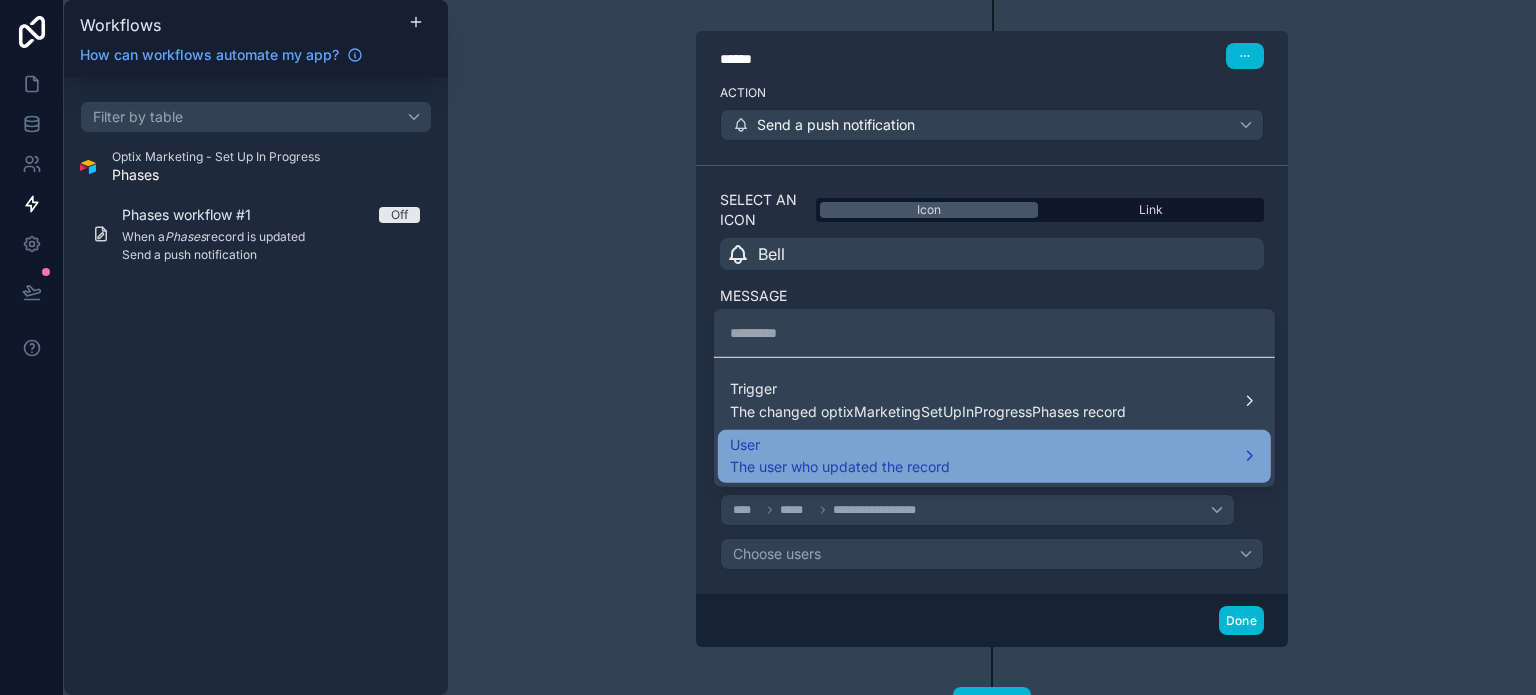 click on "The user who updated the record" at bounding box center [840, 467] 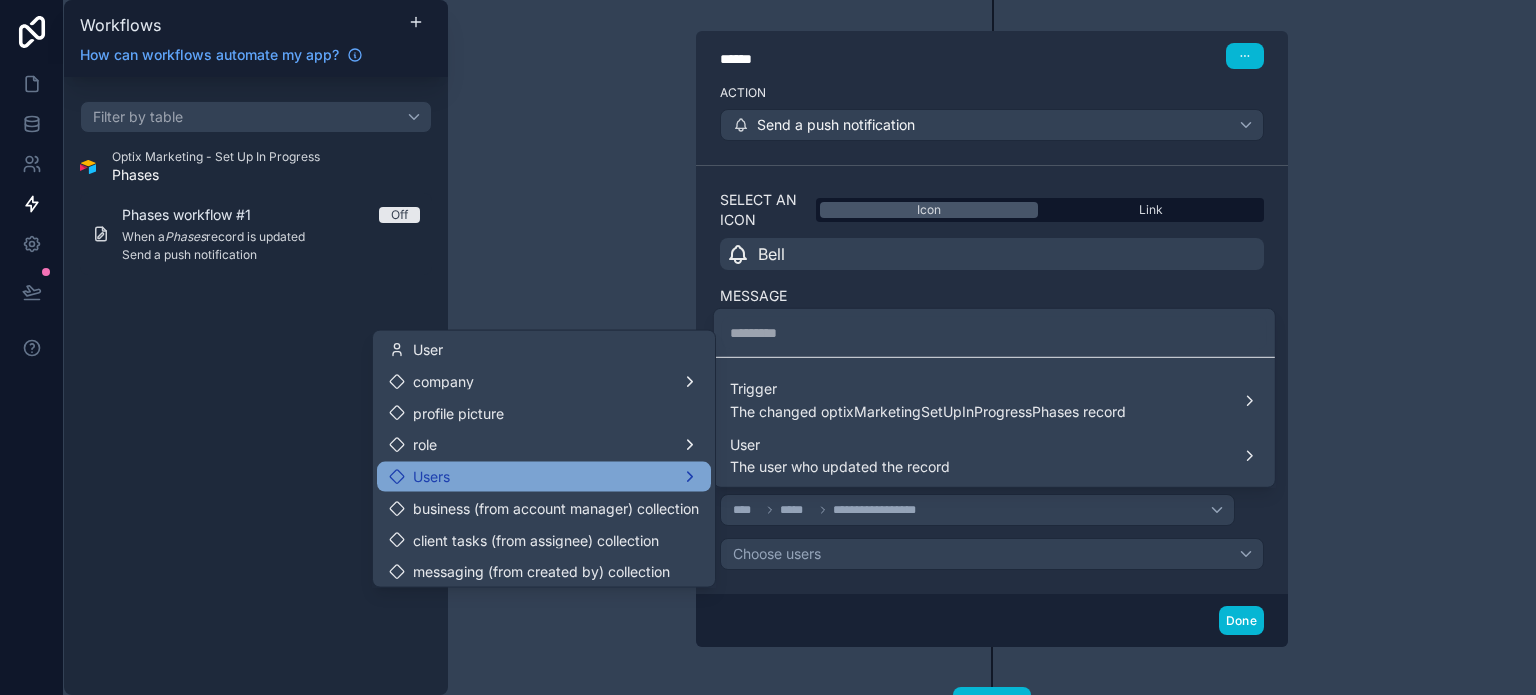 click on "Users" at bounding box center (544, 477) 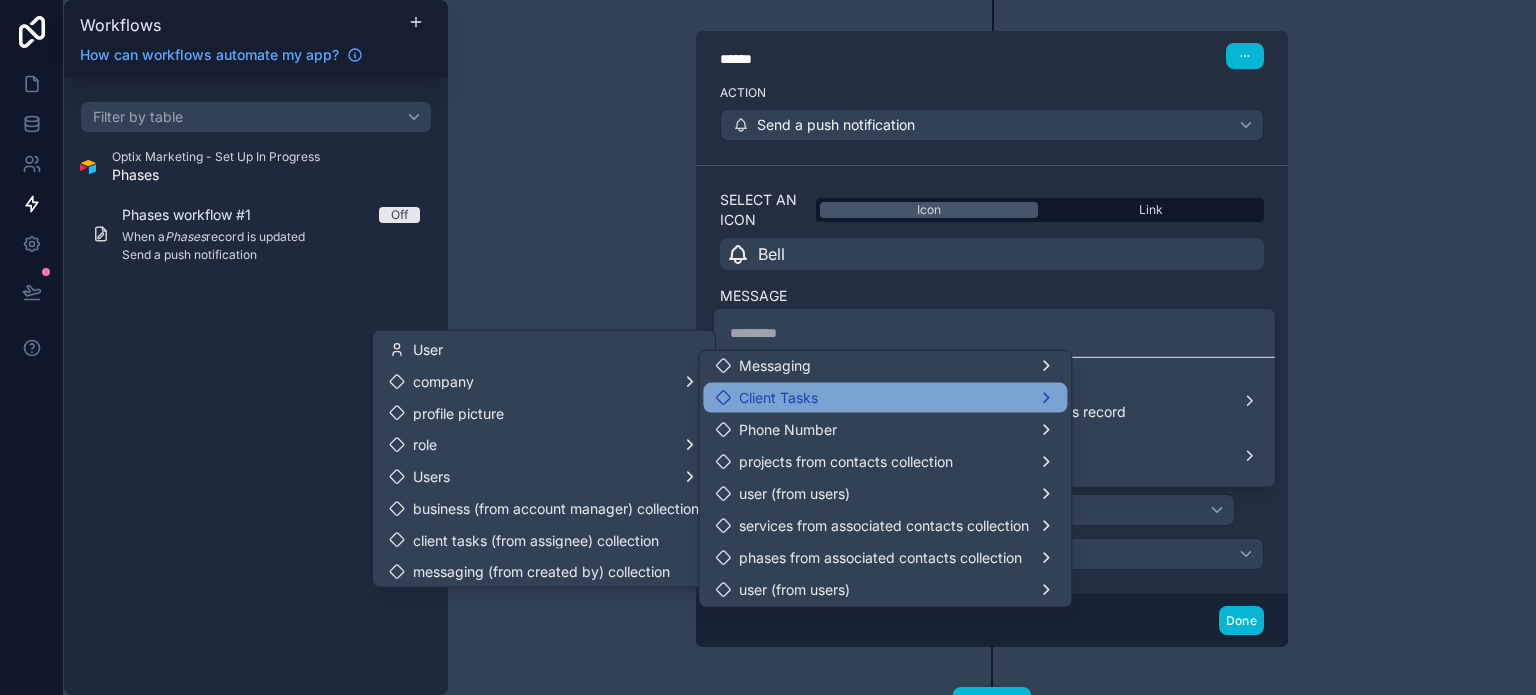 scroll, scrollTop: 134, scrollLeft: 0, axis: vertical 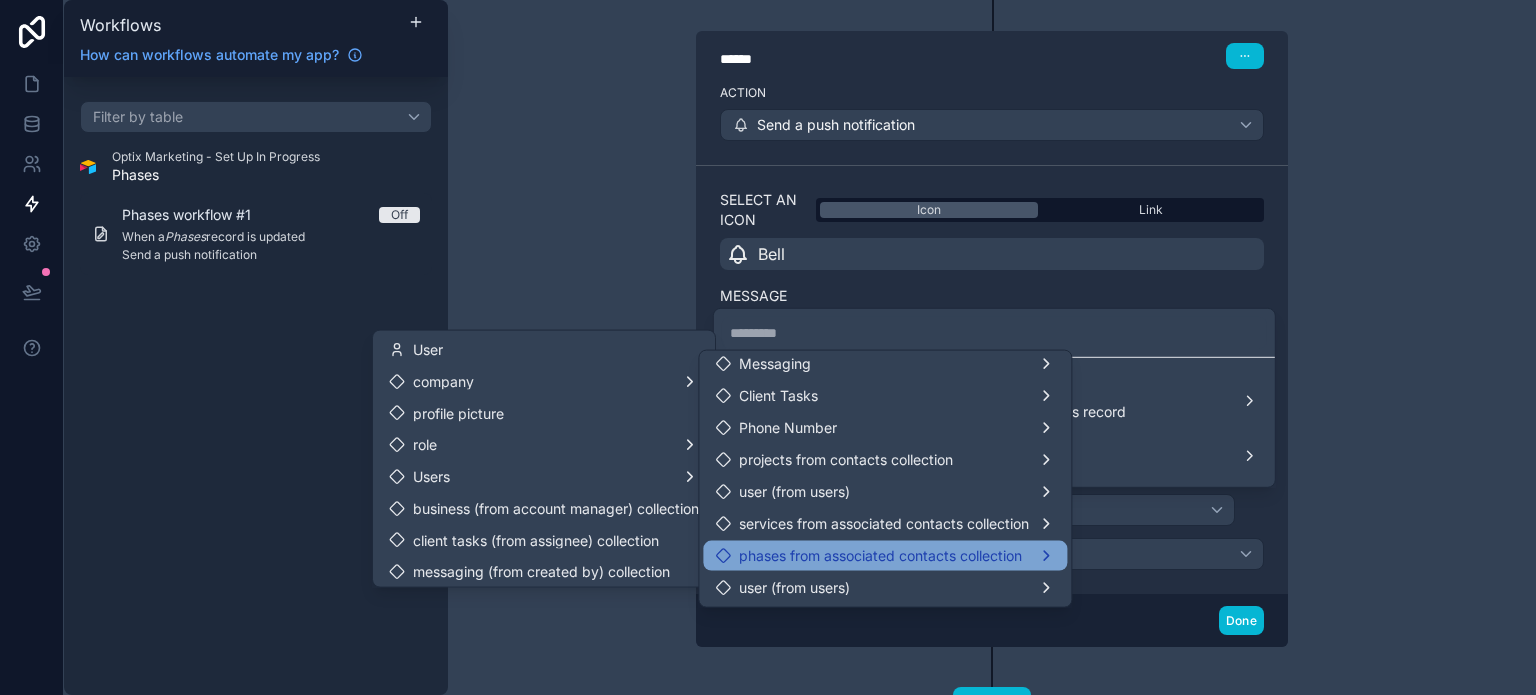 click on "phases from associated contacts collection" at bounding box center (880, 556) 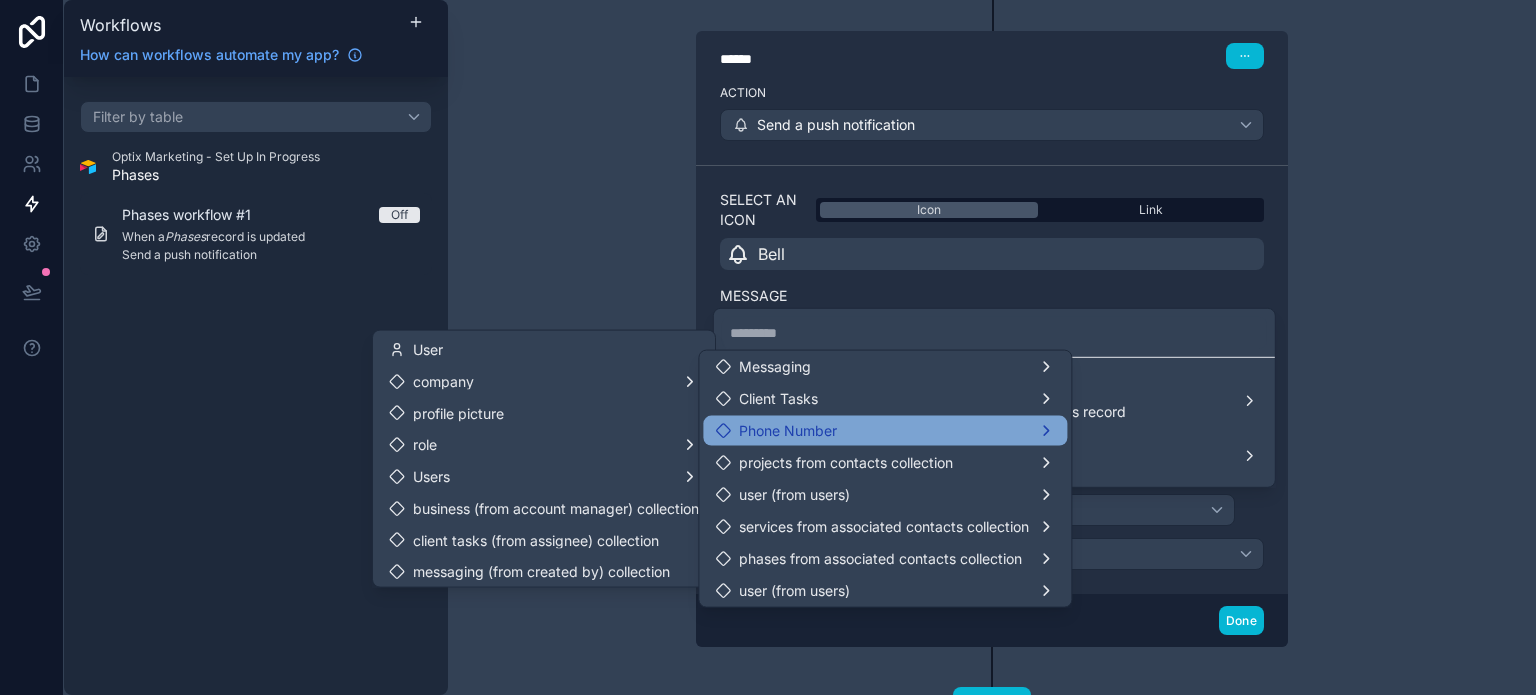 scroll, scrollTop: 134, scrollLeft: 0, axis: vertical 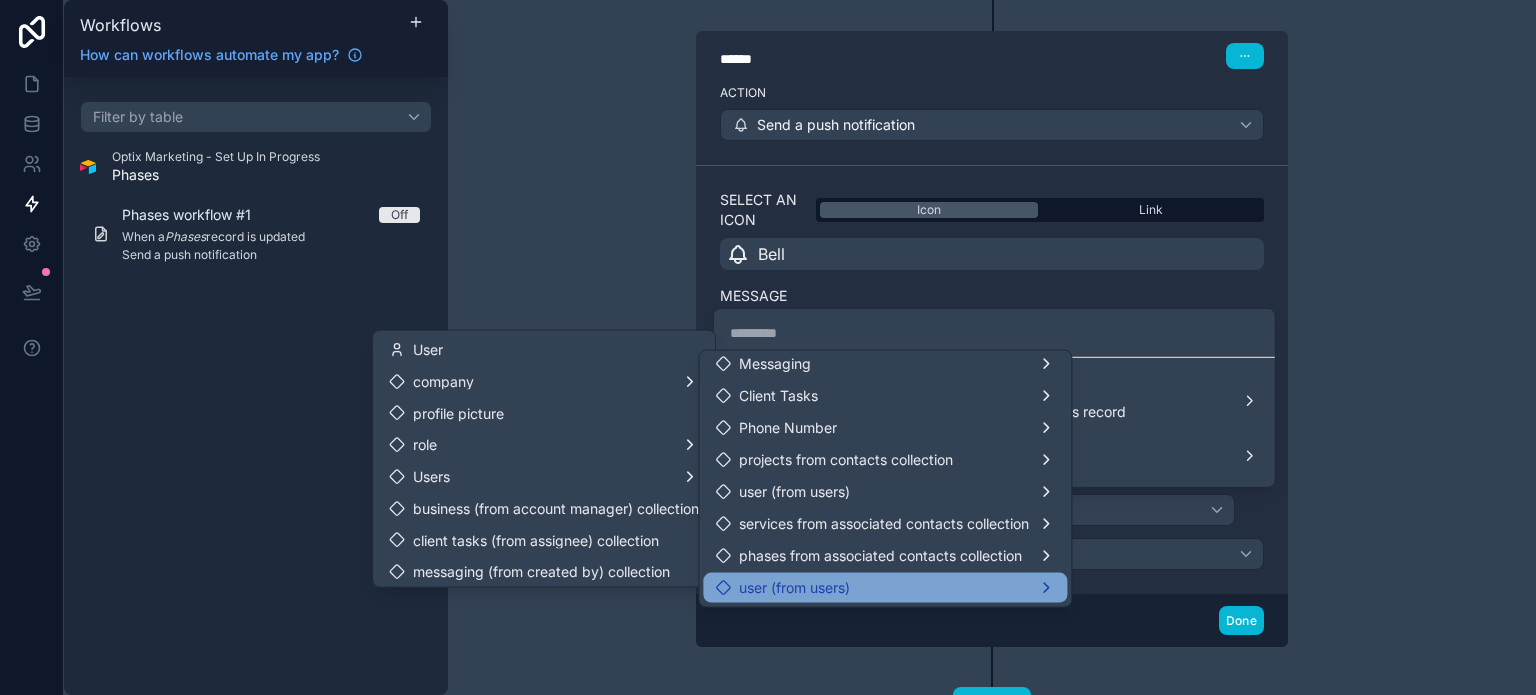 click on "user (from users)" at bounding box center (794, 588) 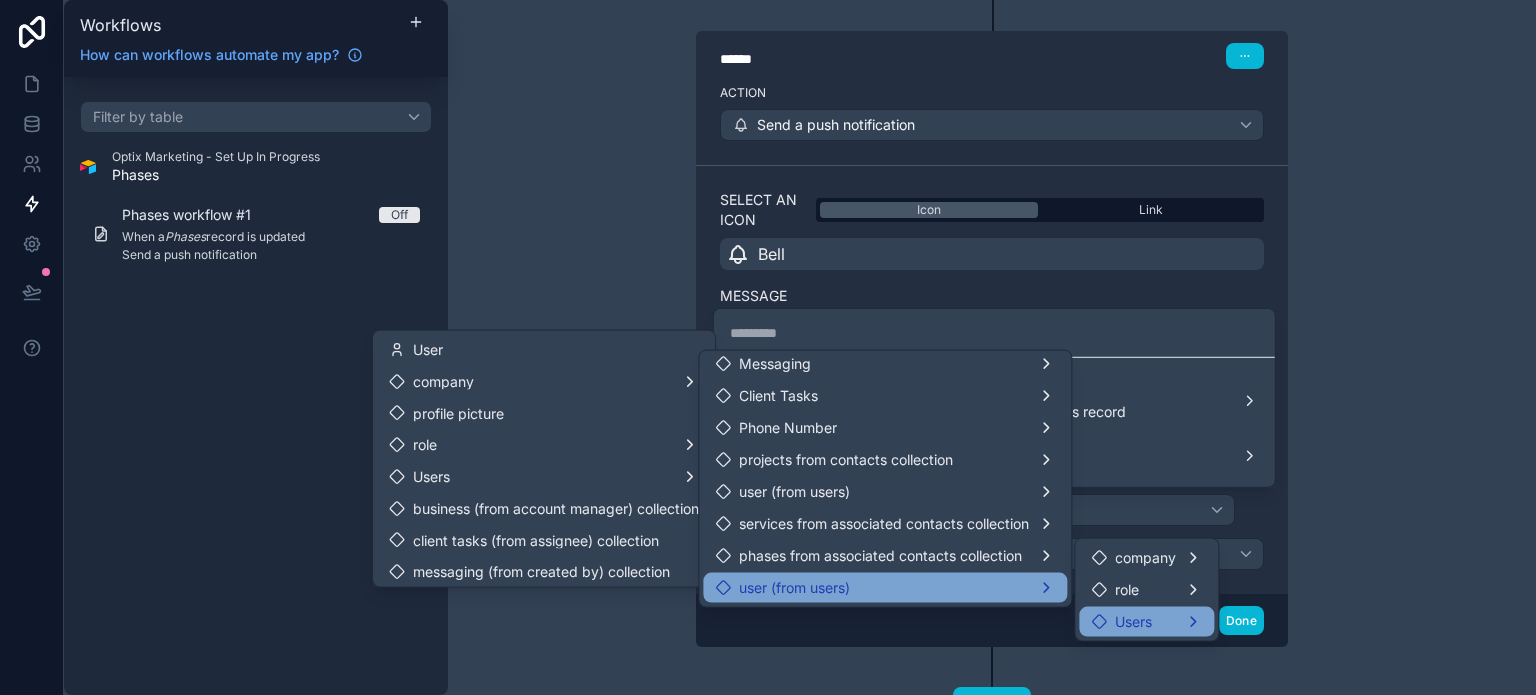 click on "Users" at bounding box center [1146, 622] 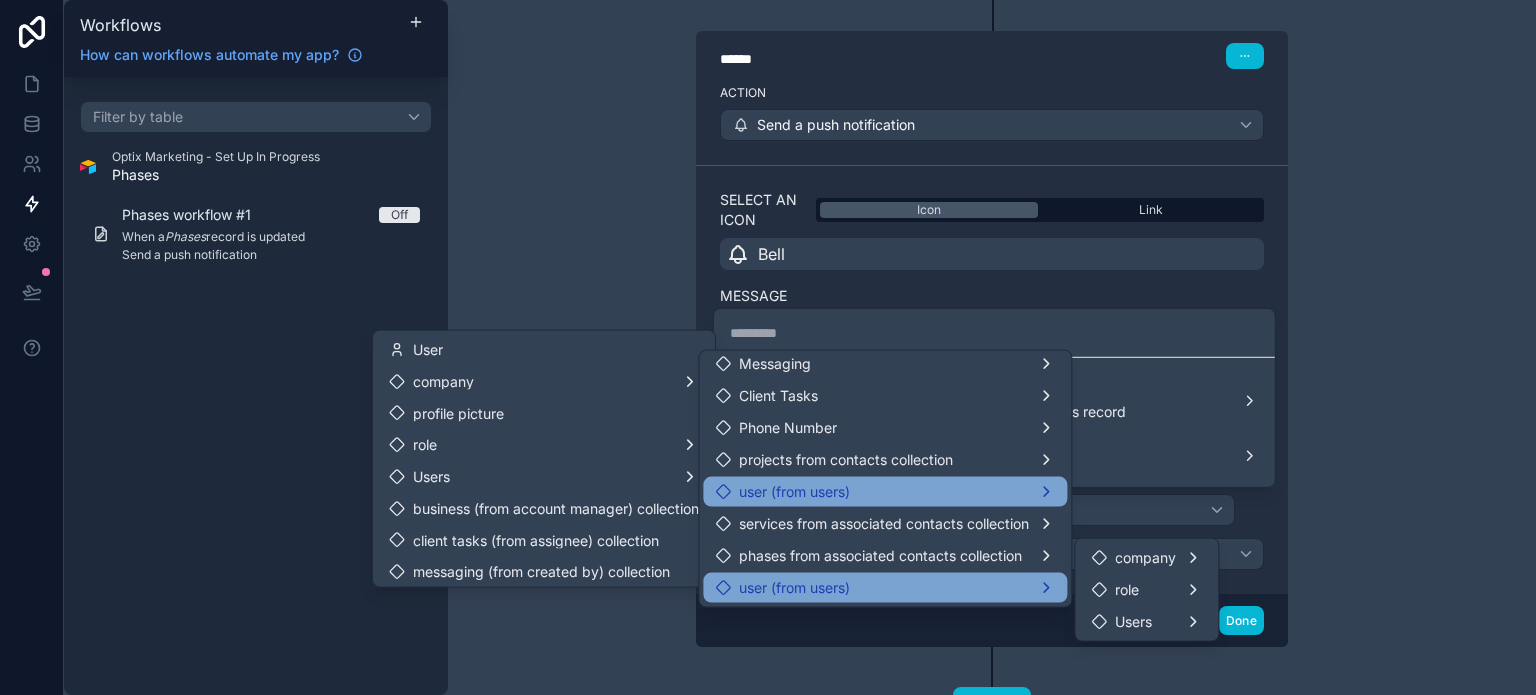 click on "user (from users)" at bounding box center (794, 492) 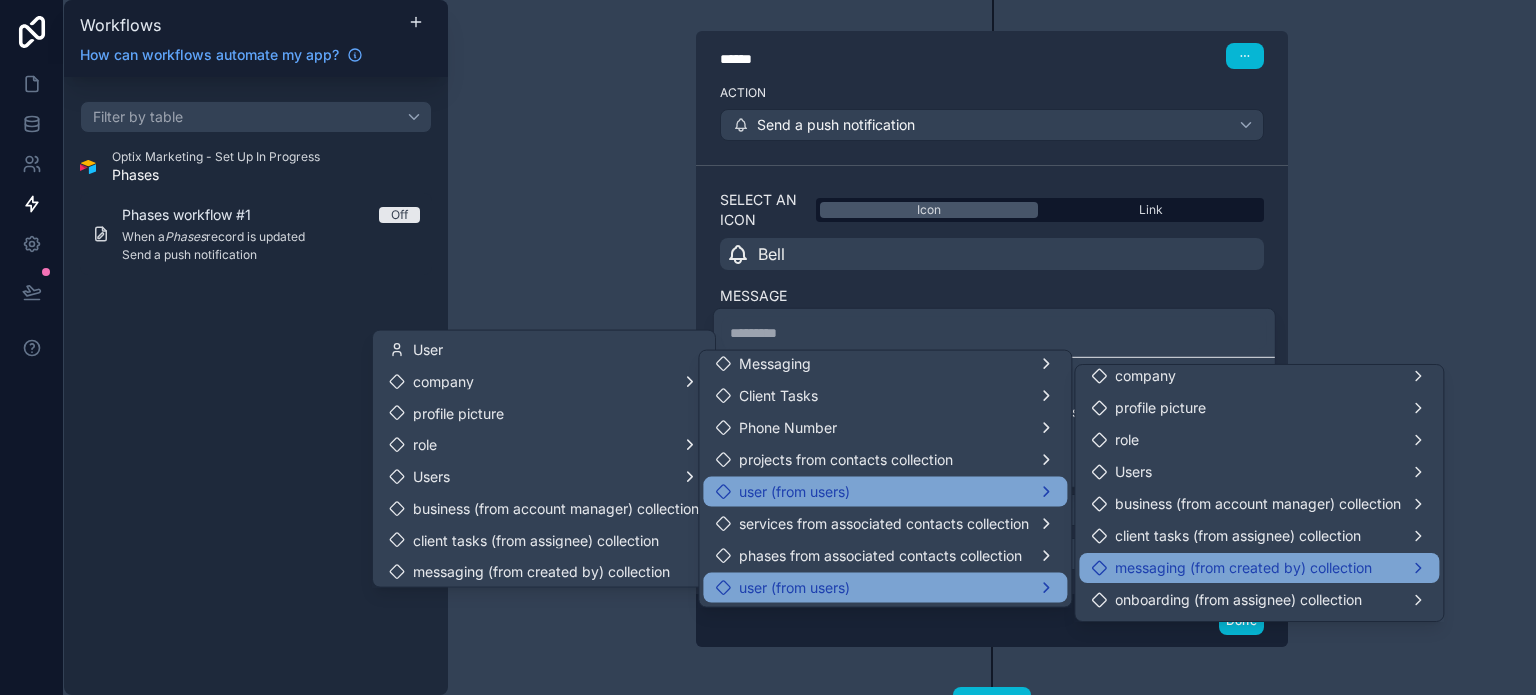 scroll, scrollTop: 33, scrollLeft: 0, axis: vertical 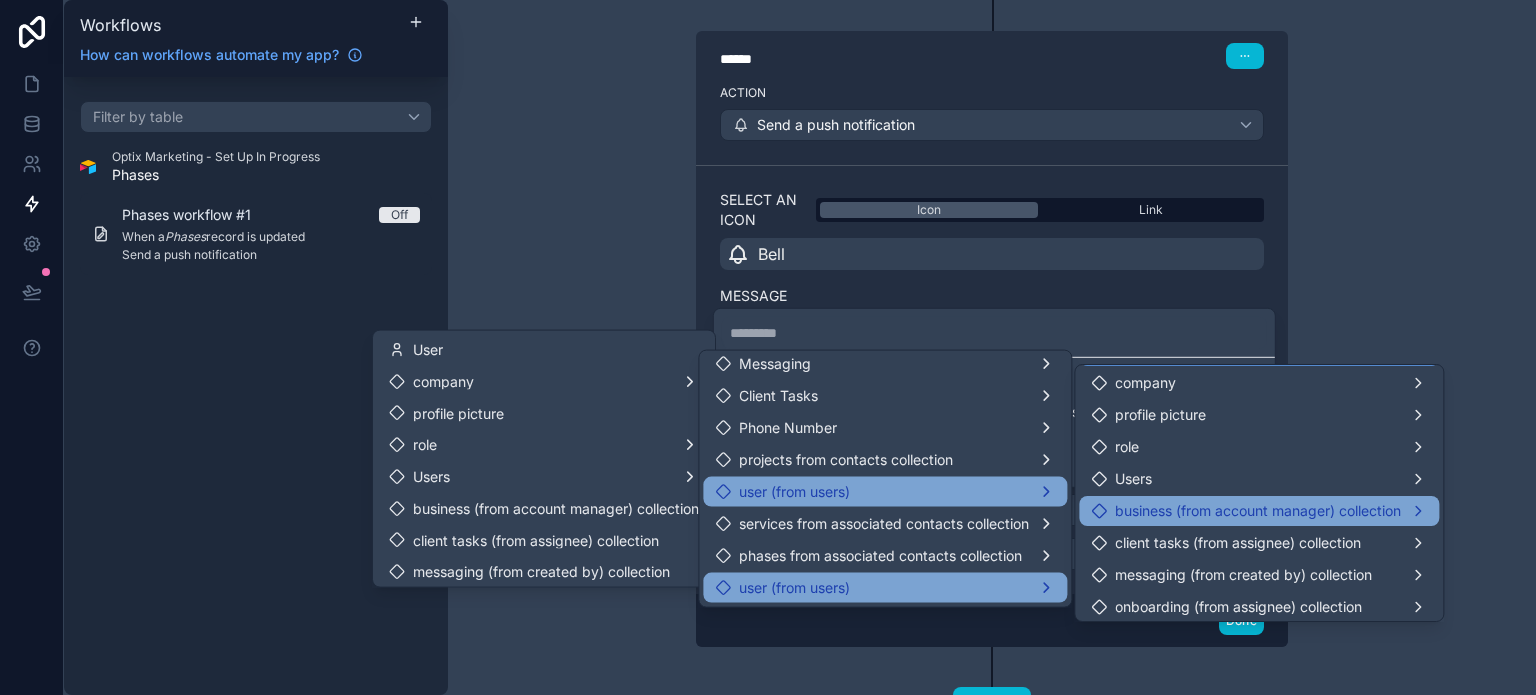 click on "business (from account manager) collection" at bounding box center (1258, 511) 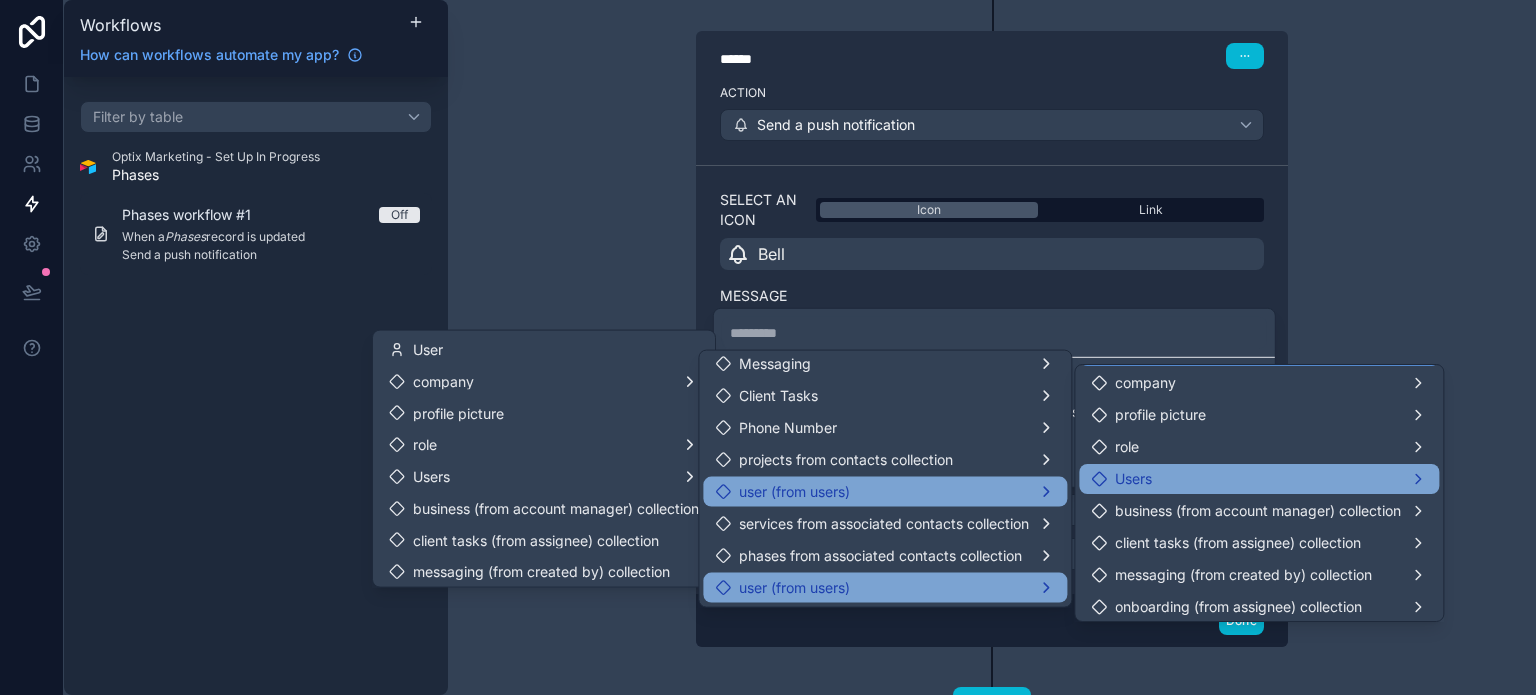 click on "Users" at bounding box center [1259, 479] 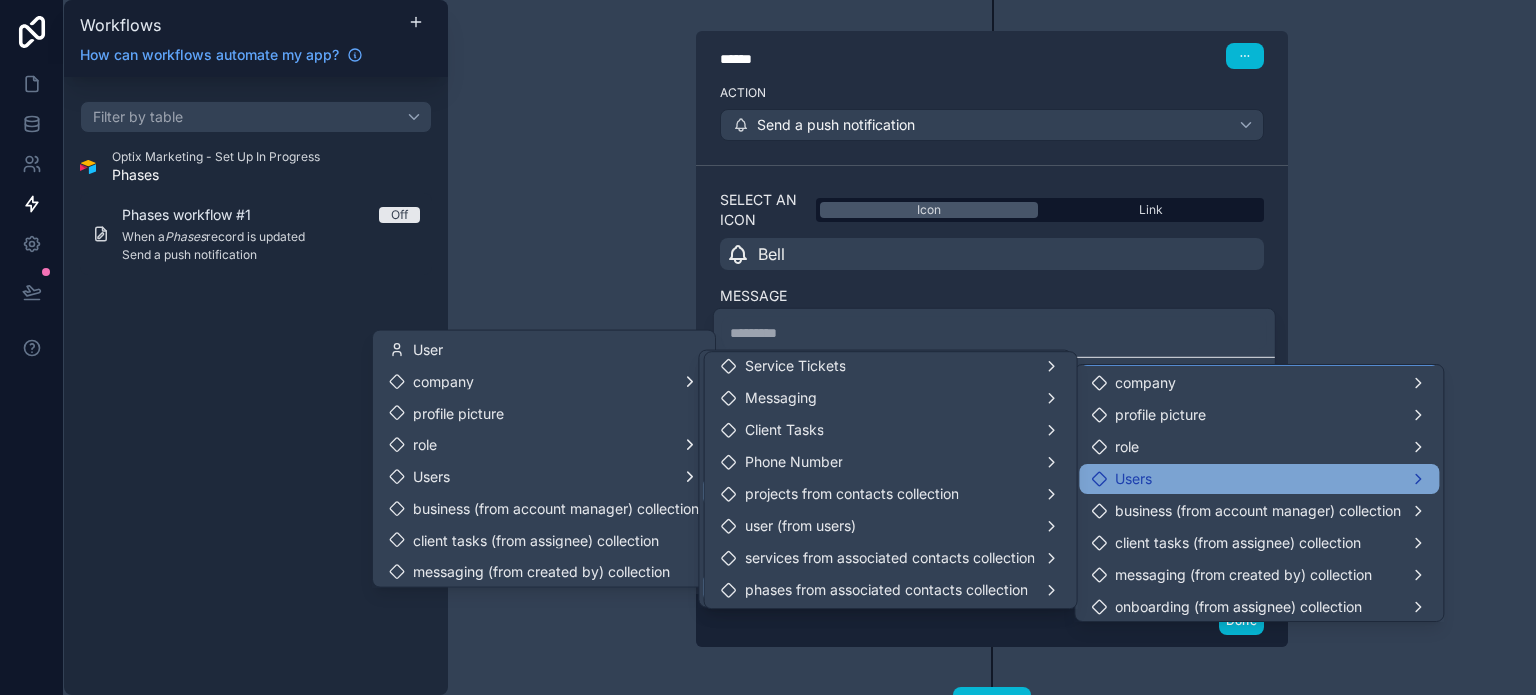 scroll, scrollTop: 102, scrollLeft: 0, axis: vertical 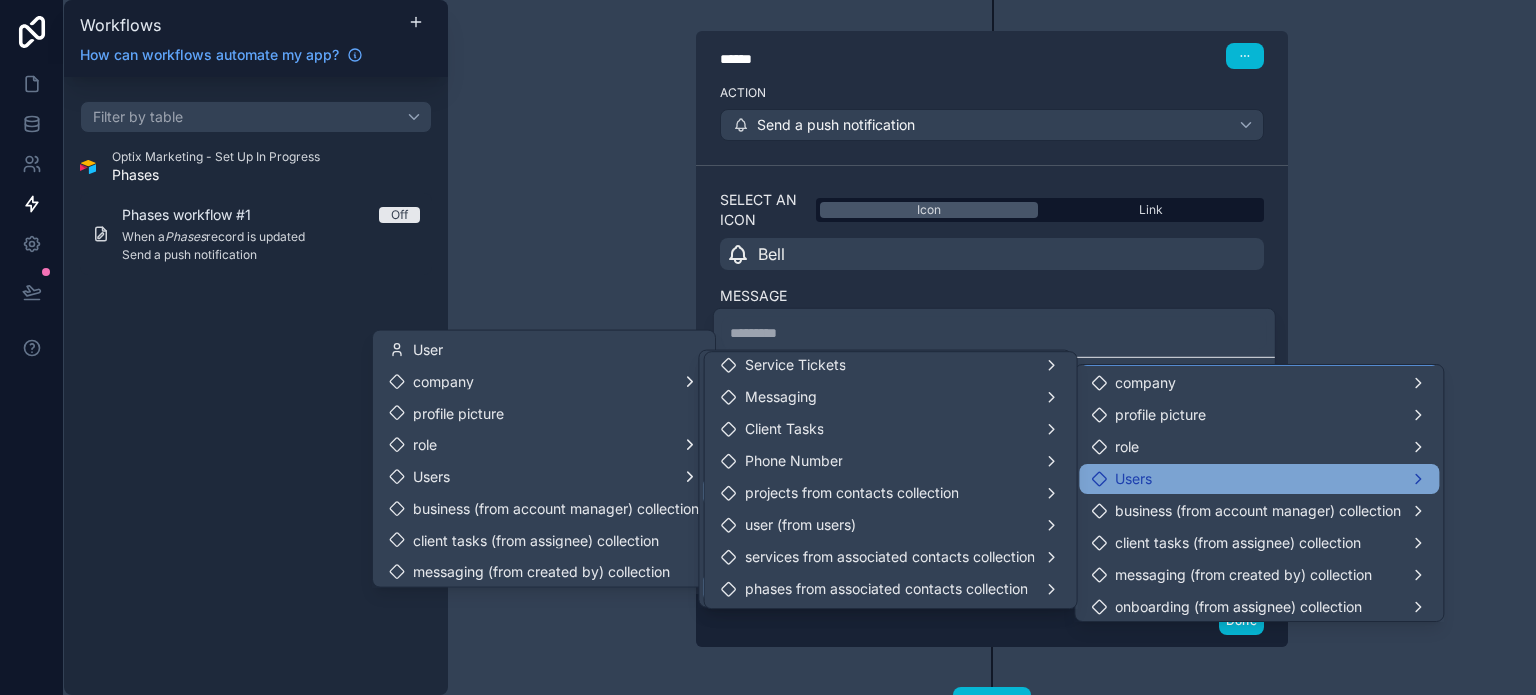 click on "Users" at bounding box center (1259, 479) 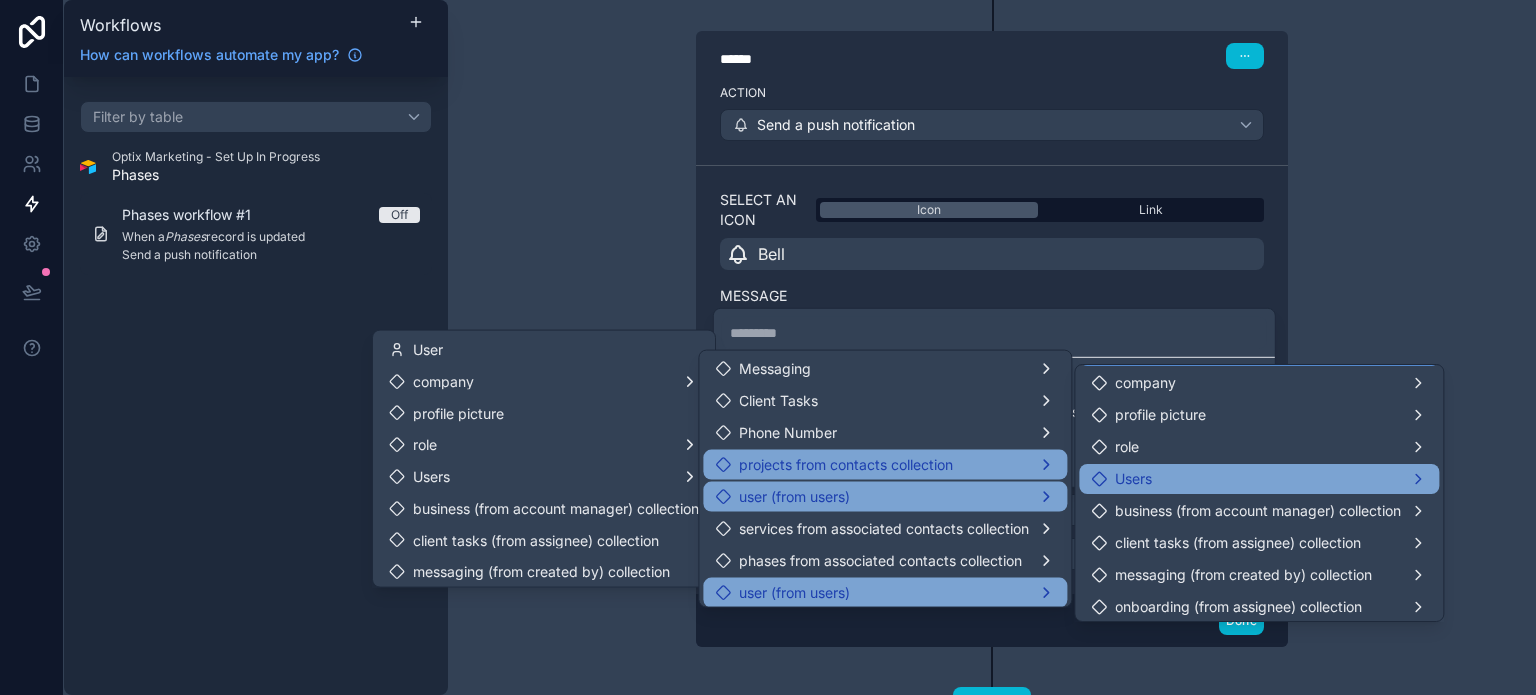scroll, scrollTop: 134, scrollLeft: 0, axis: vertical 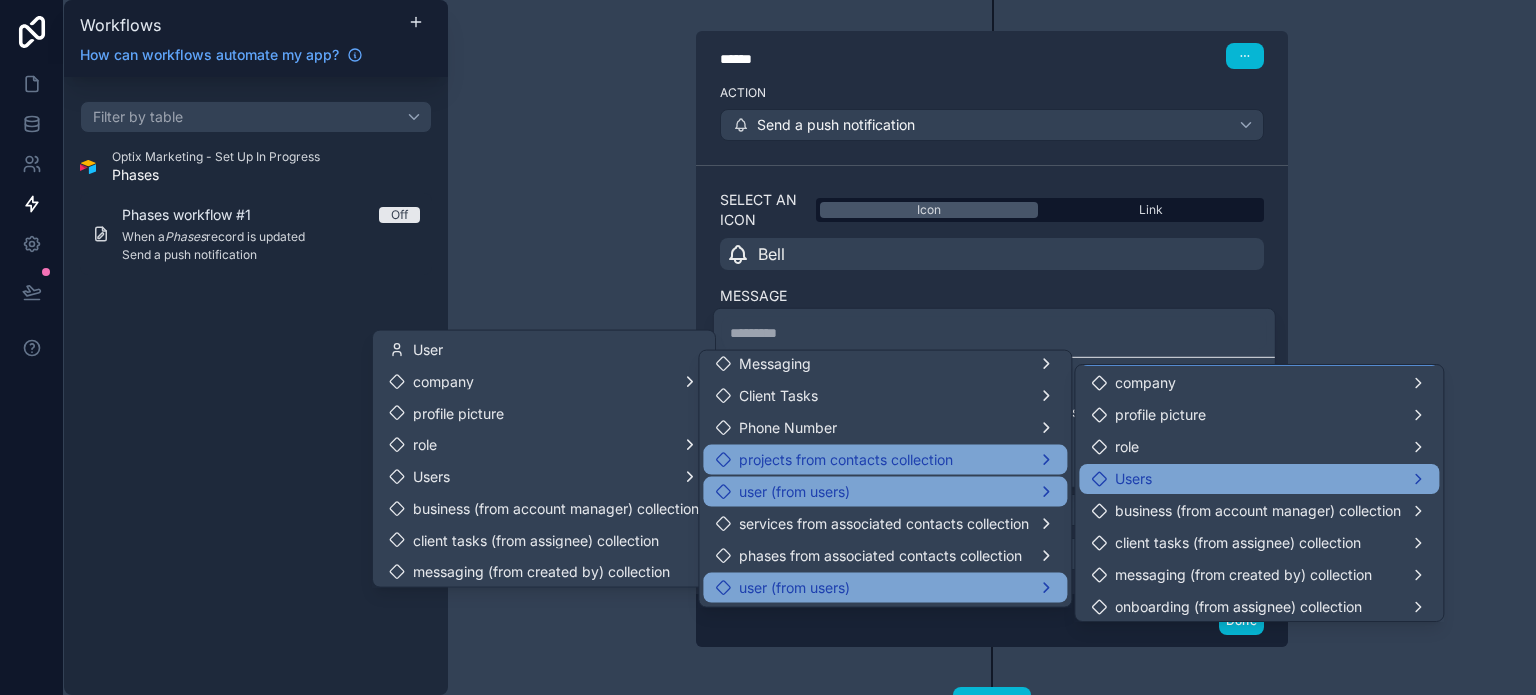 click on "projects from contacts collection" at bounding box center (846, 460) 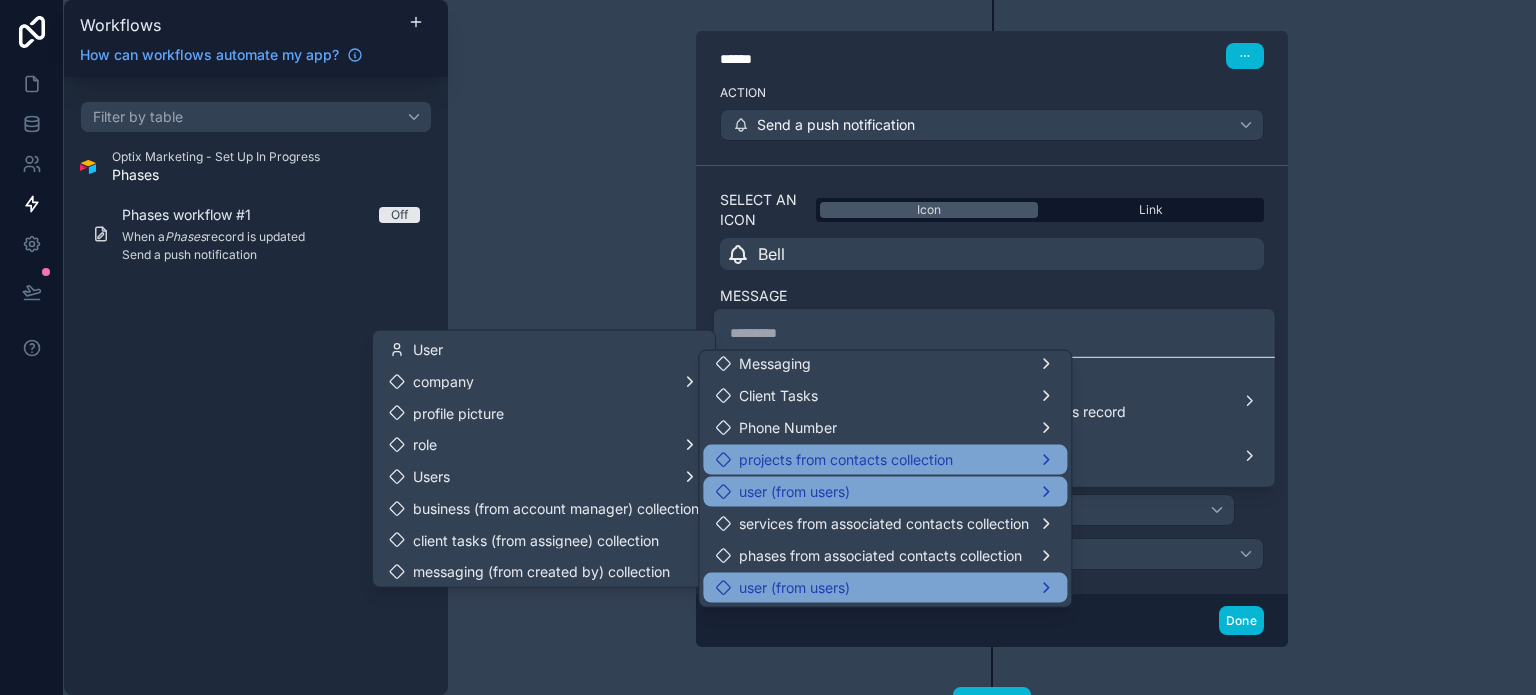 click on "projects from contacts collection" at bounding box center (846, 460) 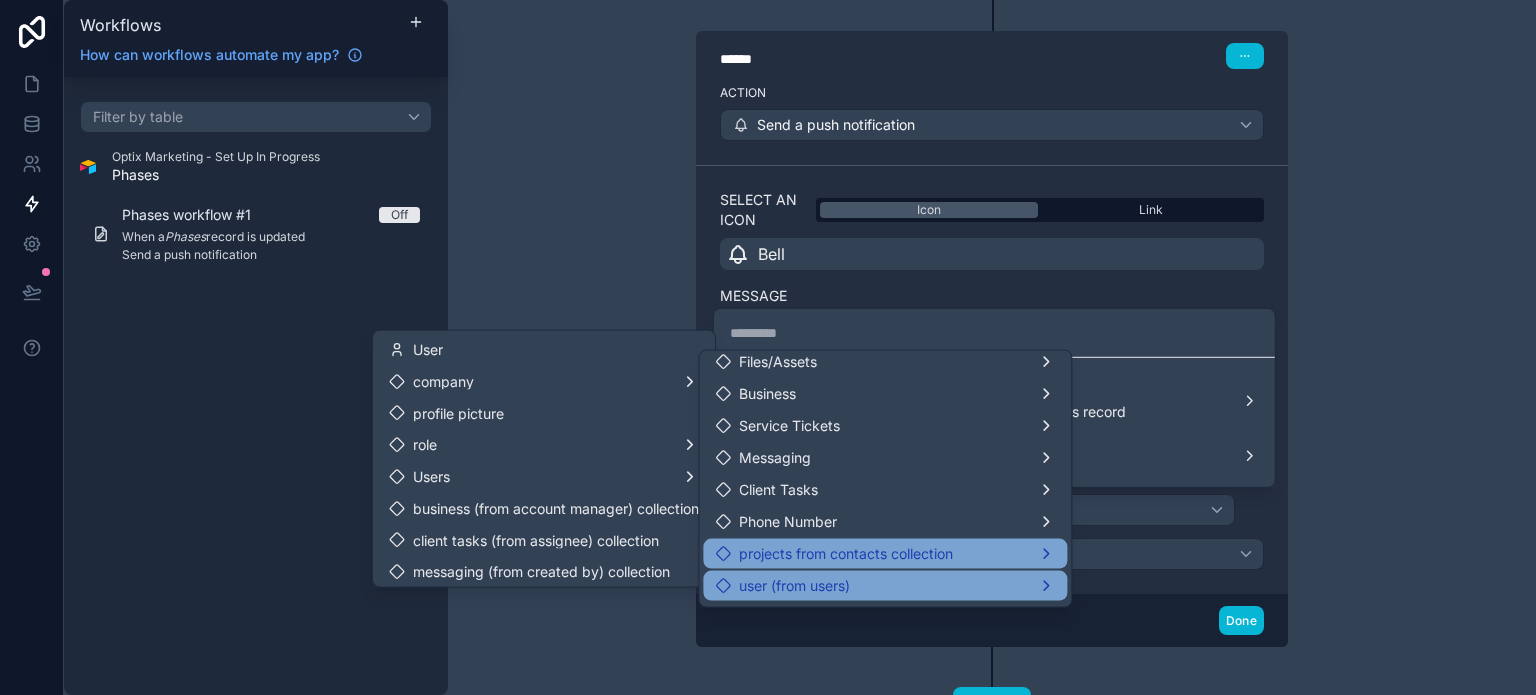 scroll, scrollTop: 34, scrollLeft: 0, axis: vertical 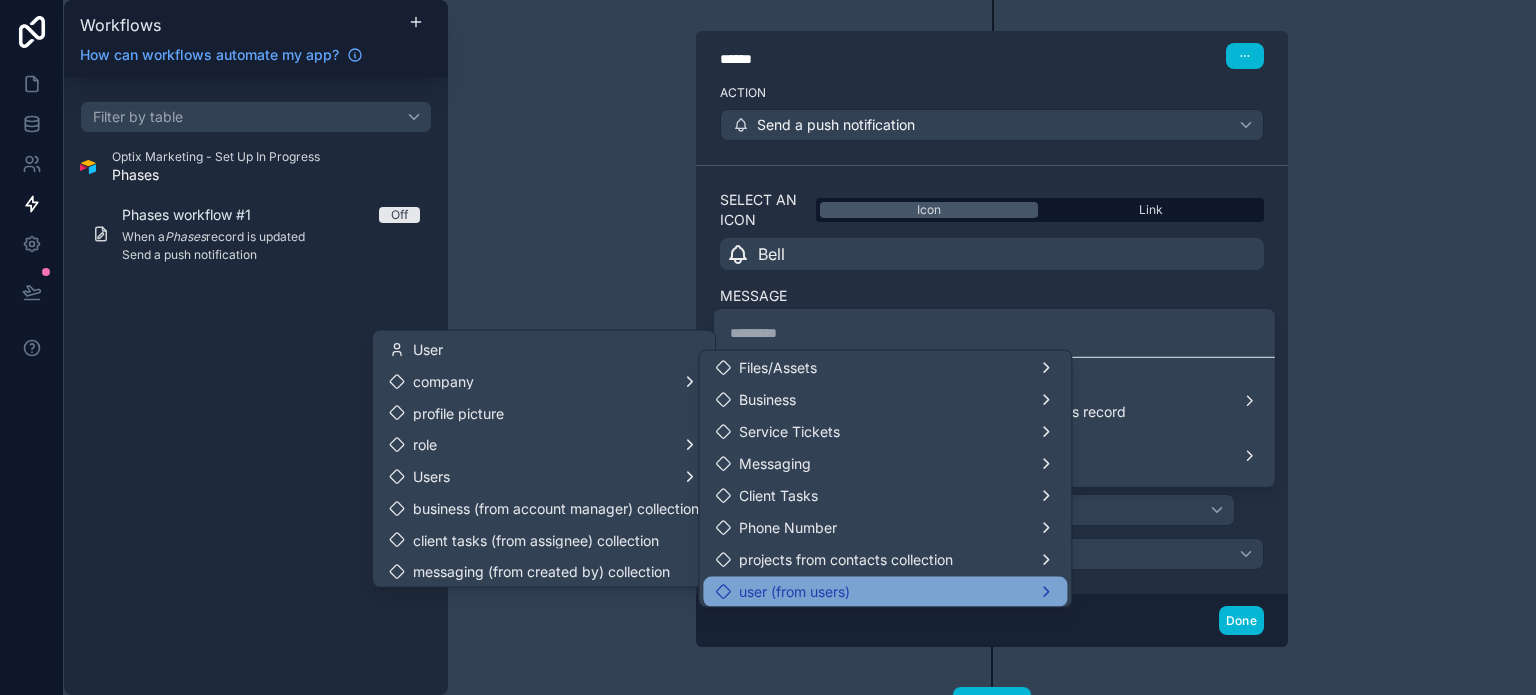 click on "user (from users)" at bounding box center [885, 592] 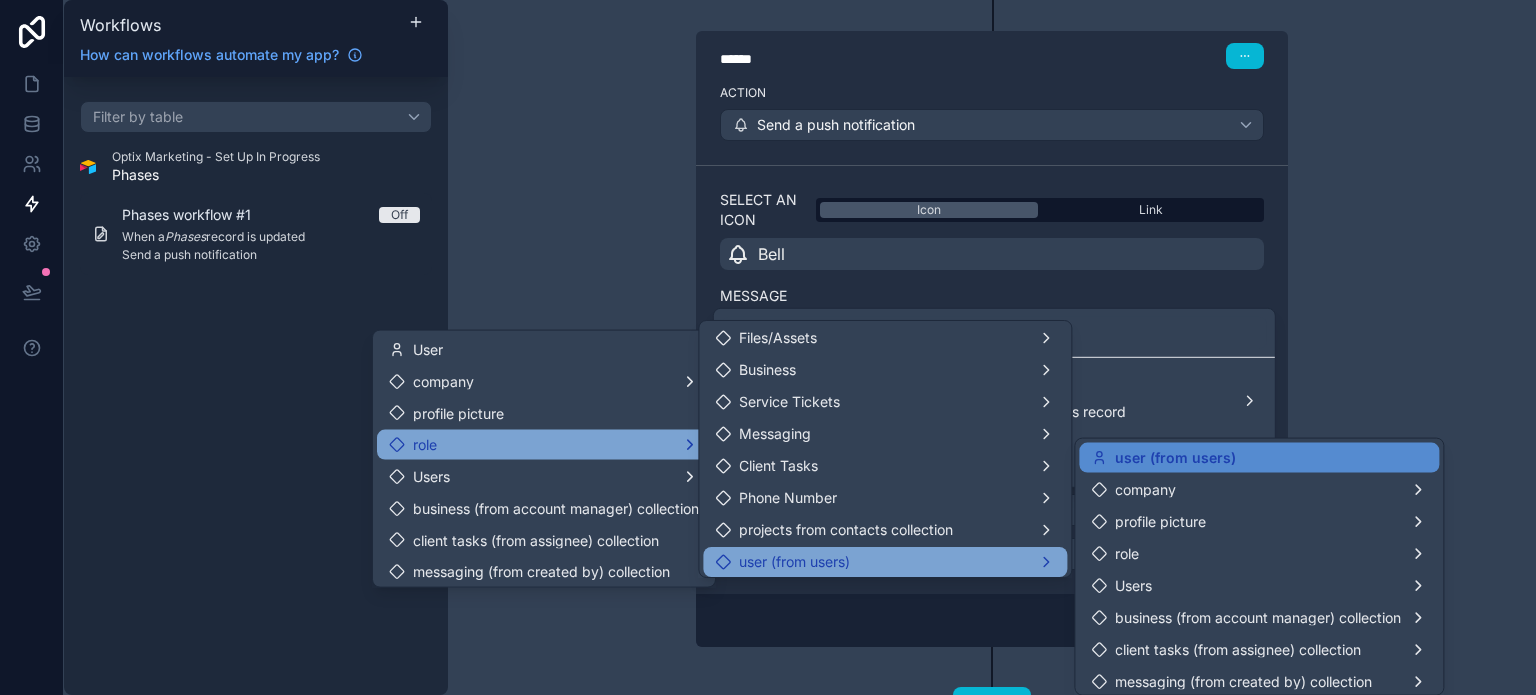 scroll, scrollTop: 0, scrollLeft: 0, axis: both 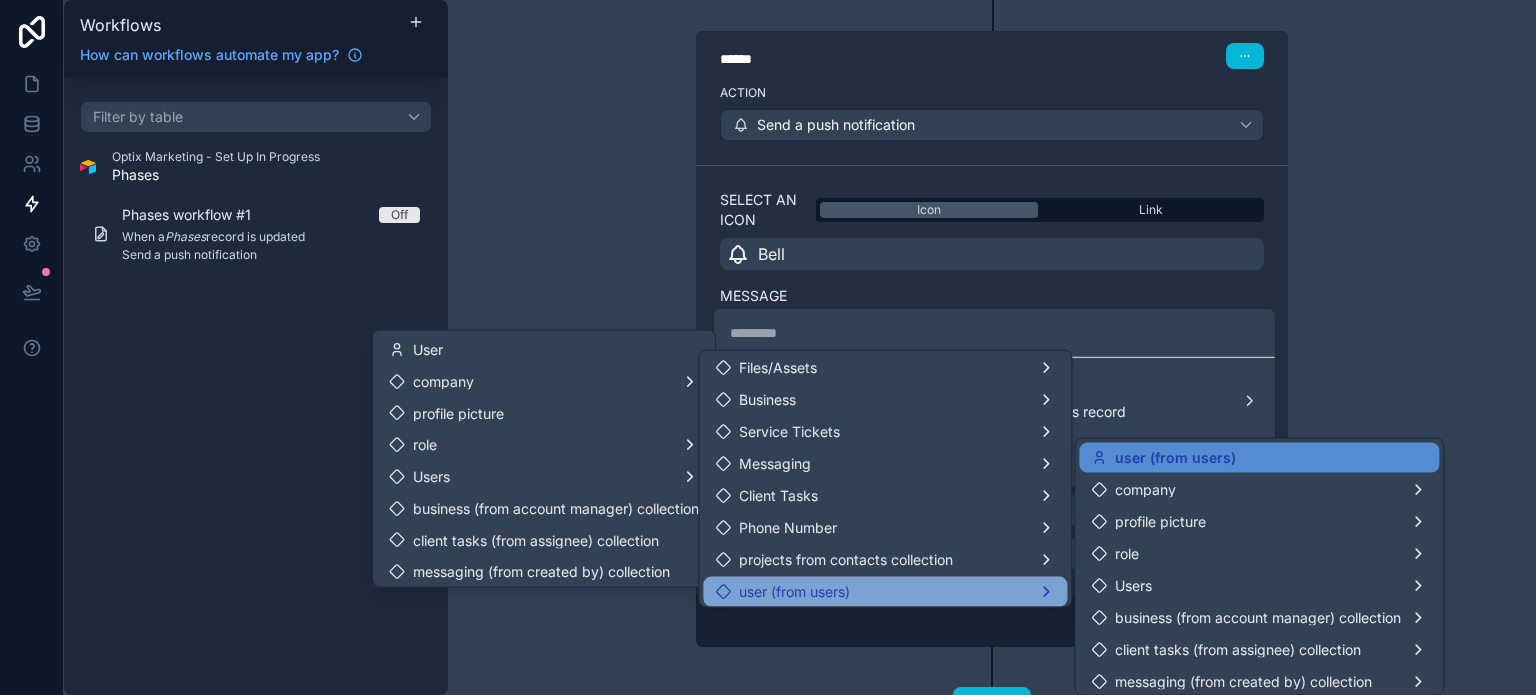 click at bounding box center [768, 347] 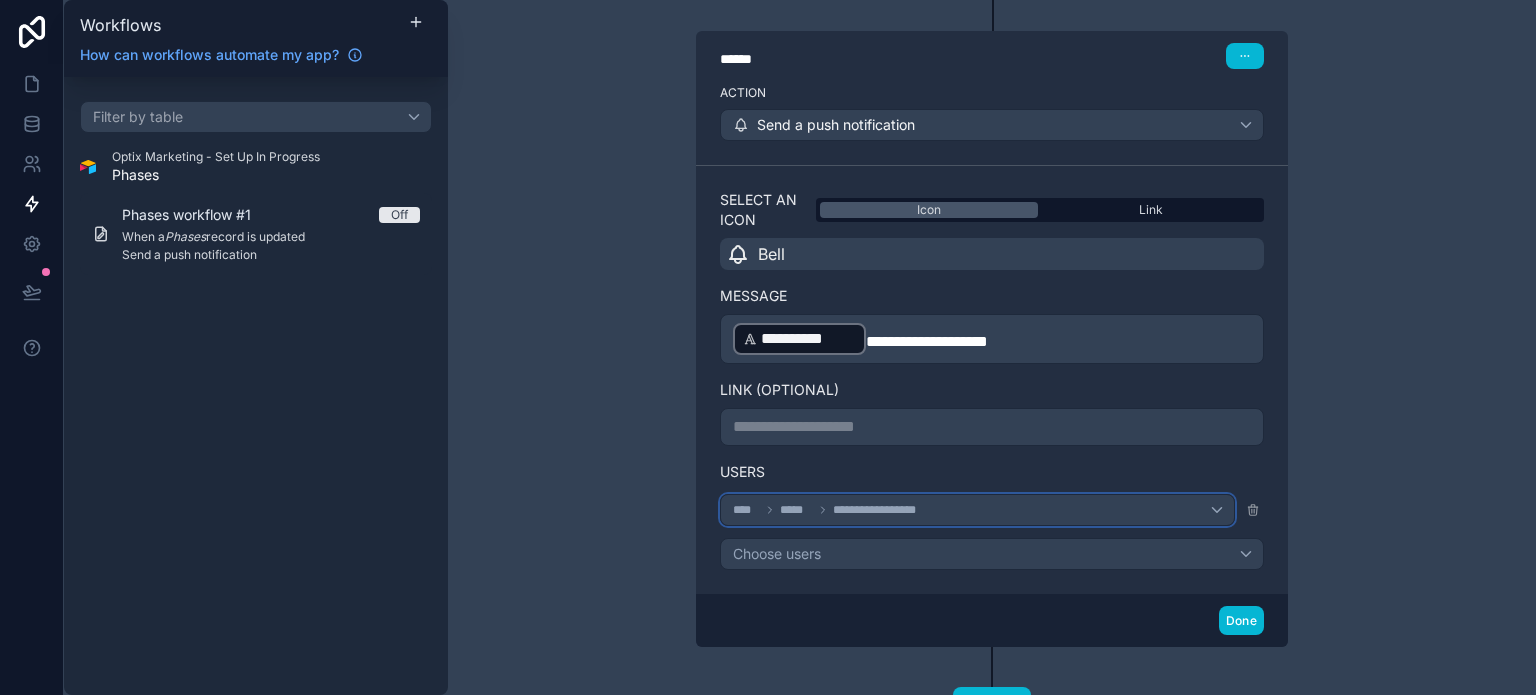 click on "**********" at bounding box center [882, 510] 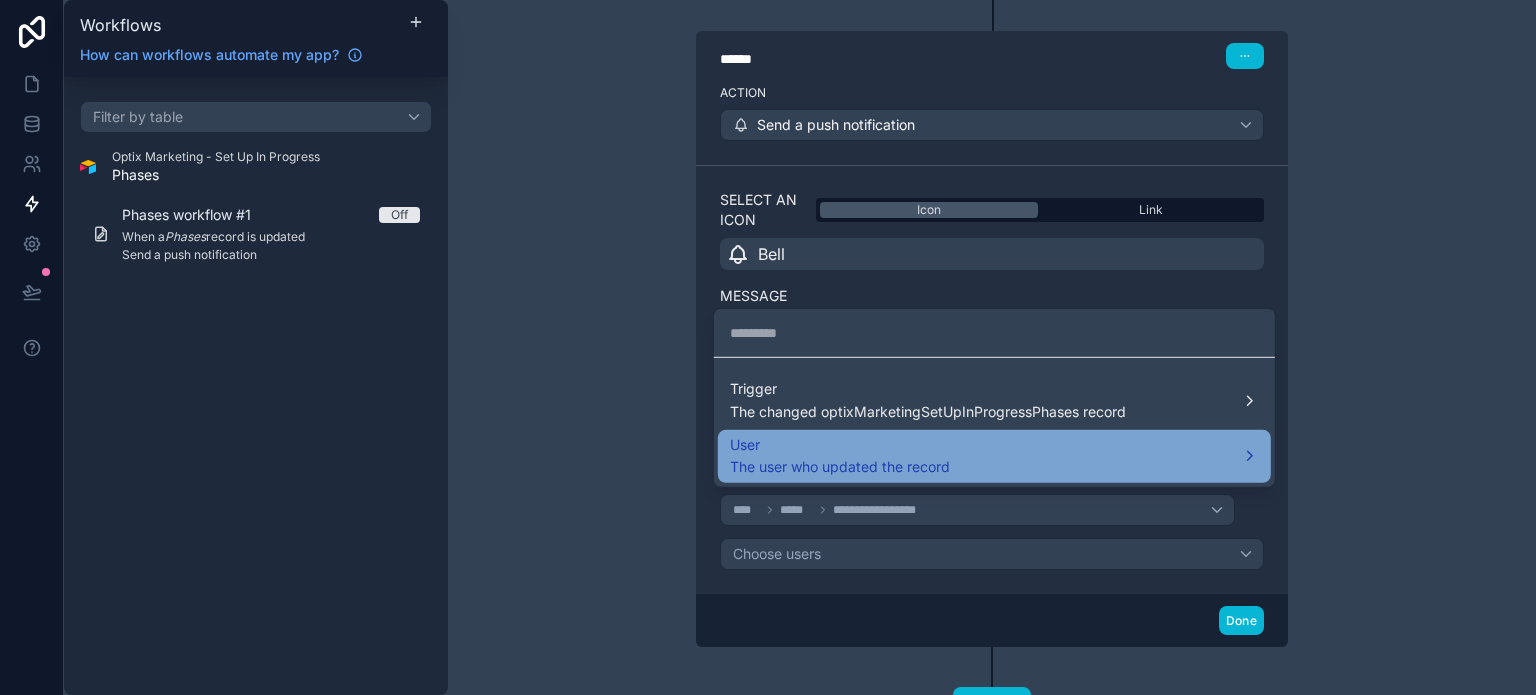 click on "User" at bounding box center (840, 444) 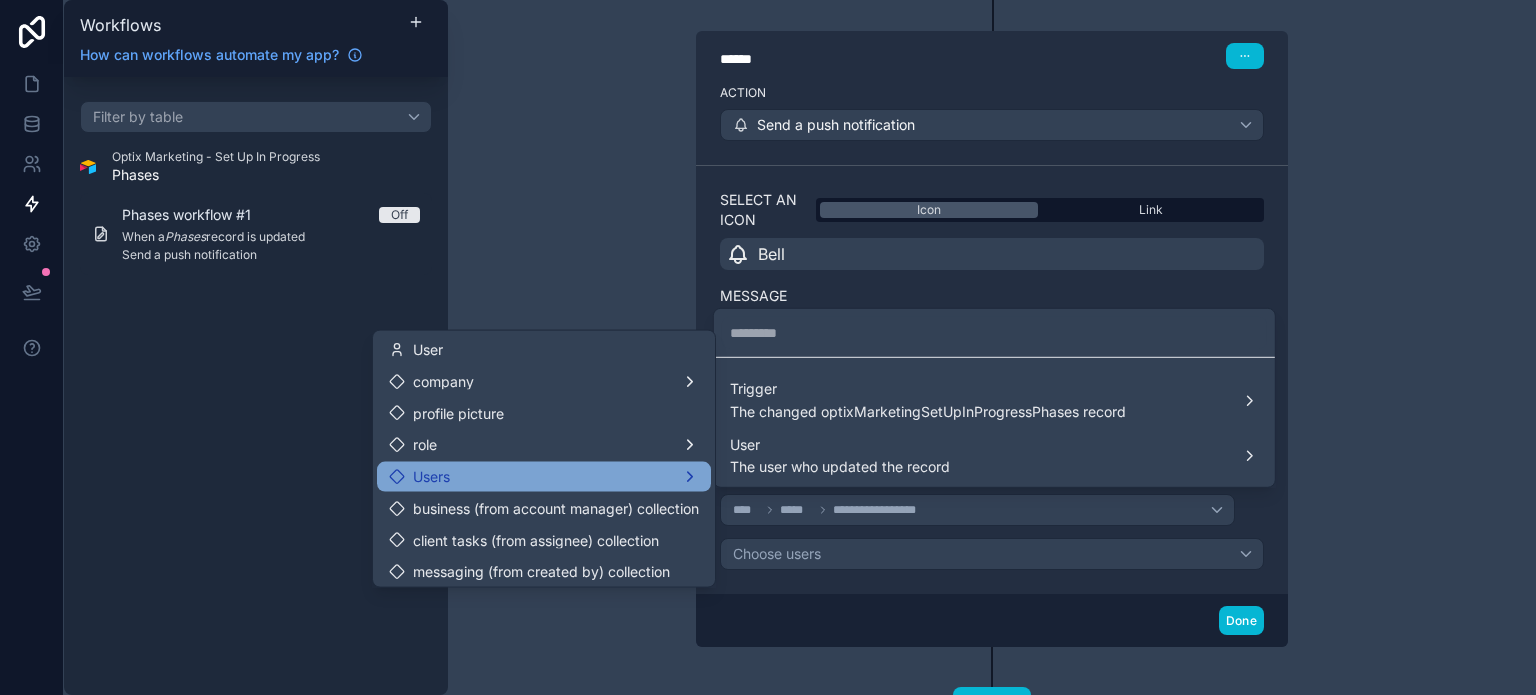 click on "Users" at bounding box center [544, 477] 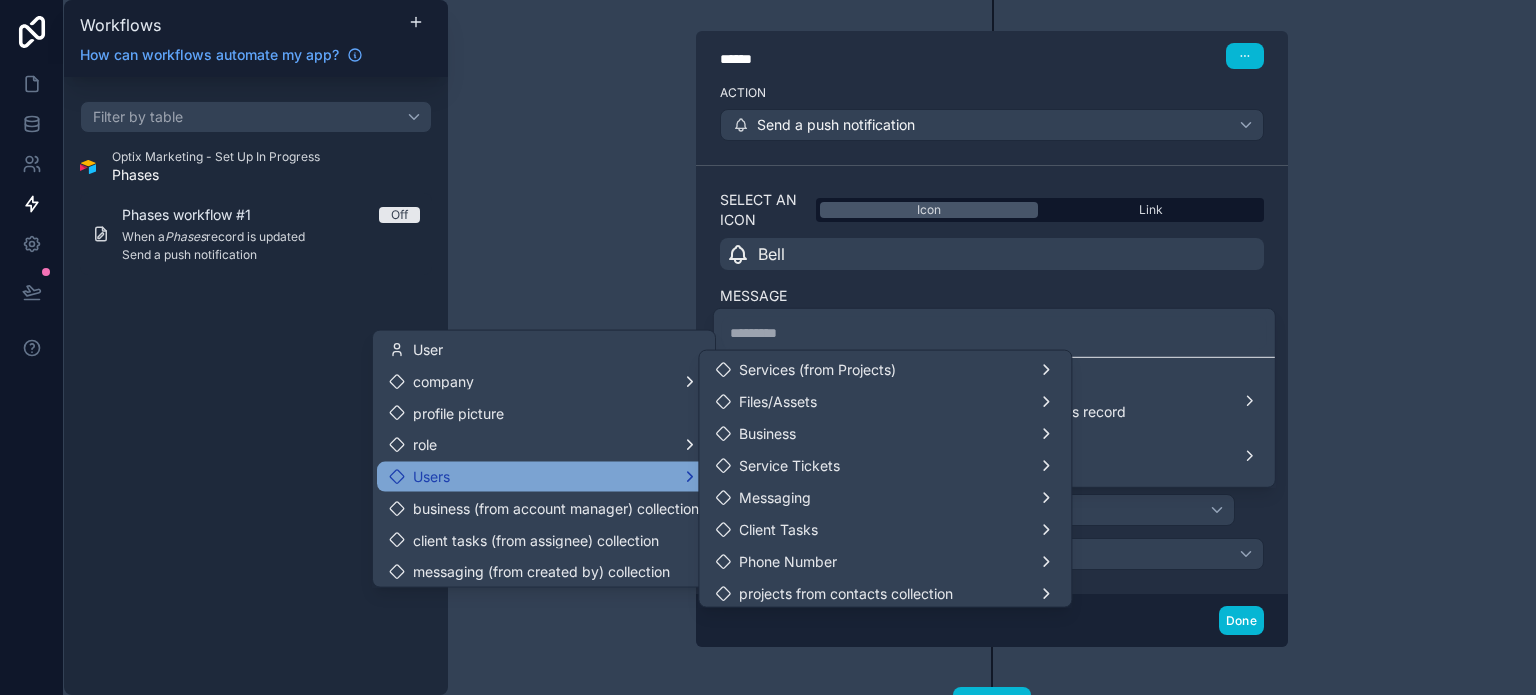 click on "Users" at bounding box center [544, 477] 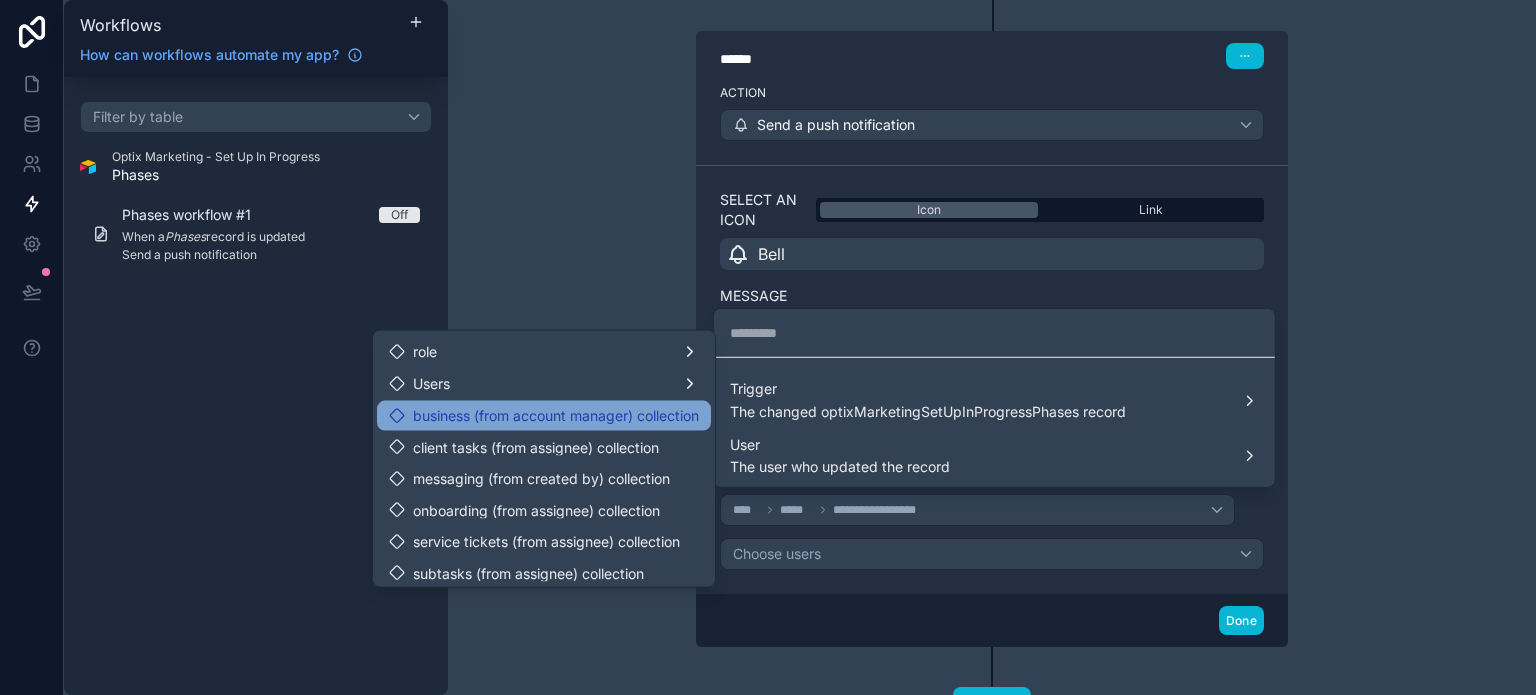 scroll, scrollTop: 100, scrollLeft: 0, axis: vertical 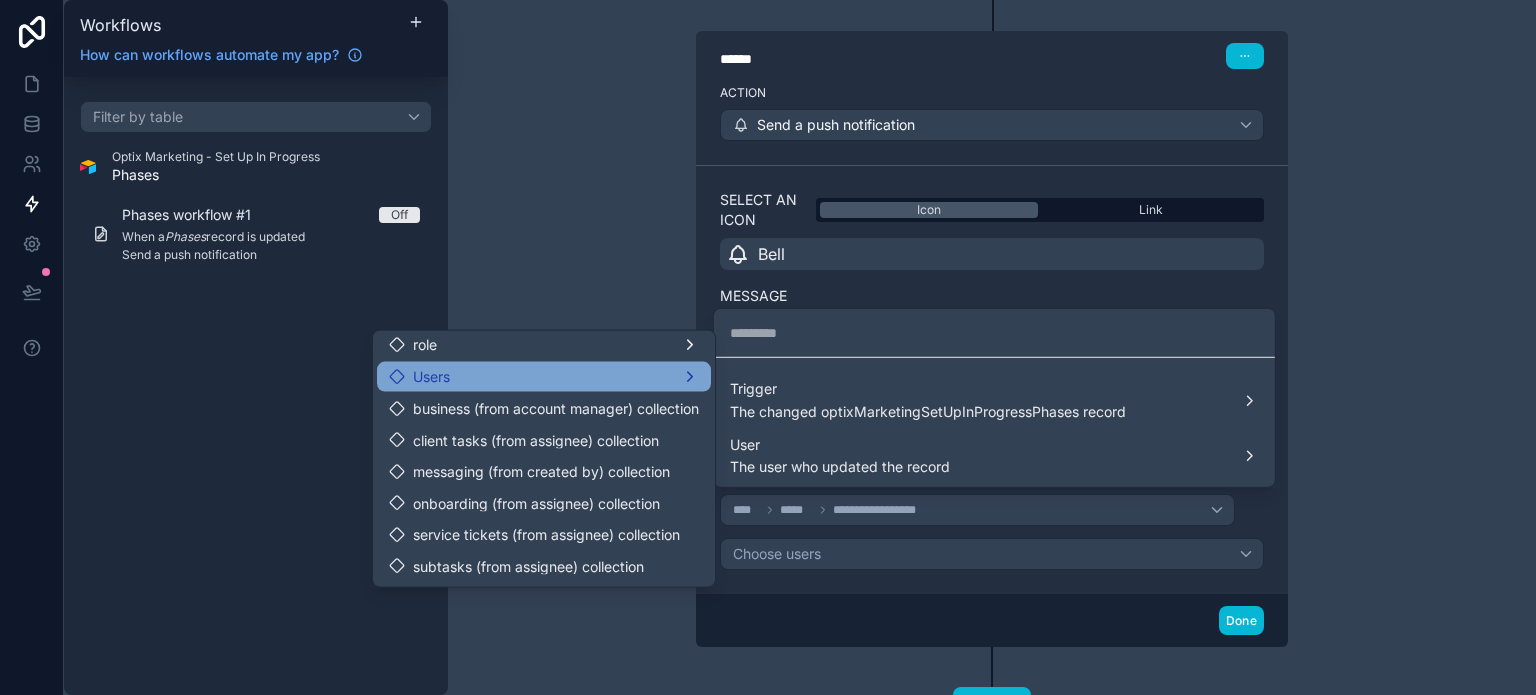 click on "Users" at bounding box center (544, 377) 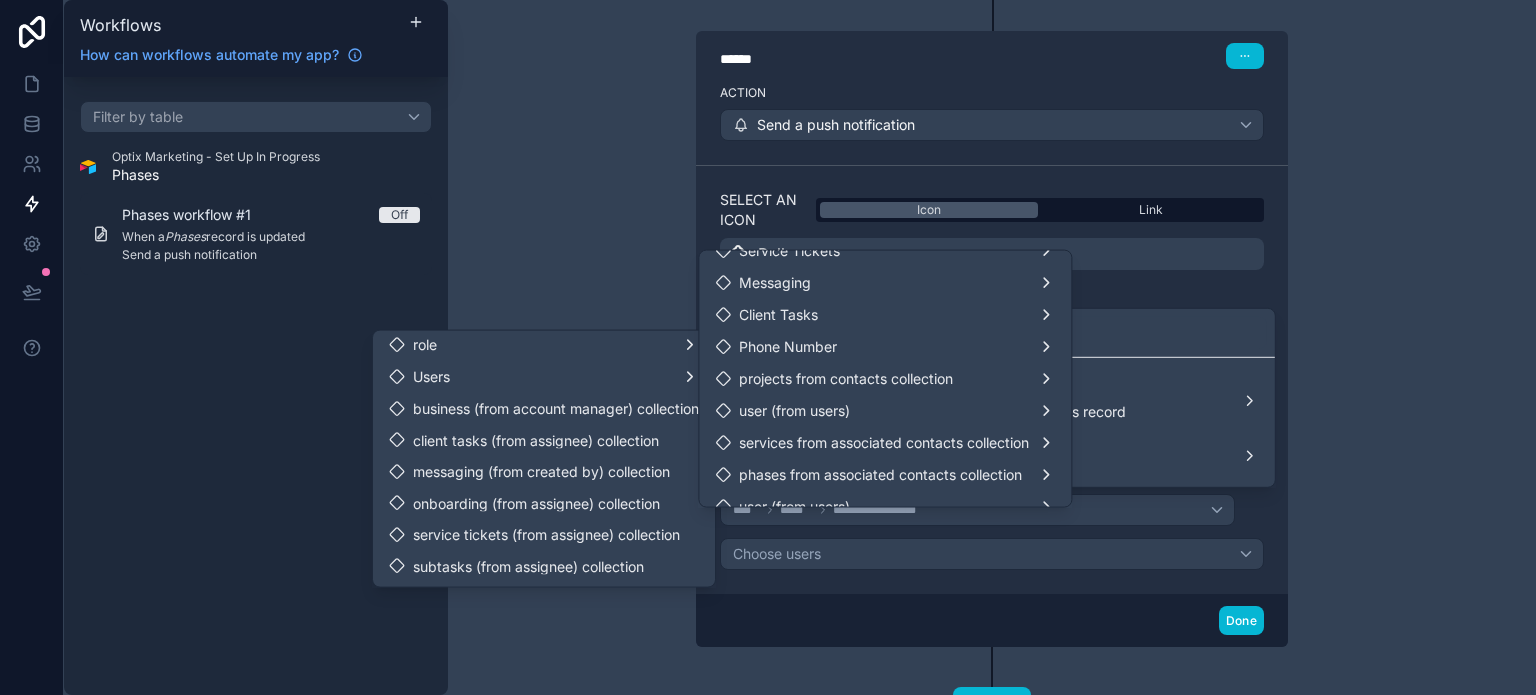 scroll, scrollTop: 134, scrollLeft: 0, axis: vertical 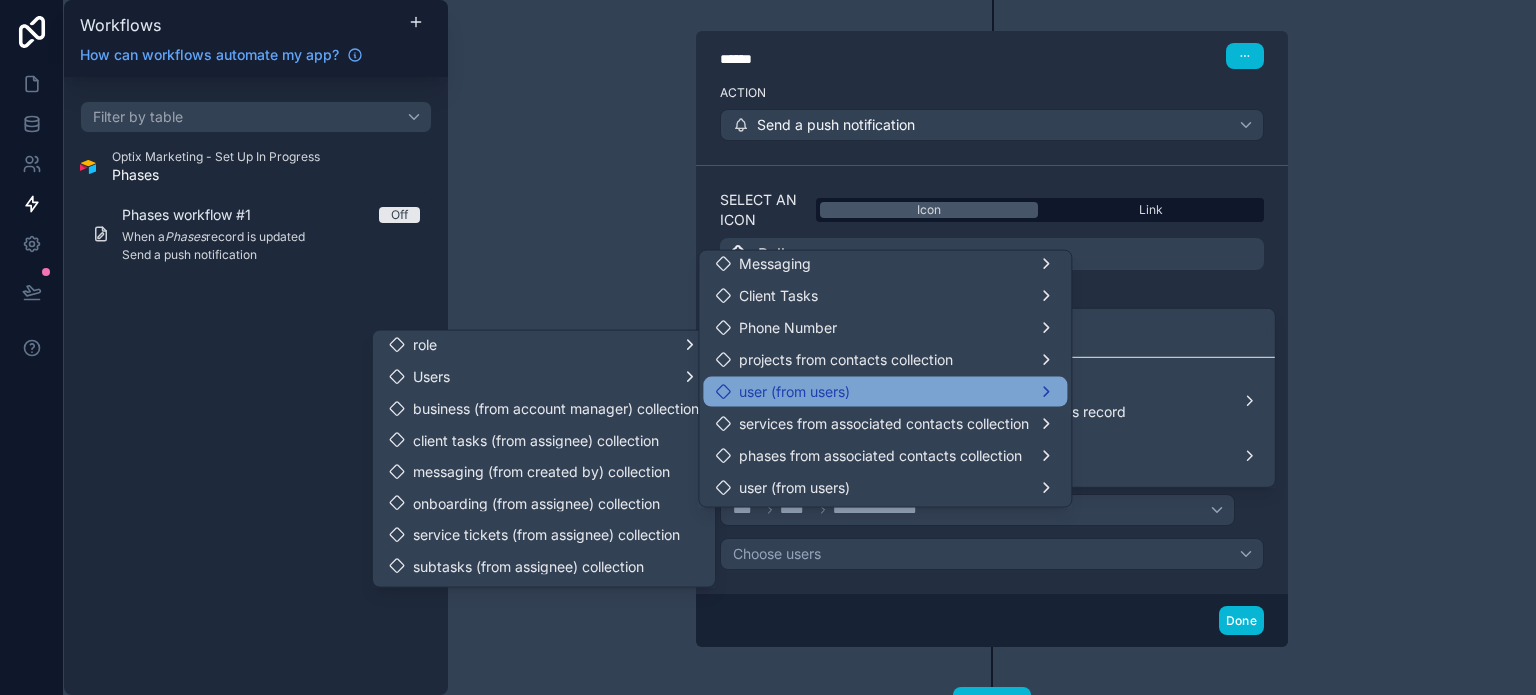 click on "user (from users)" at bounding box center (885, 392) 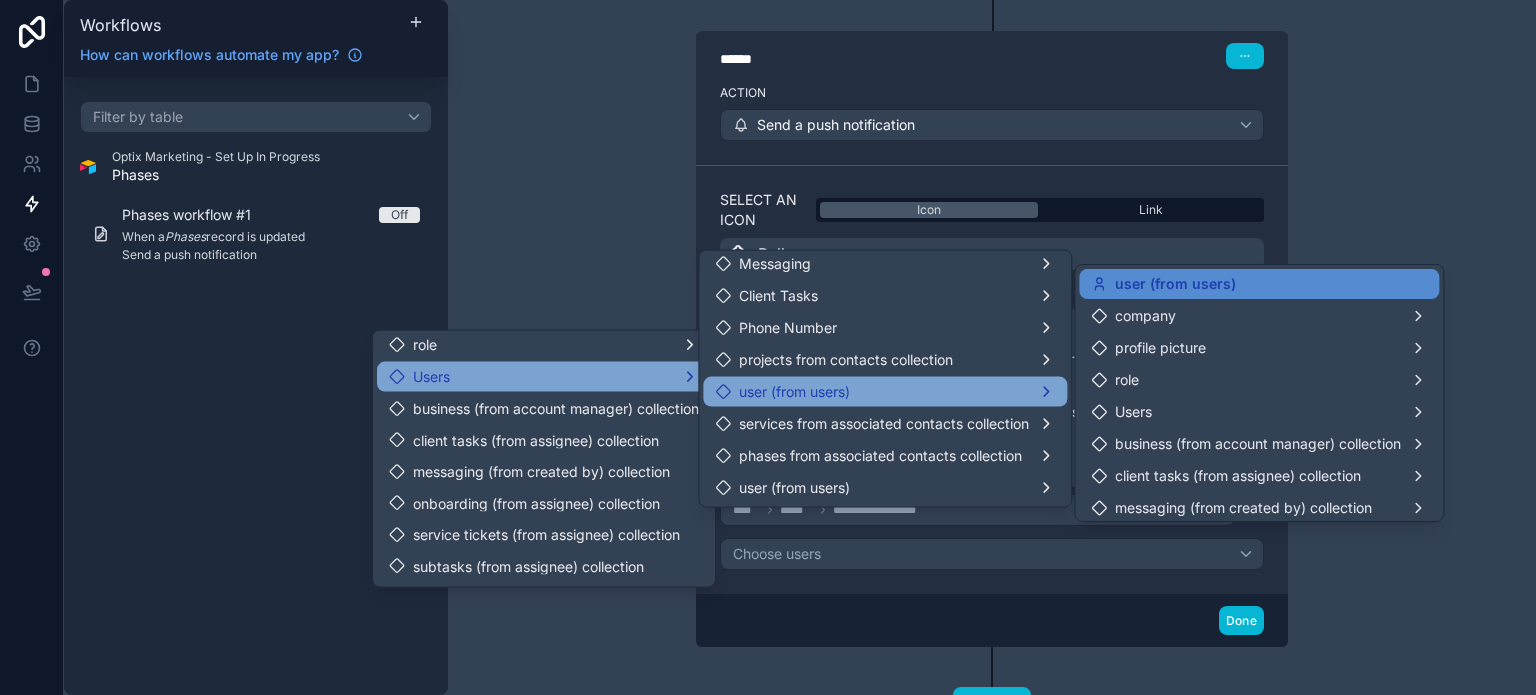 click on "Users" at bounding box center [544, 377] 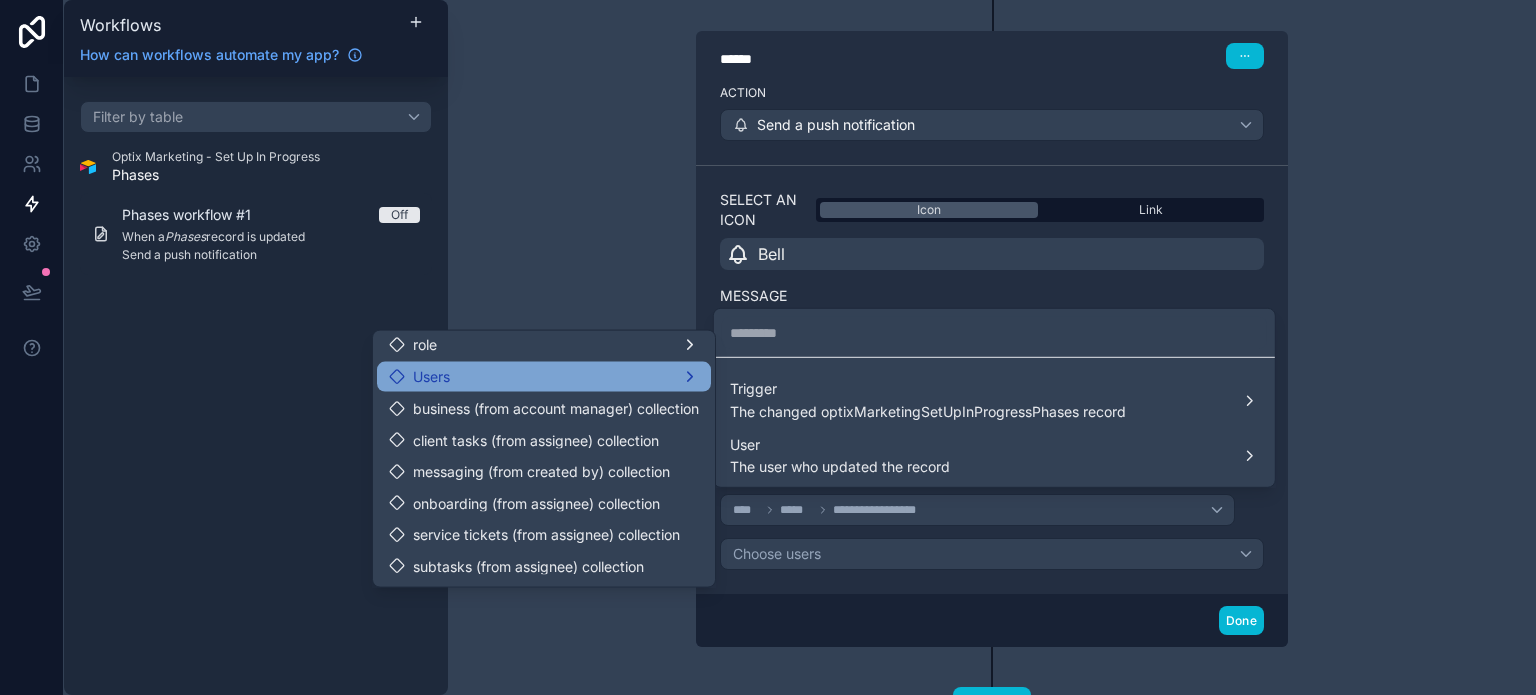 click on "Users" at bounding box center [544, 377] 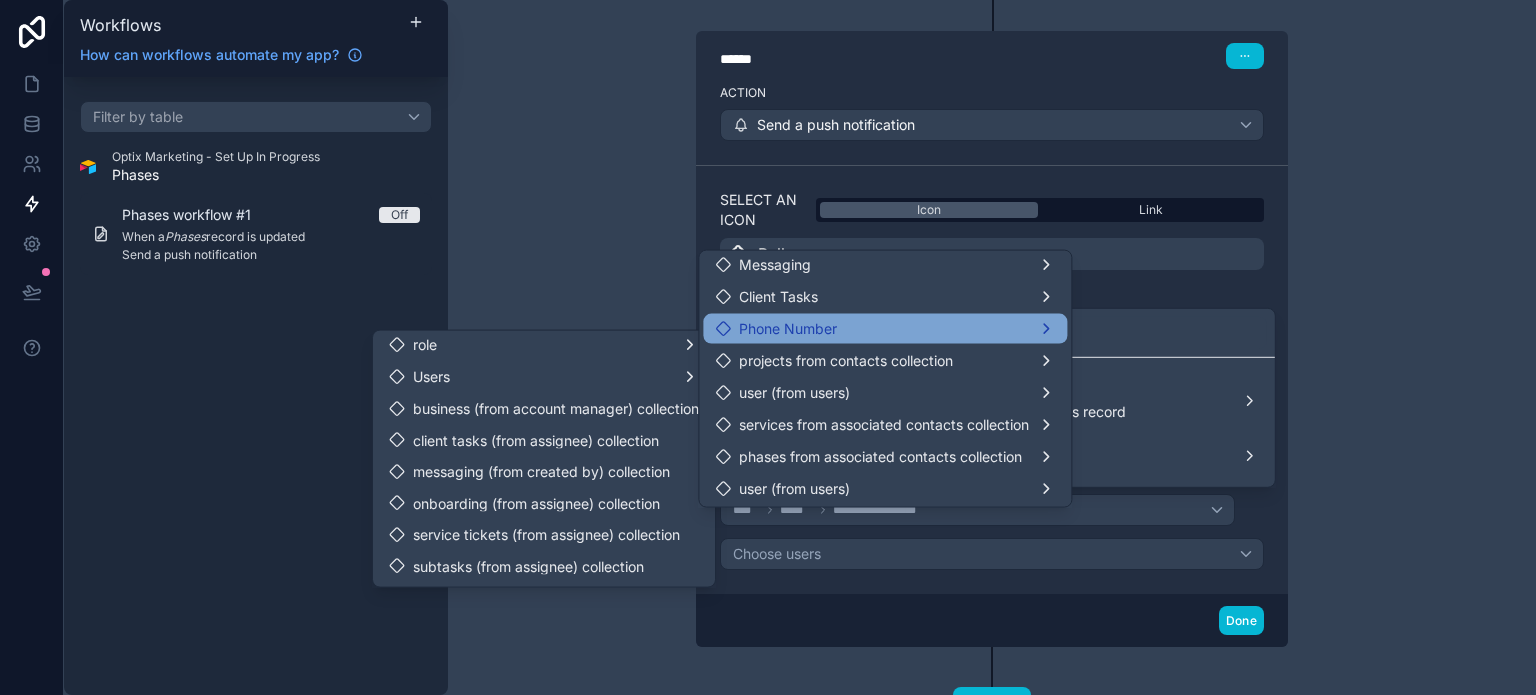 scroll, scrollTop: 134, scrollLeft: 0, axis: vertical 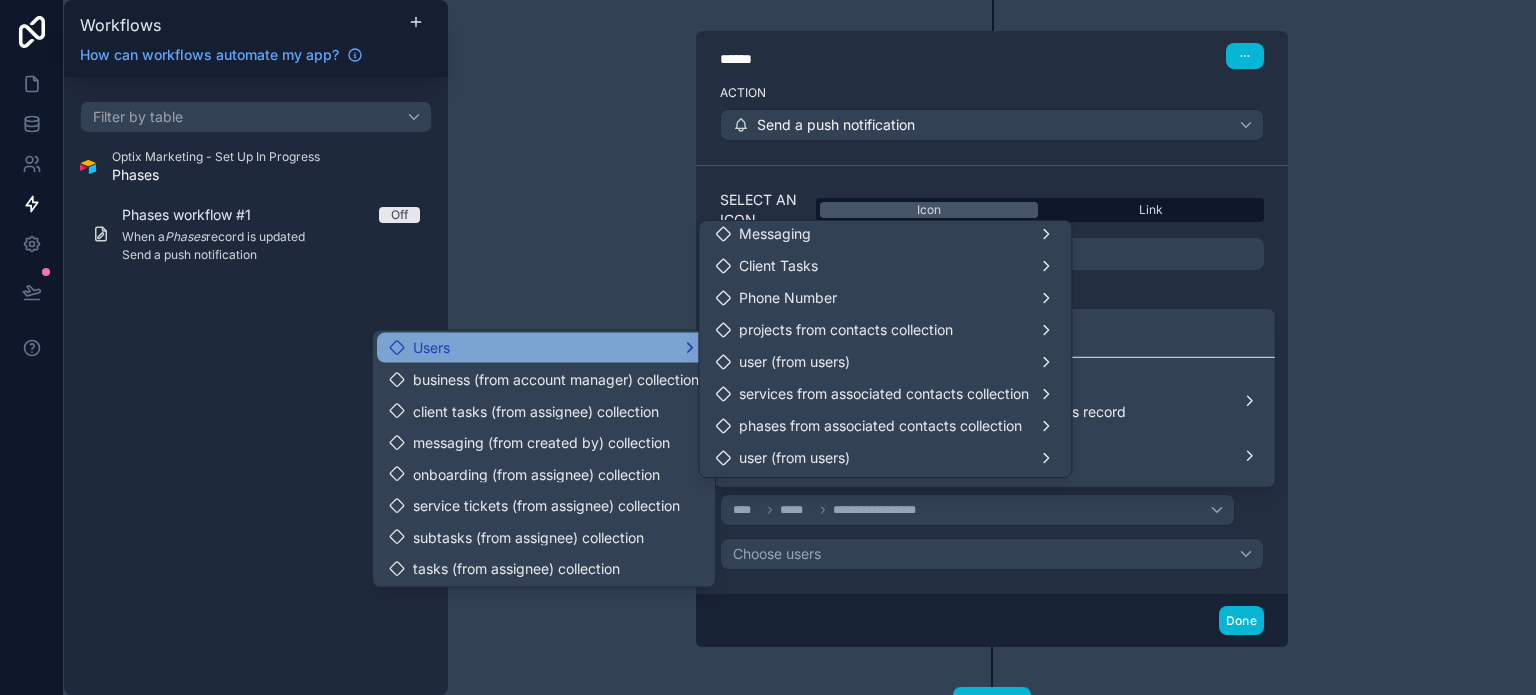 click on "Users" at bounding box center (544, 348) 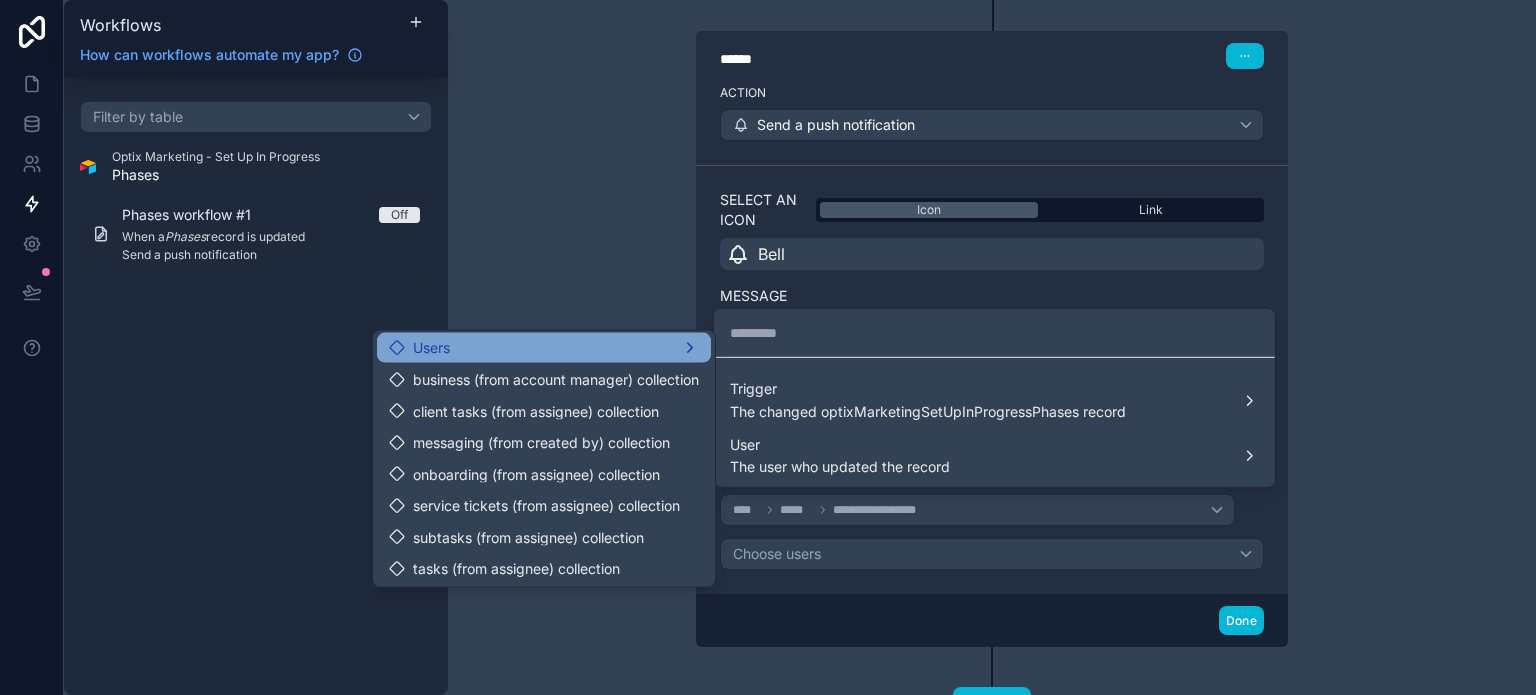 click on "Users" at bounding box center [544, 348] 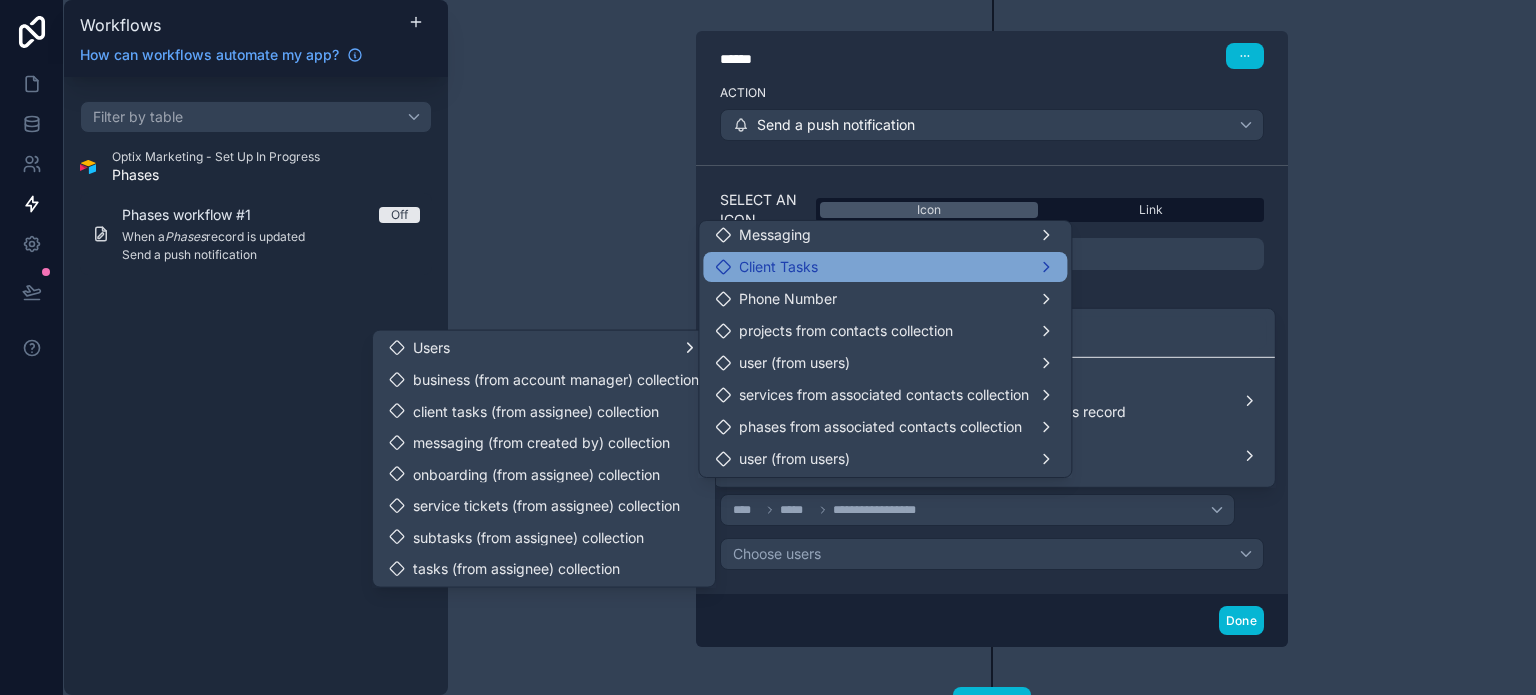 scroll, scrollTop: 134, scrollLeft: 0, axis: vertical 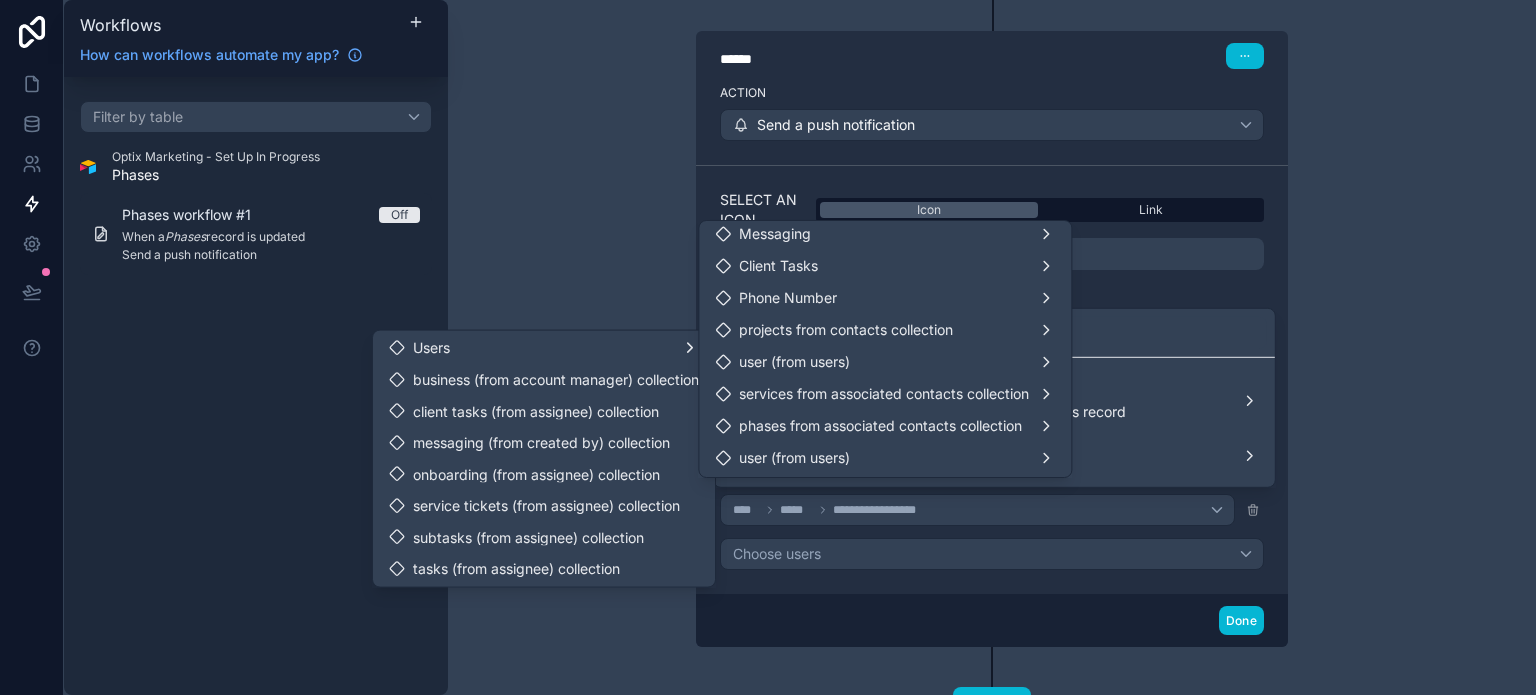click at bounding box center [768, 347] 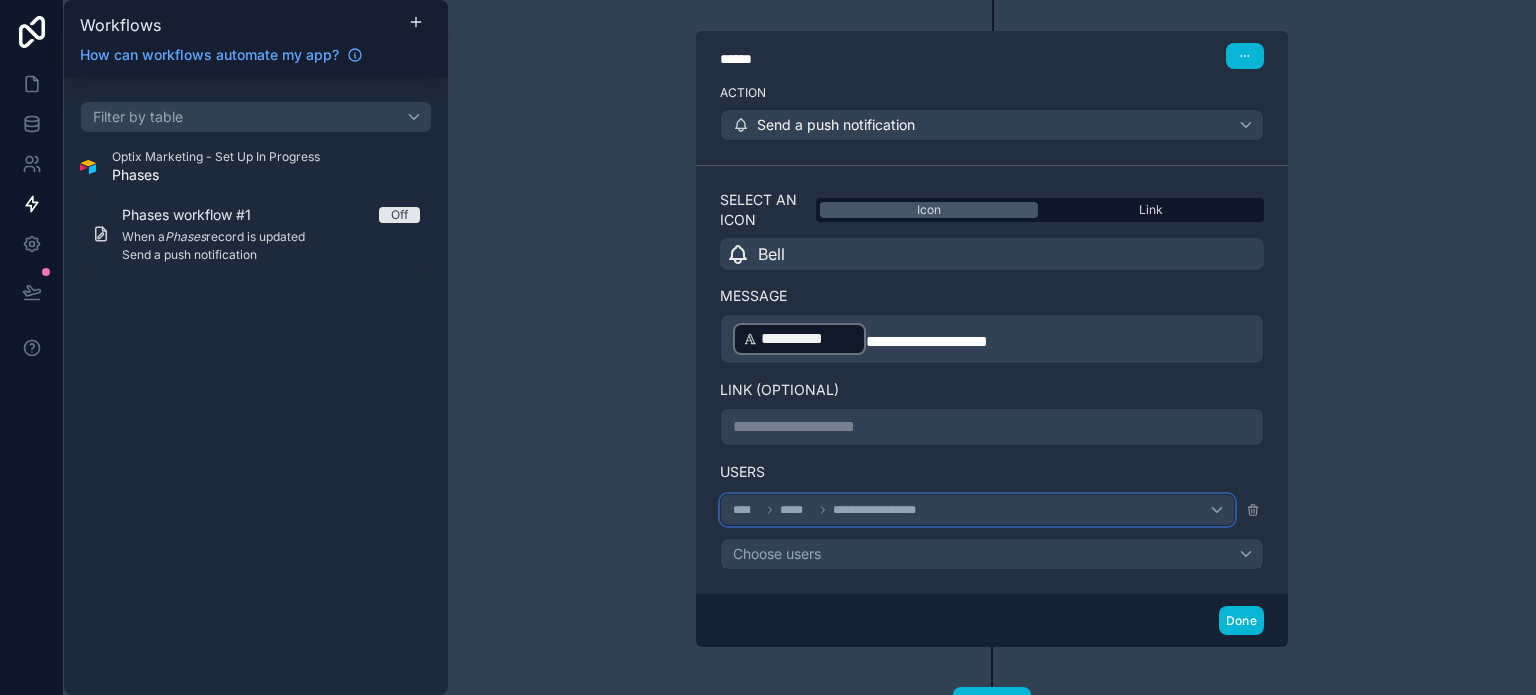 click 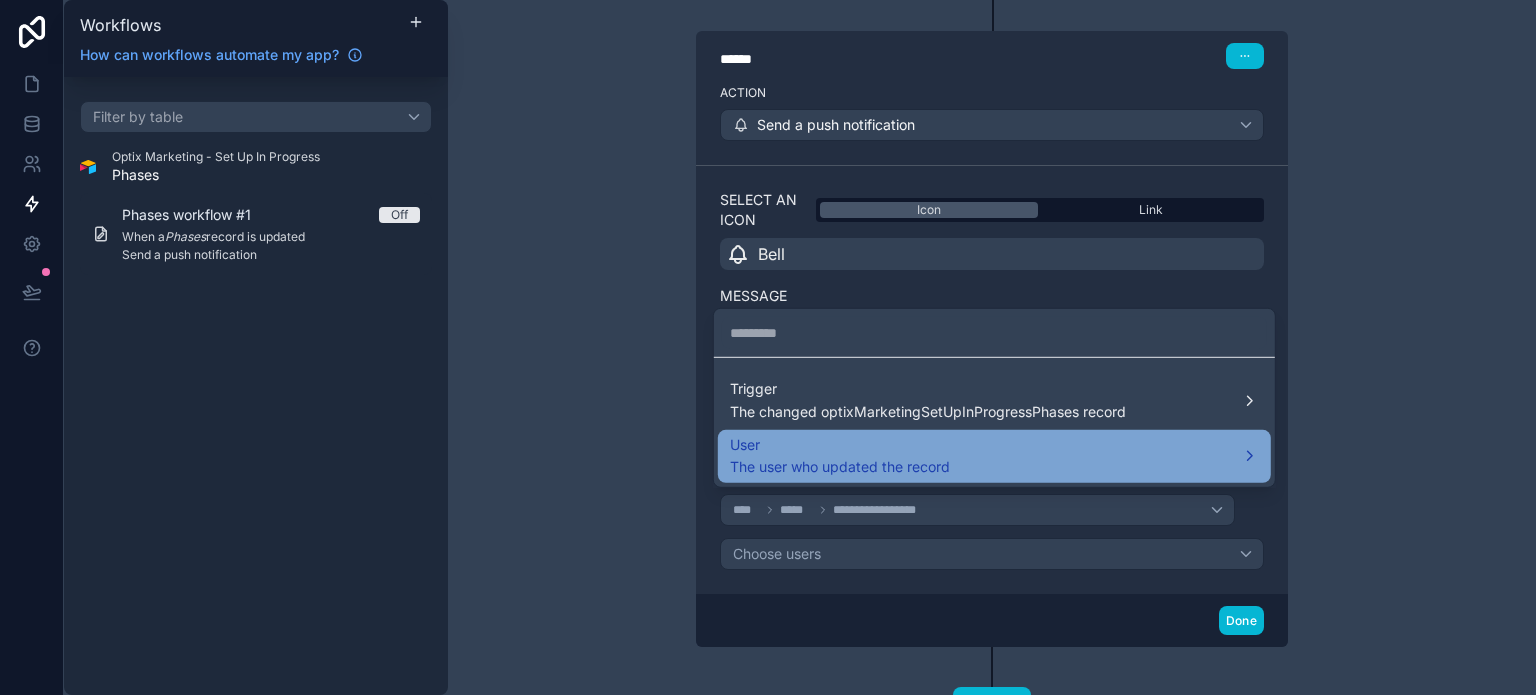 click on "User" at bounding box center (840, 444) 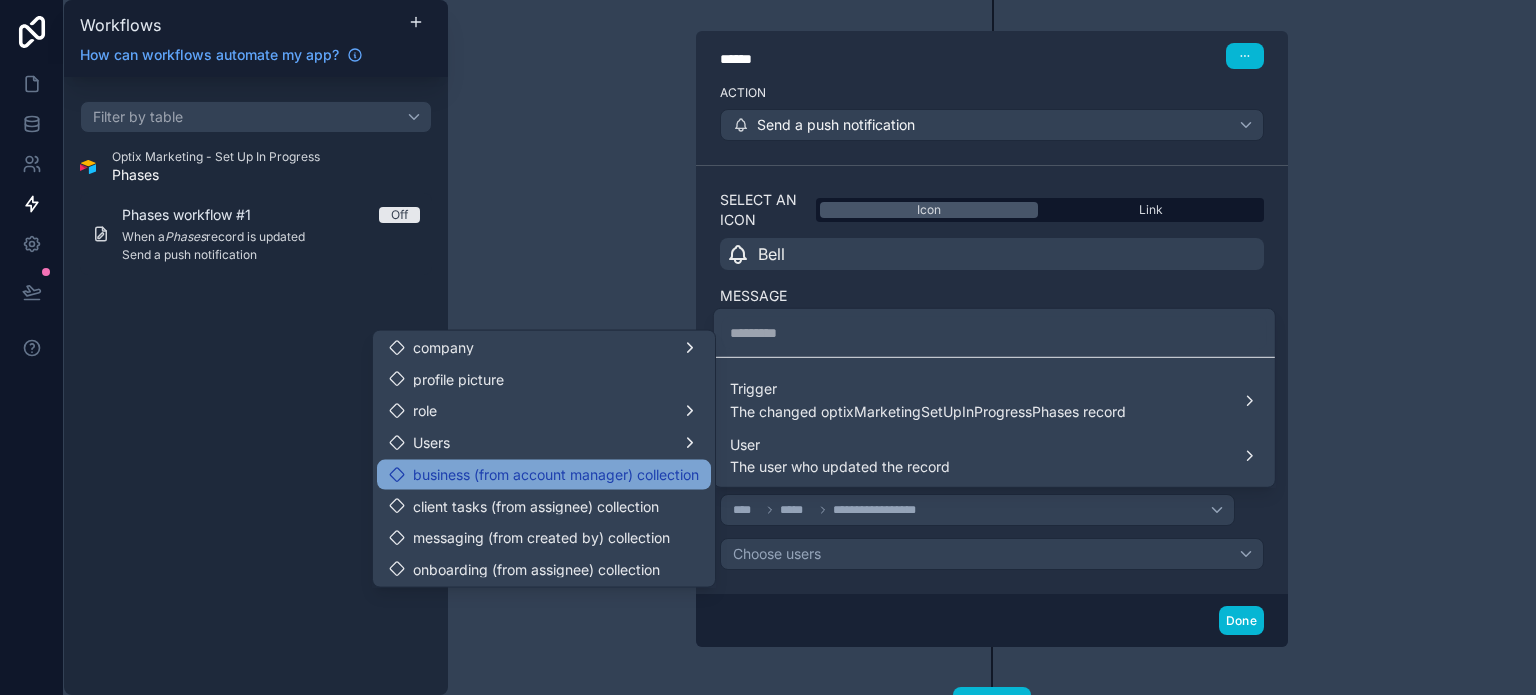 scroll, scrollTop: 29, scrollLeft: 0, axis: vertical 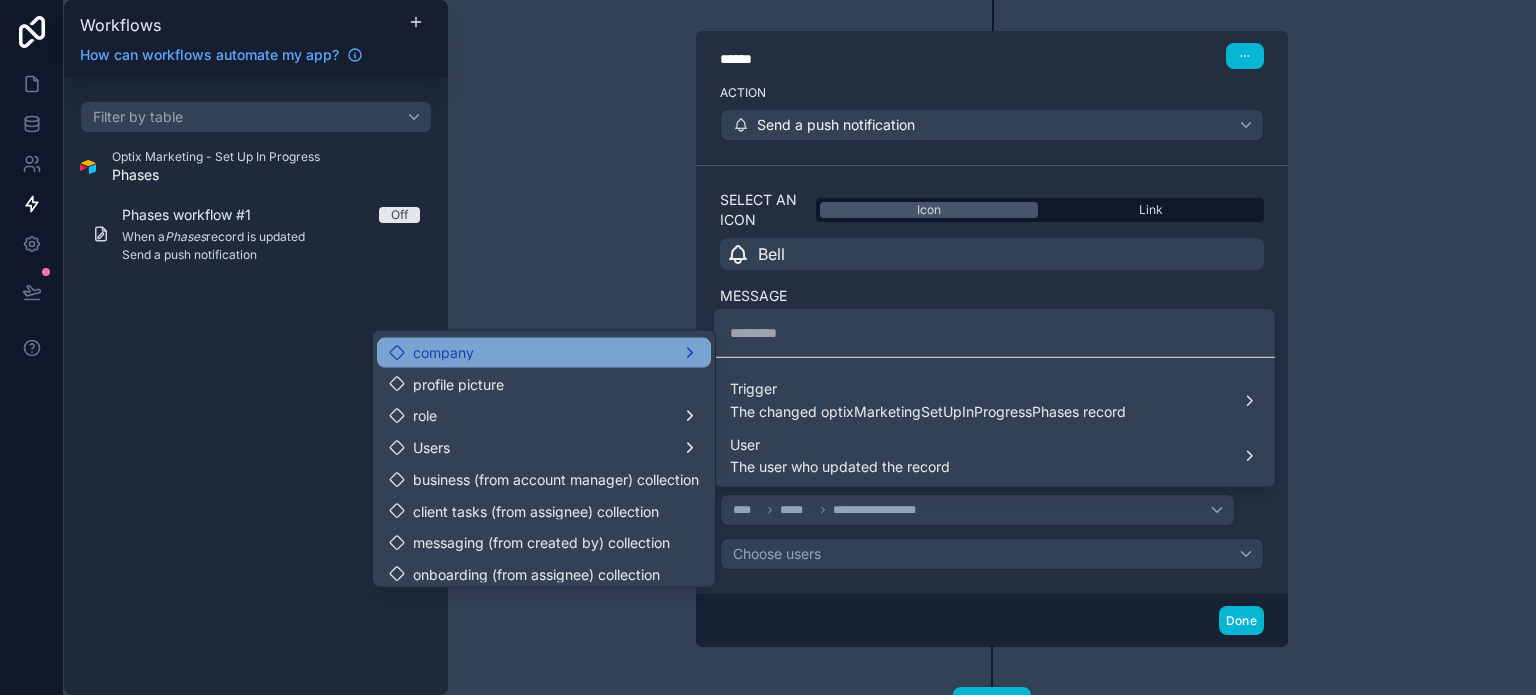 click on "company" at bounding box center (544, 352) 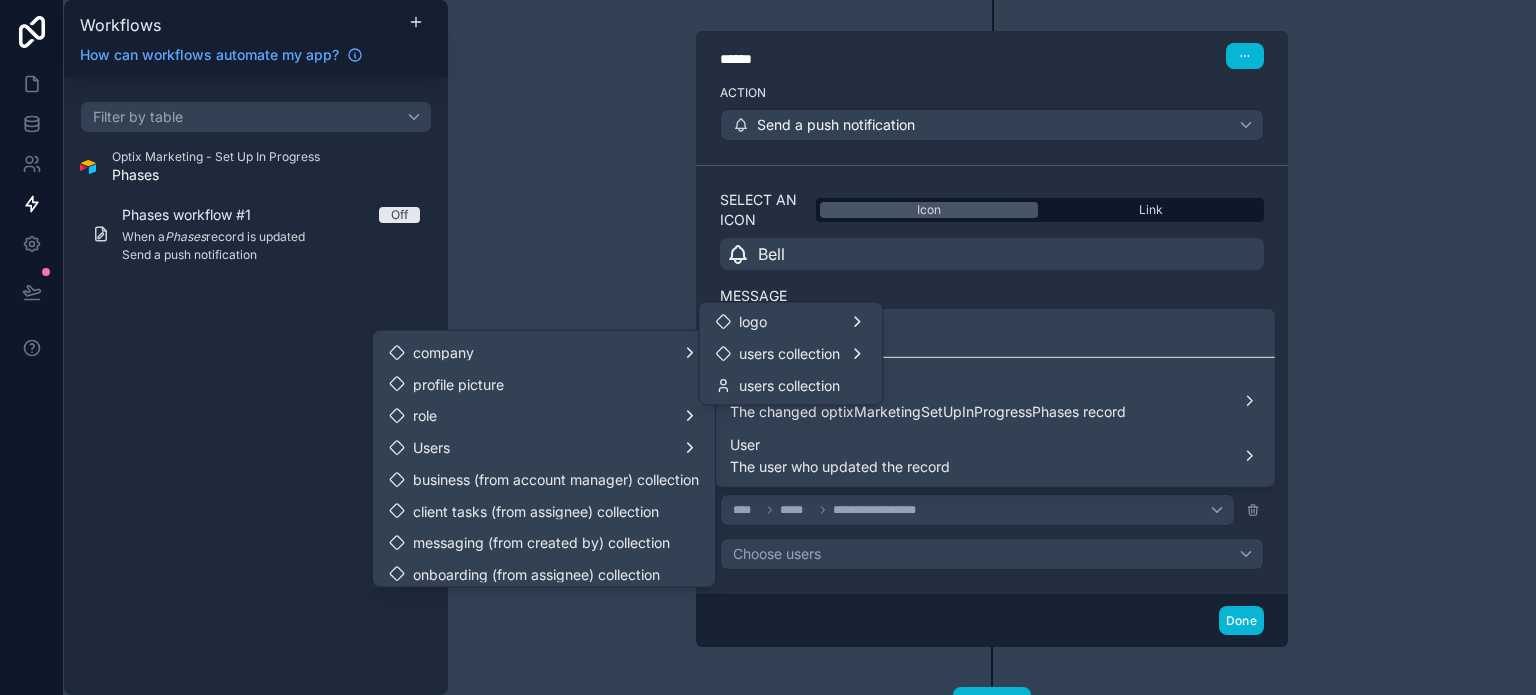 click at bounding box center (768, 347) 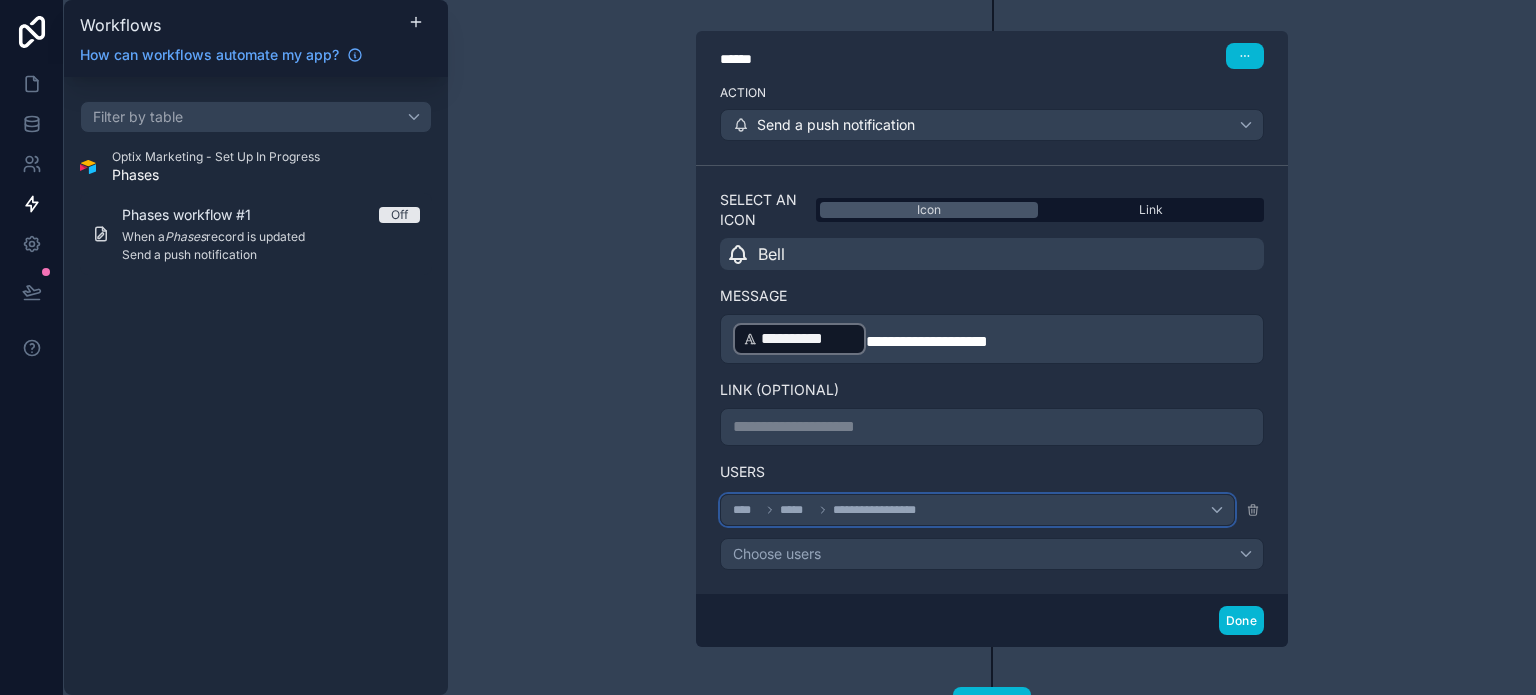 click on "*****" at bounding box center (796, 510) 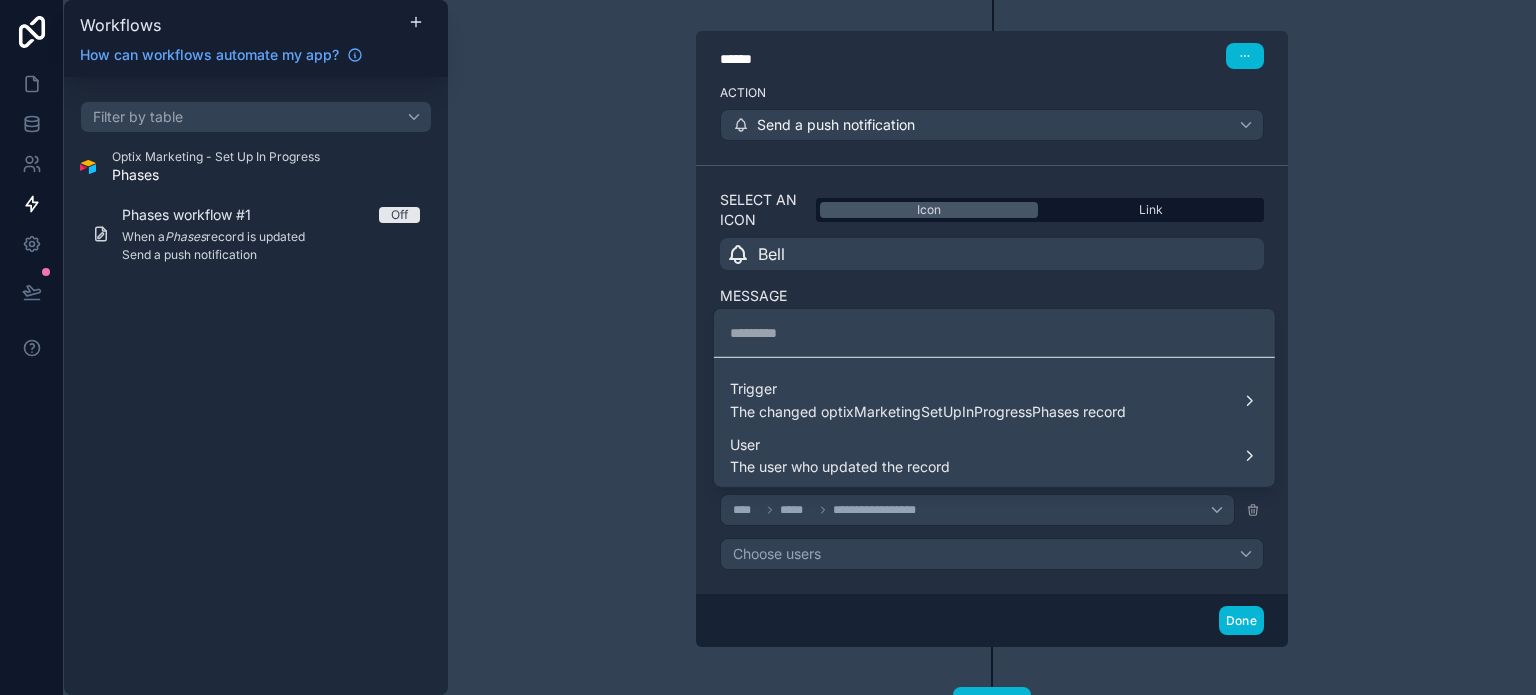 click at bounding box center (768, 347) 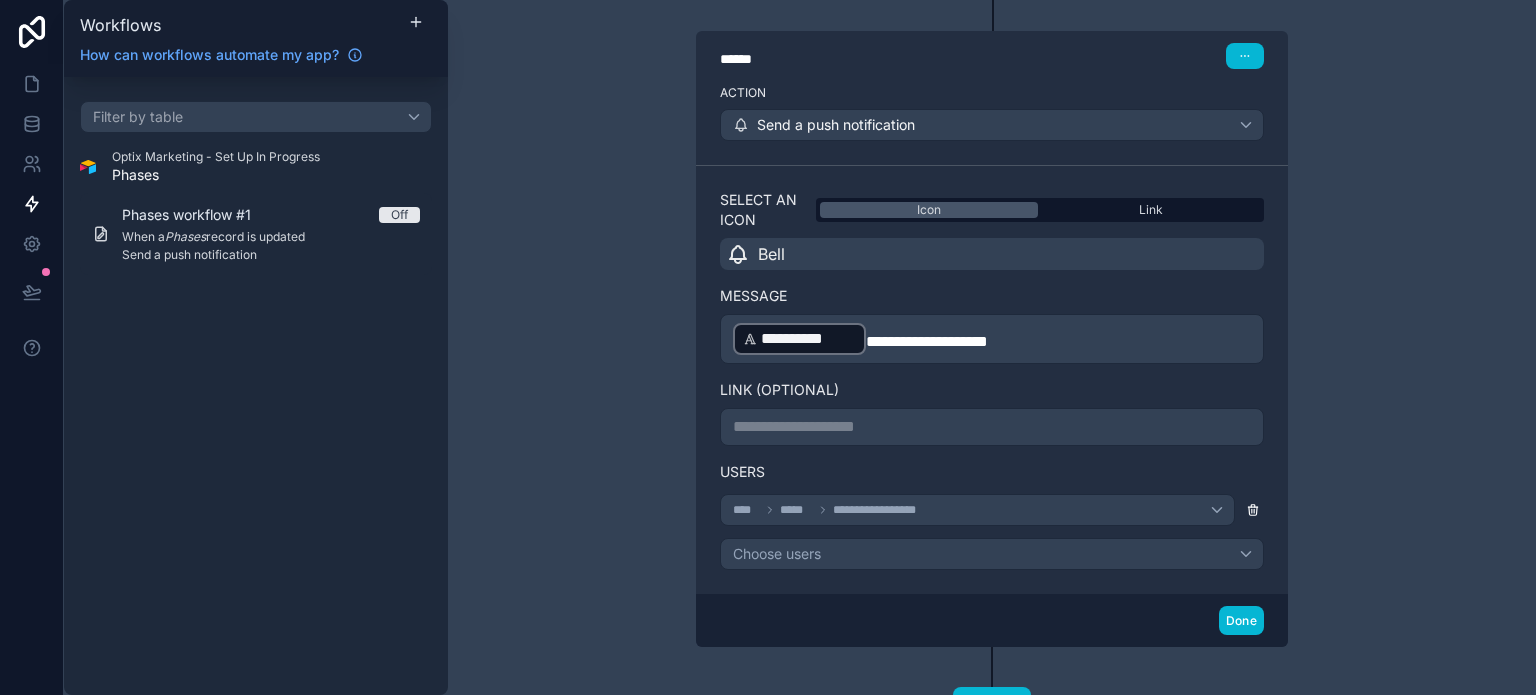 click 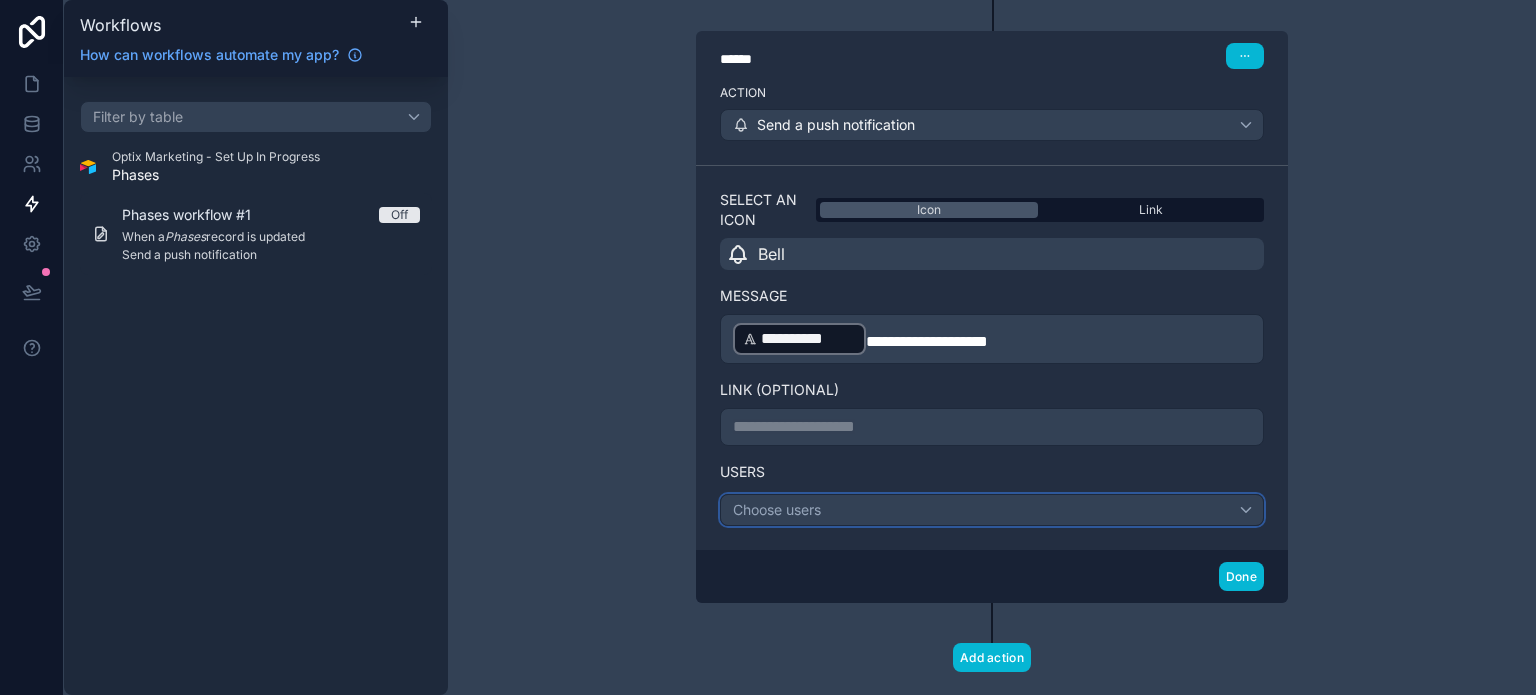 click on "Choose users" at bounding box center [992, 510] 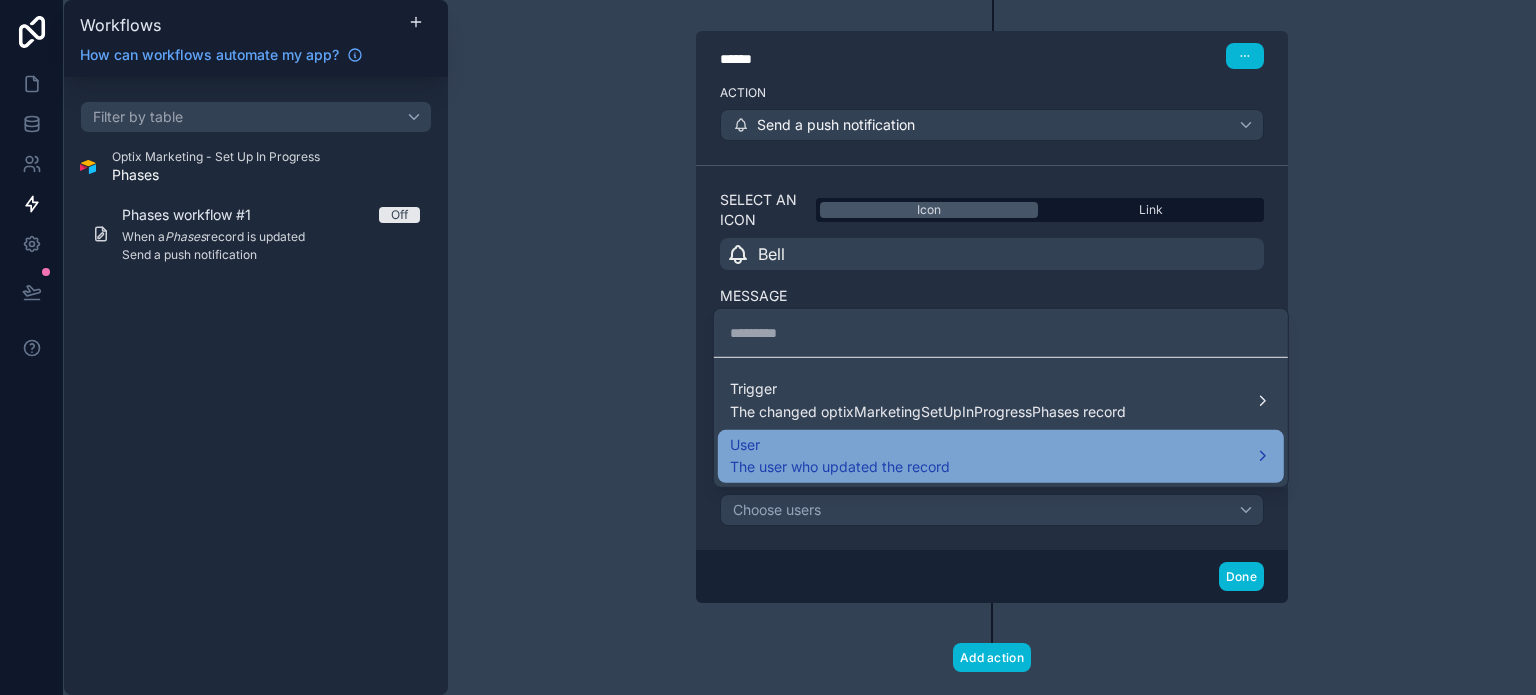 click on "User" at bounding box center [840, 444] 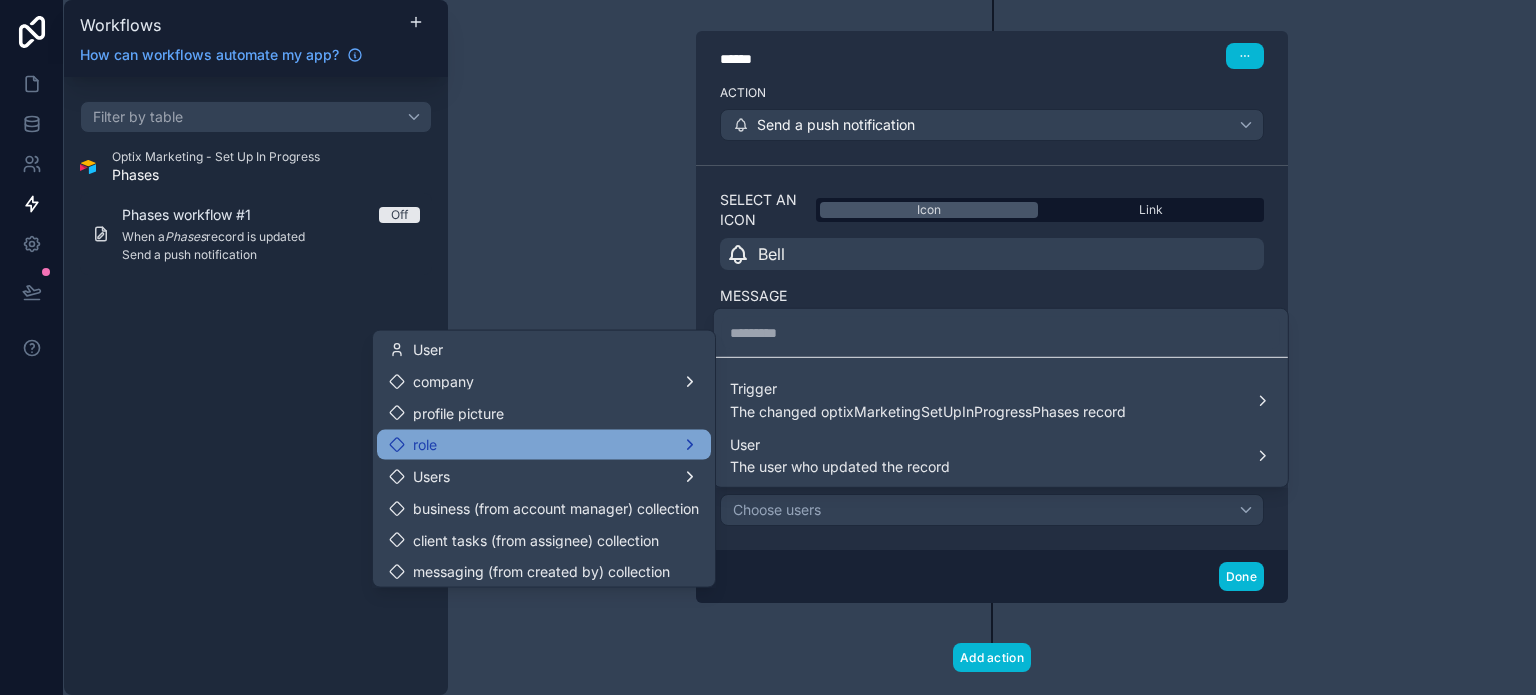 click on "role" at bounding box center (544, 445) 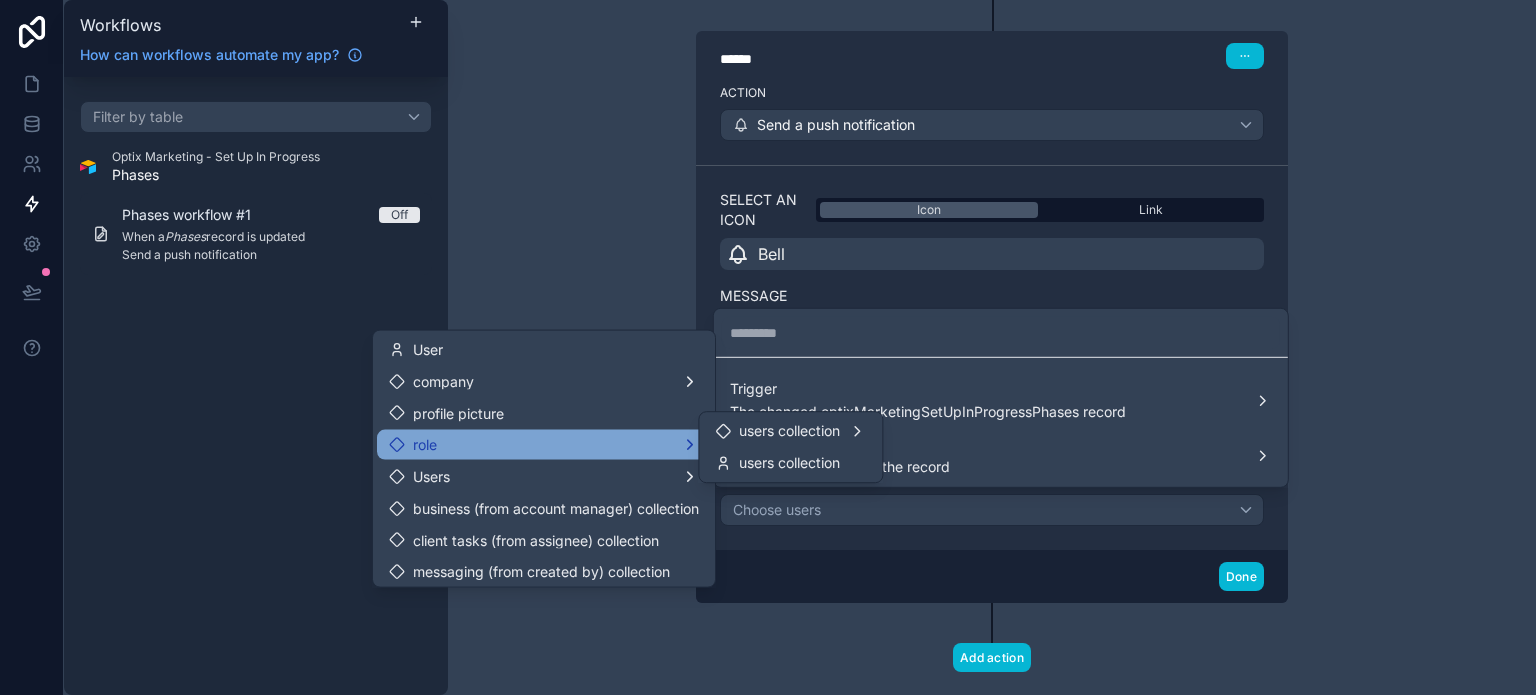 click on "role" at bounding box center (544, 445) 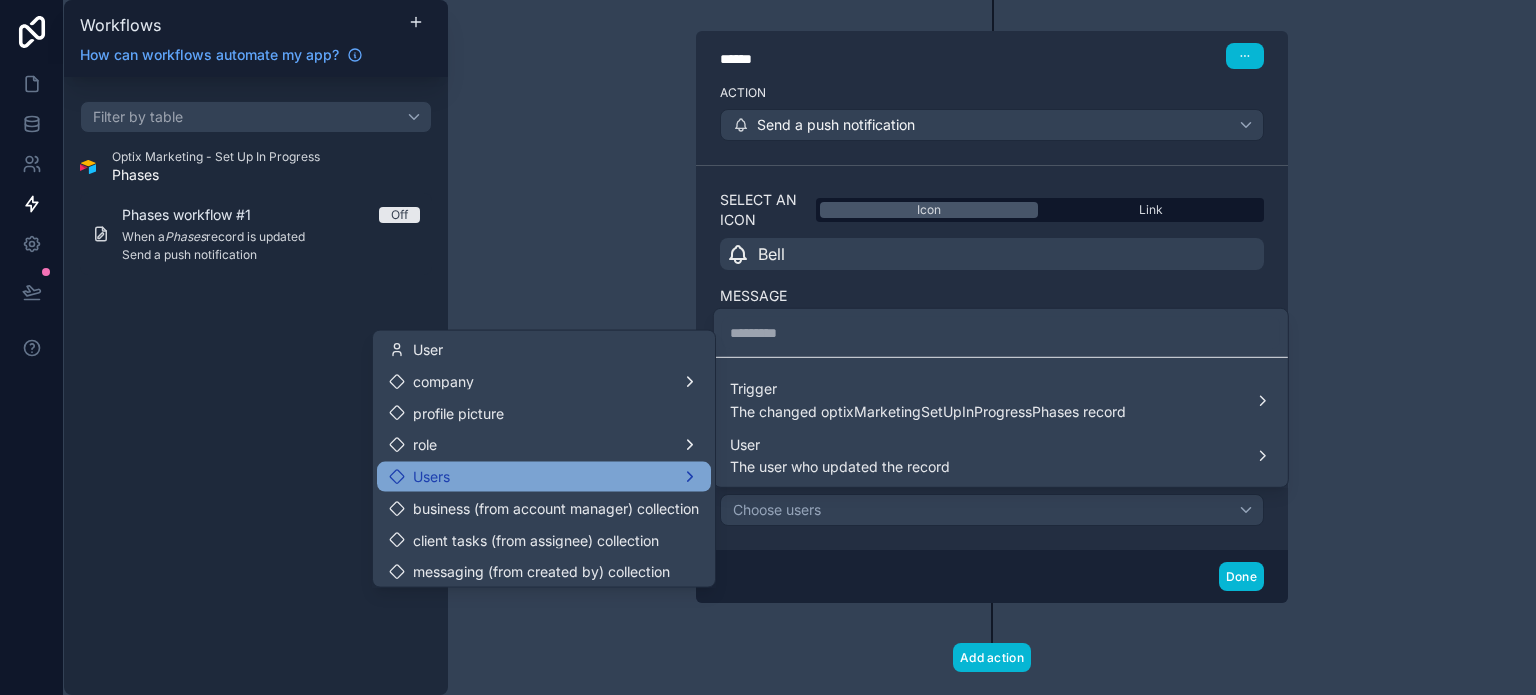 click on "Users" at bounding box center (544, 477) 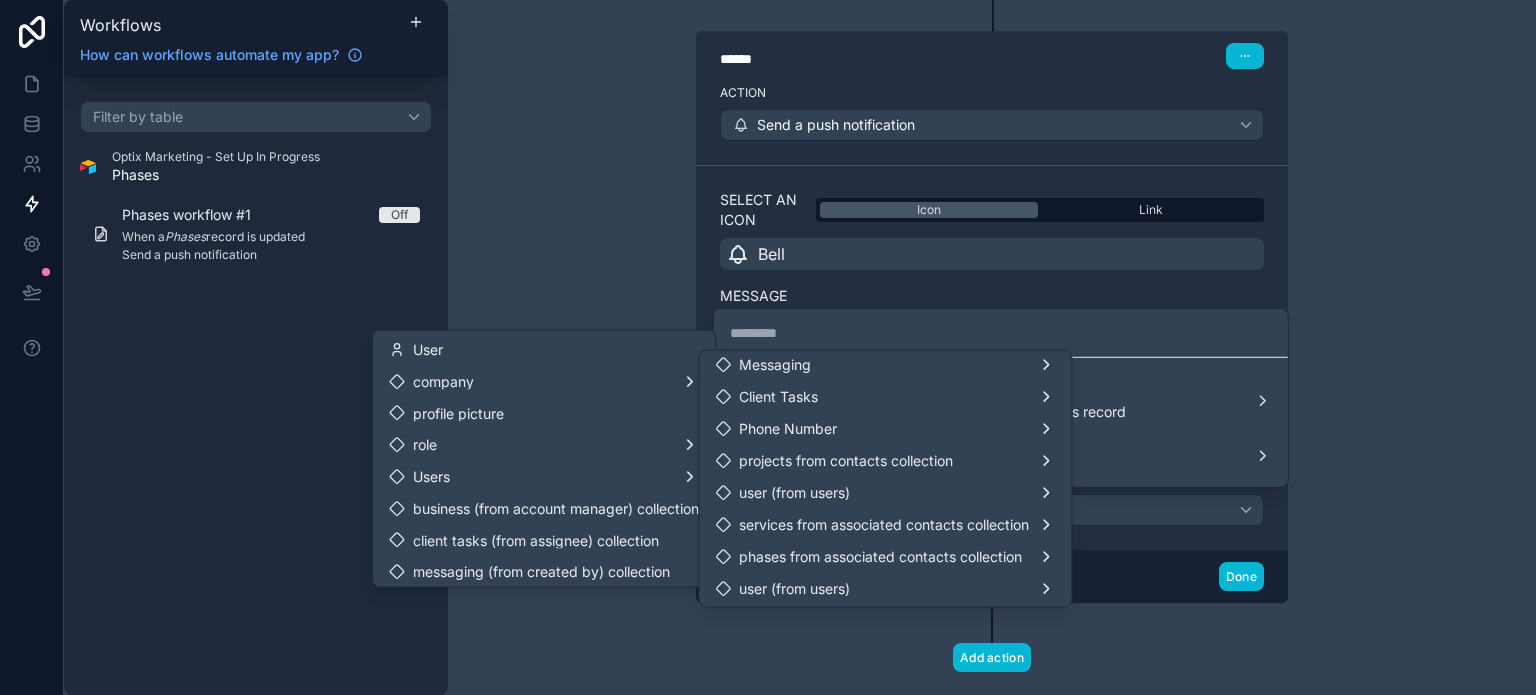 scroll, scrollTop: 134, scrollLeft: 0, axis: vertical 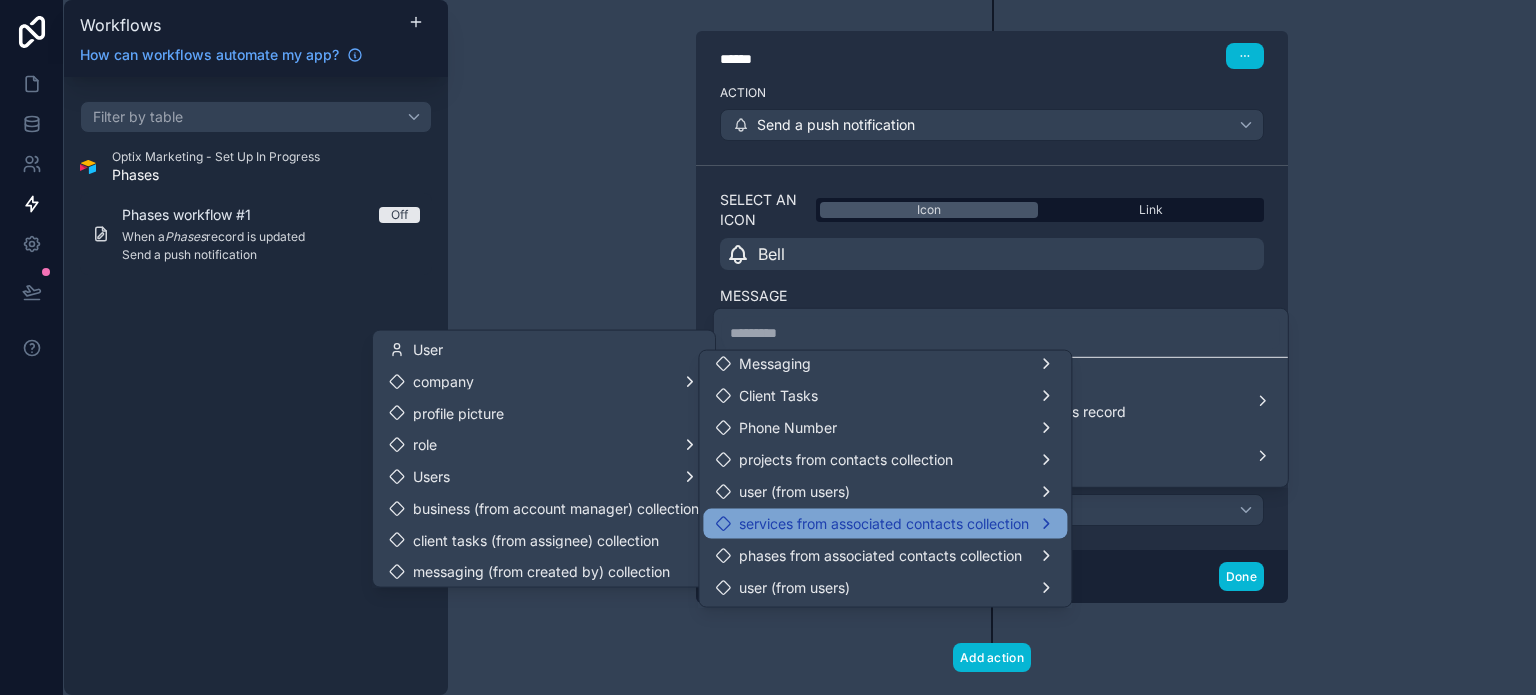 click on "services from associated contacts collection" at bounding box center (884, 524) 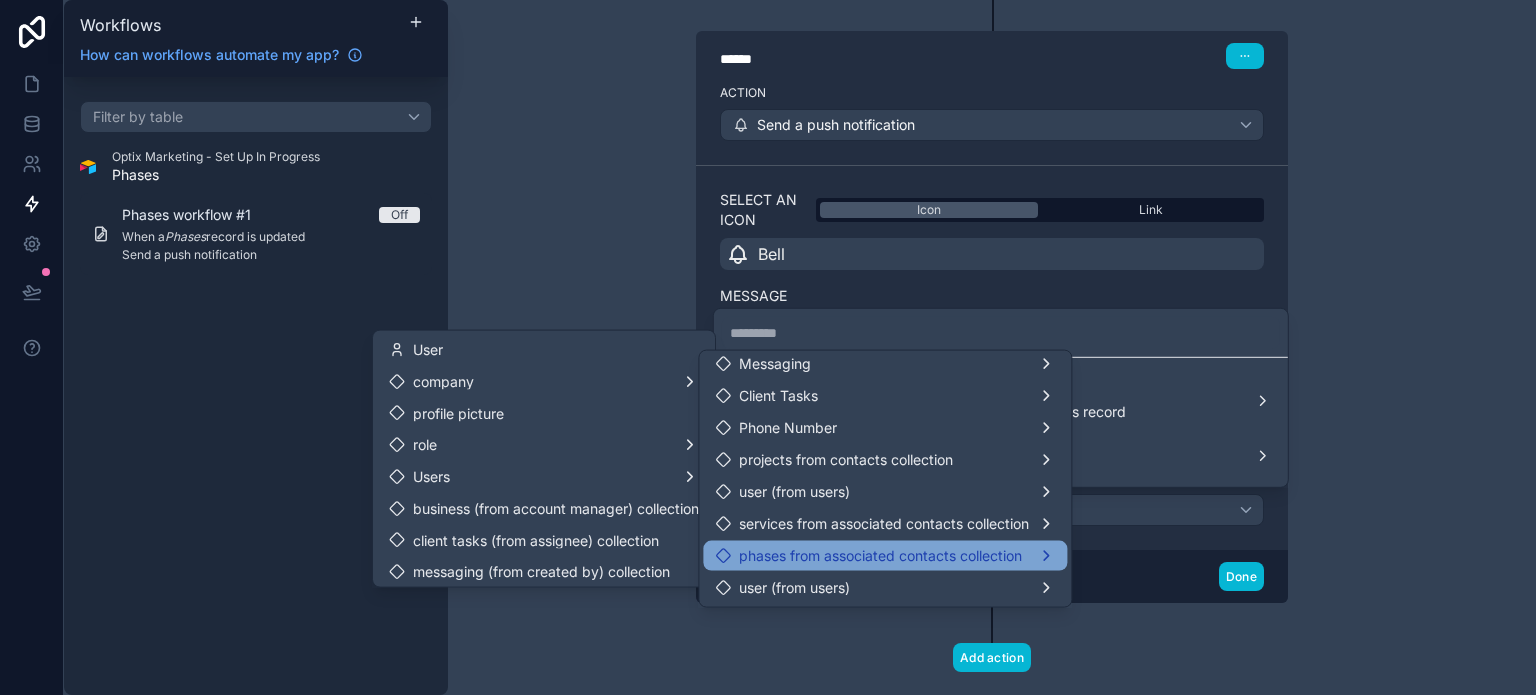 click on "phases from associated contacts collection" at bounding box center [880, 556] 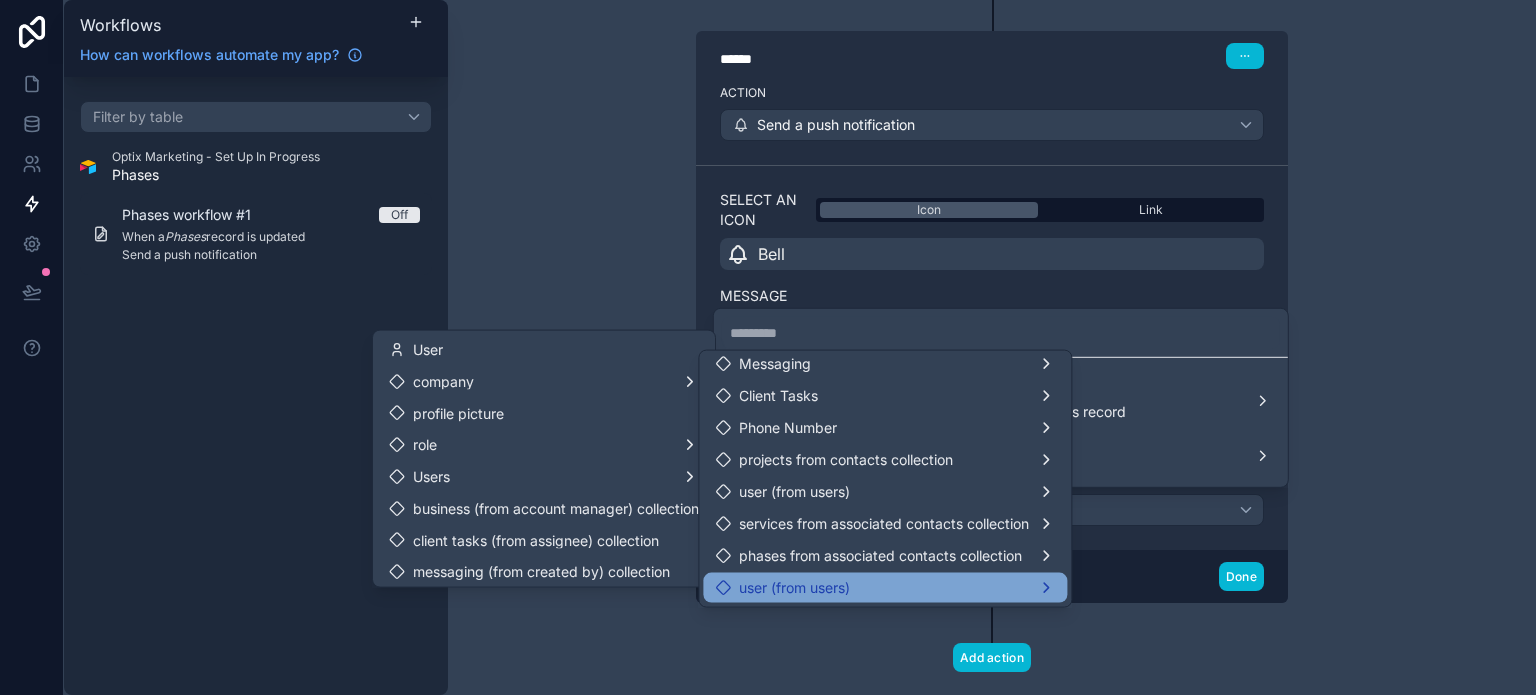 click on "user (from users)" at bounding box center [885, 588] 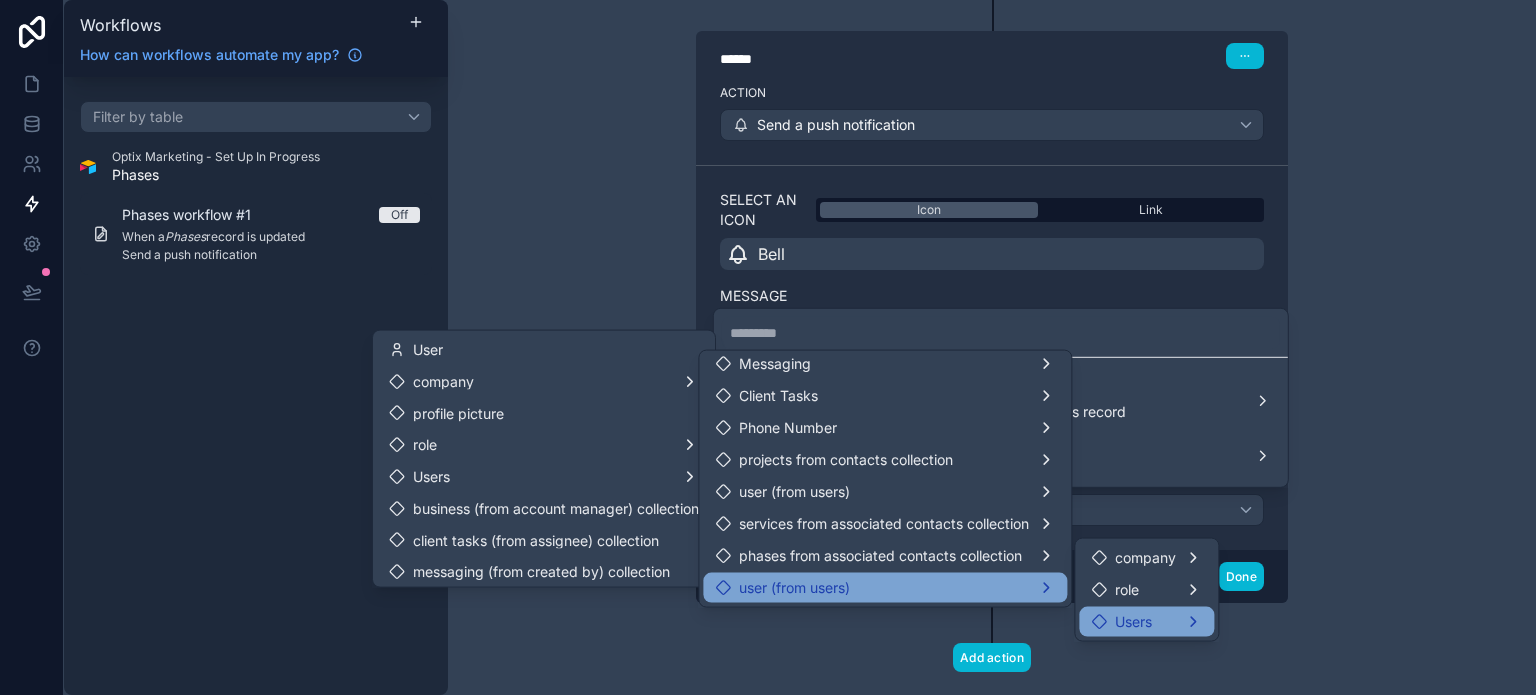 click on "Users" at bounding box center (1133, 622) 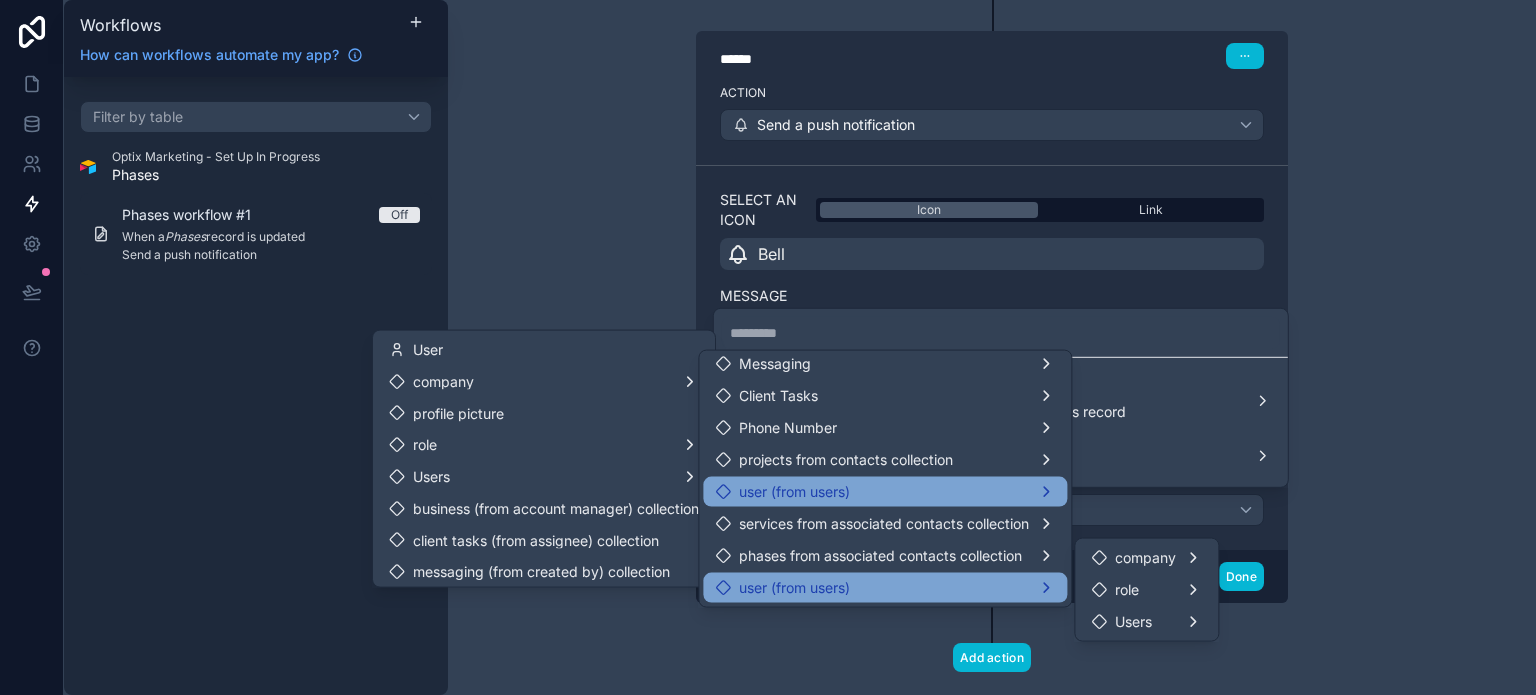 click on "user (from users)" at bounding box center (885, 492) 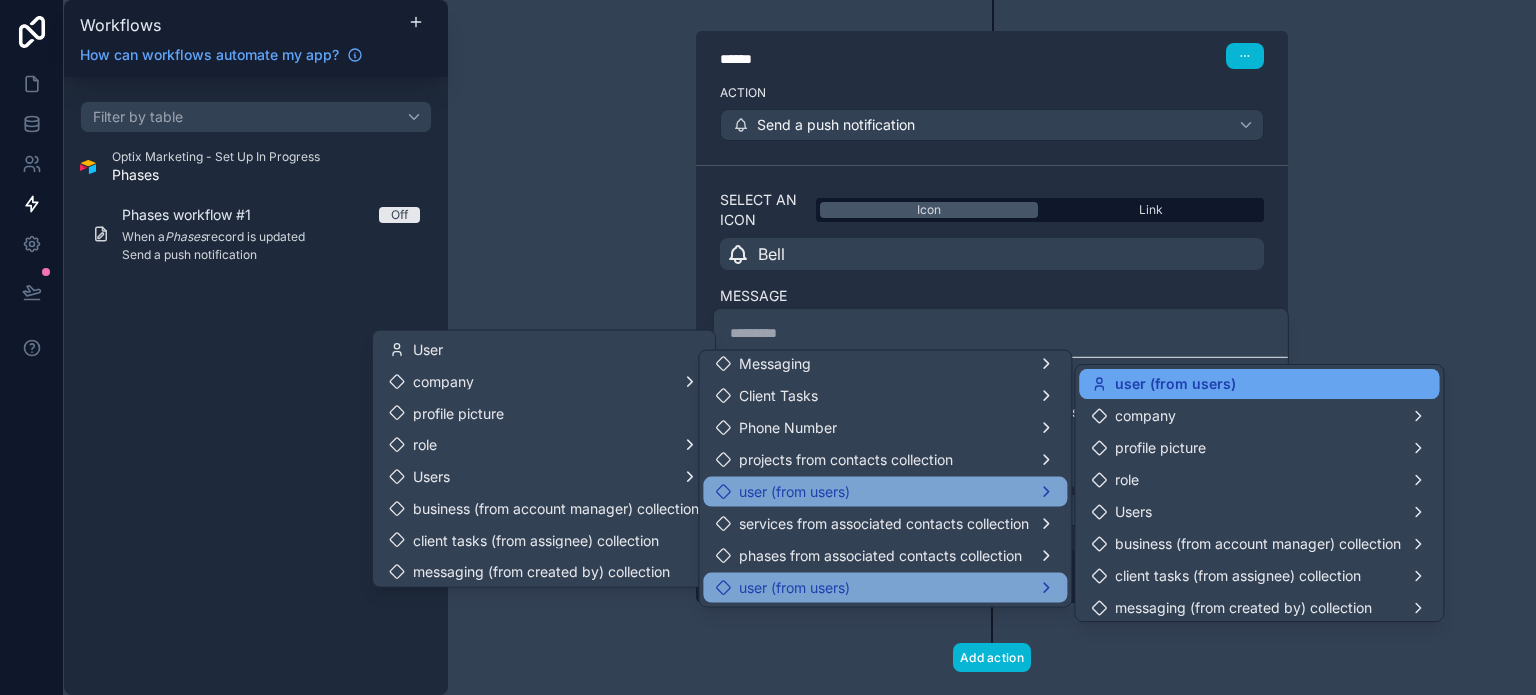 click on "user (from users)" at bounding box center (1175, 384) 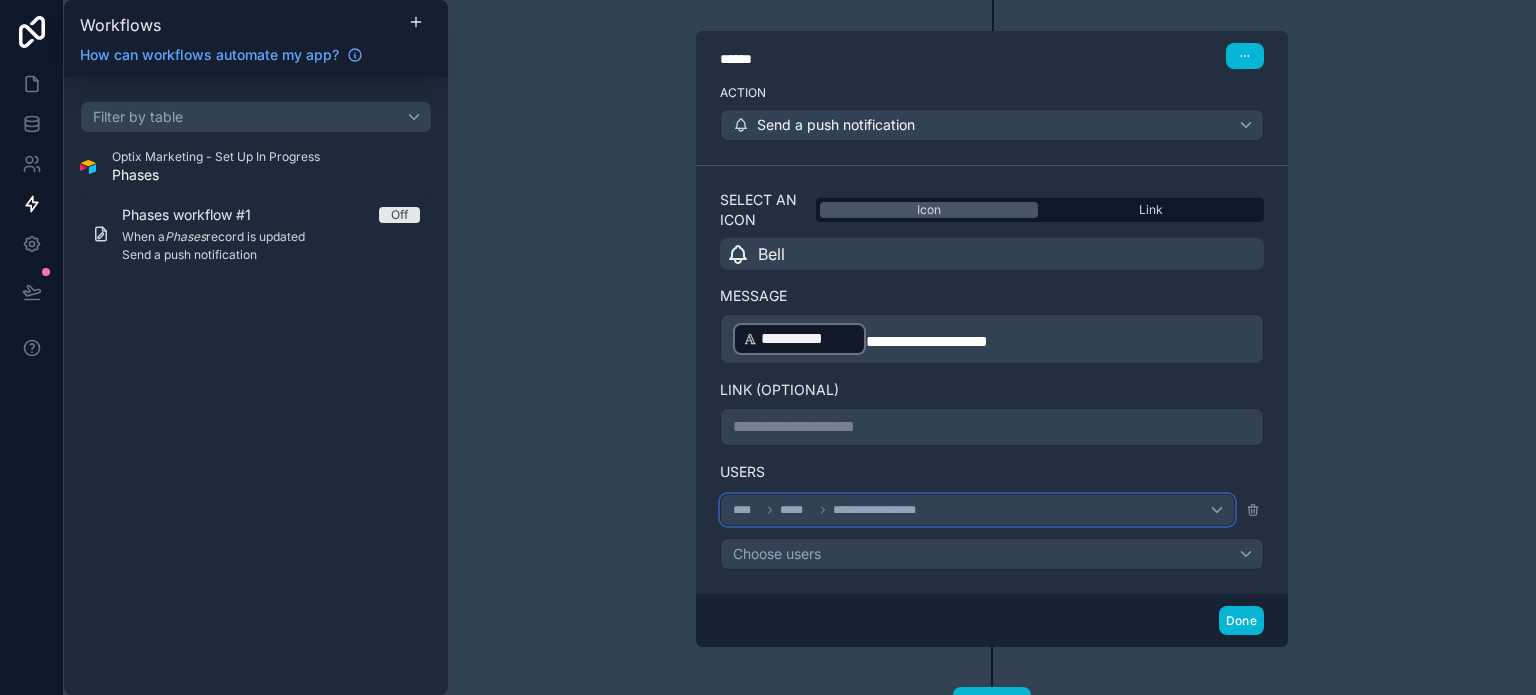 click on "**********" at bounding box center (882, 510) 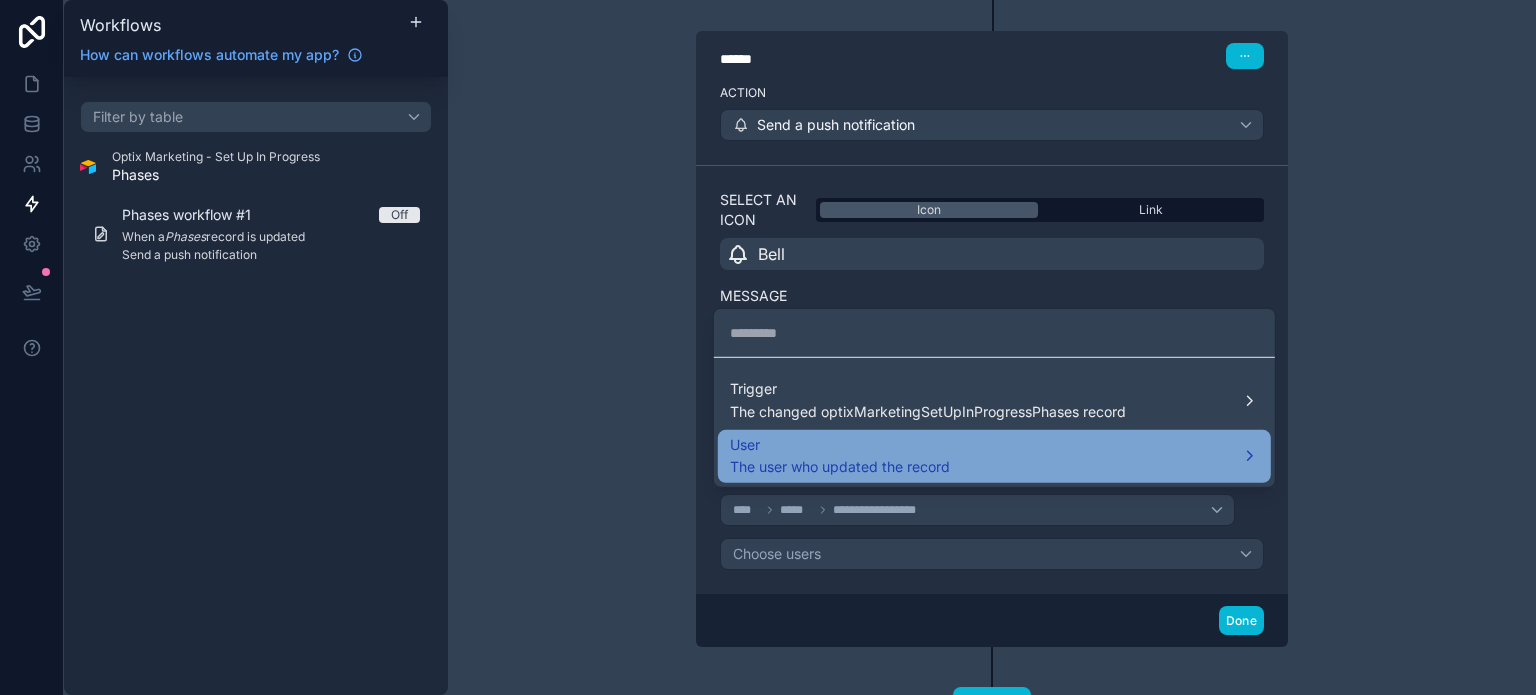 click on "User The user who updated the record" at bounding box center (994, 456) 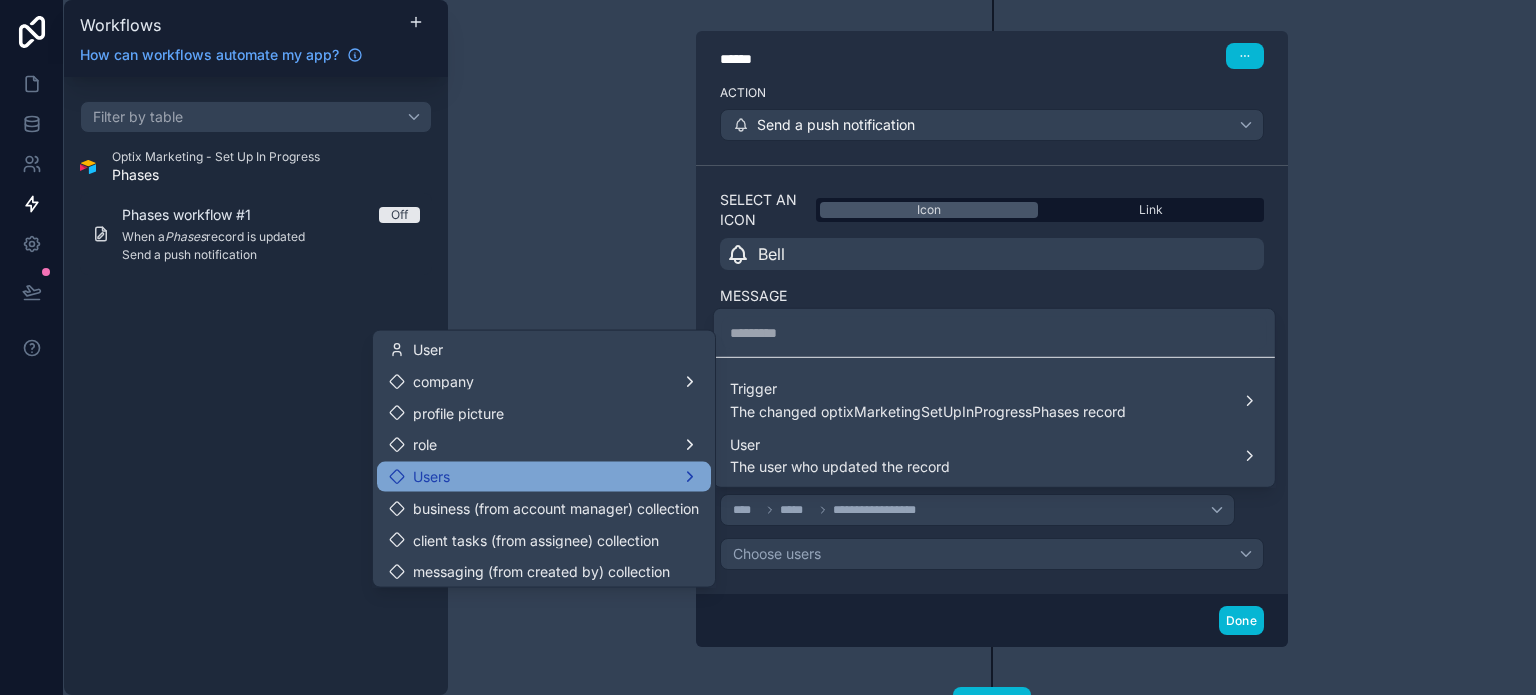 click on "Users" at bounding box center [544, 477] 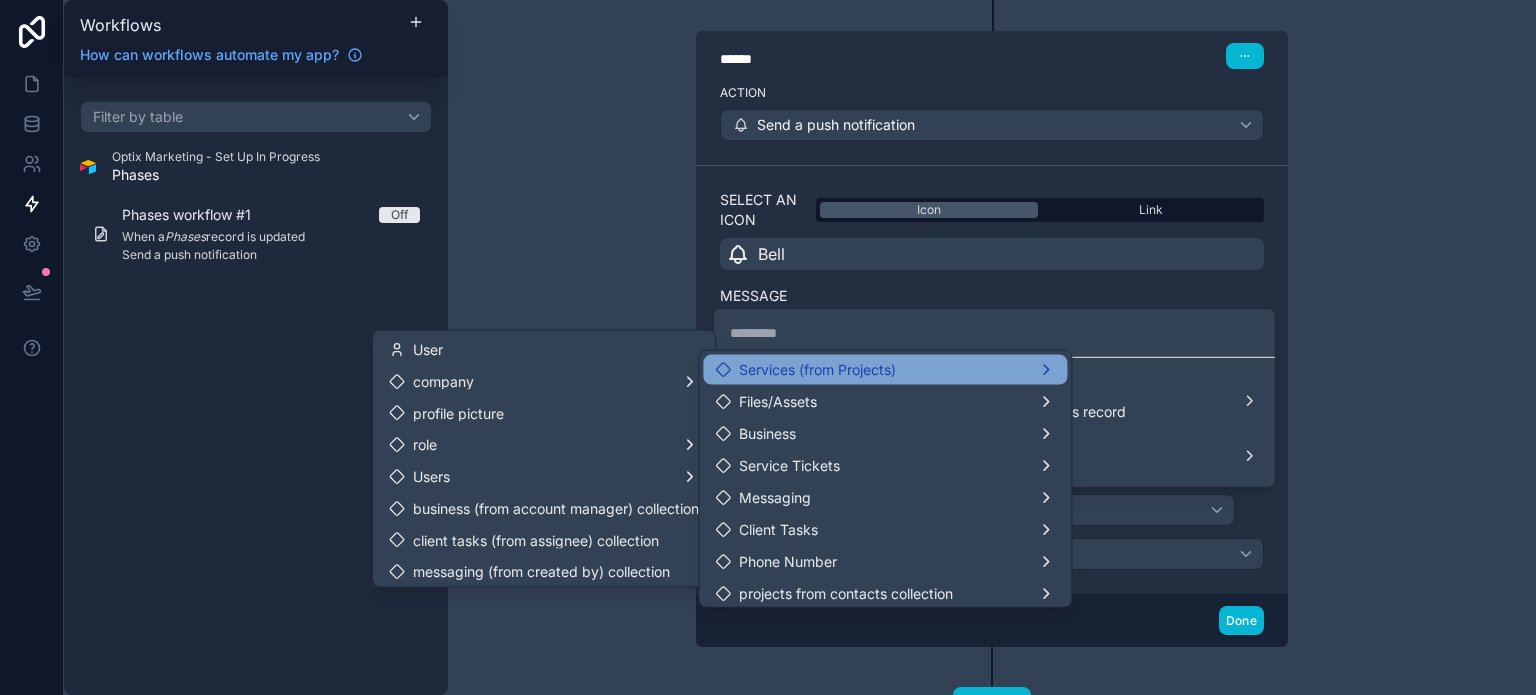 click on "Services (from Projects)" at bounding box center [885, 370] 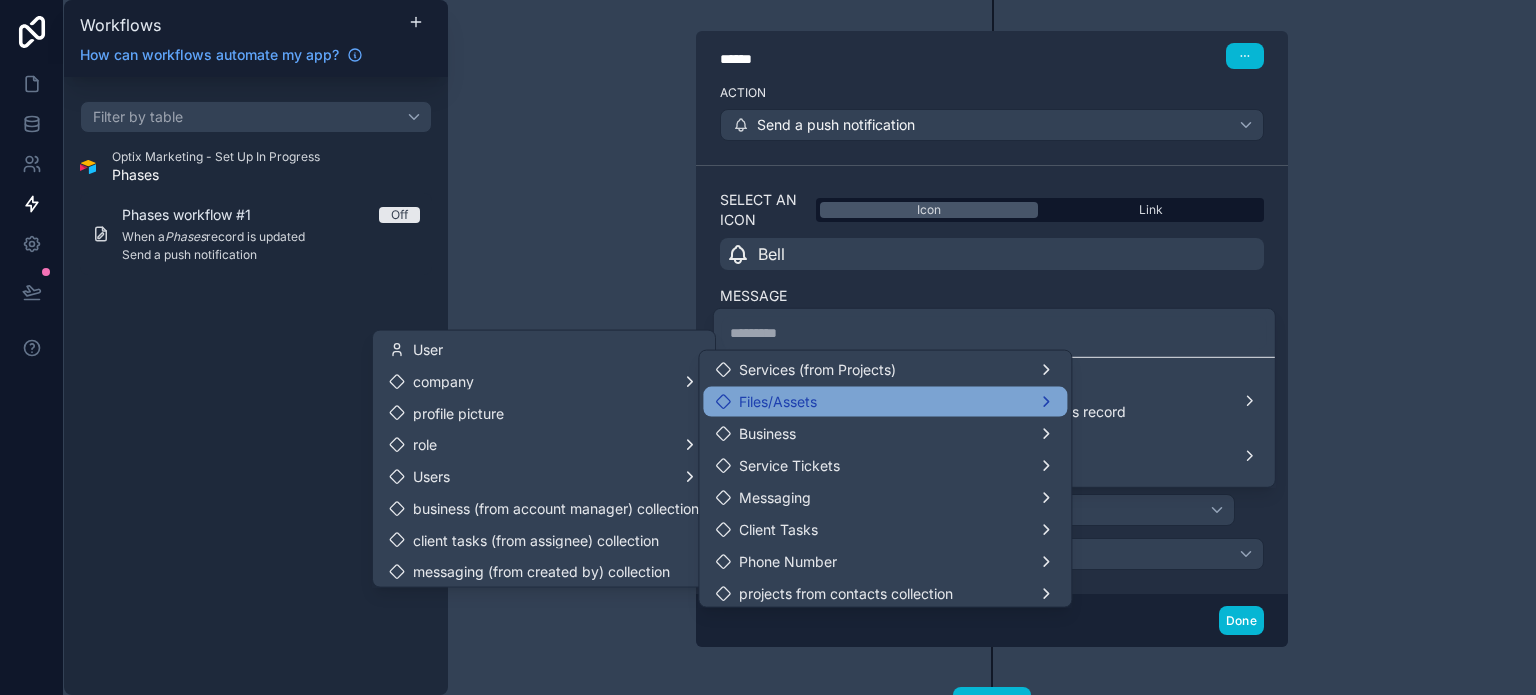 click on "Files/Assets" at bounding box center (885, 402) 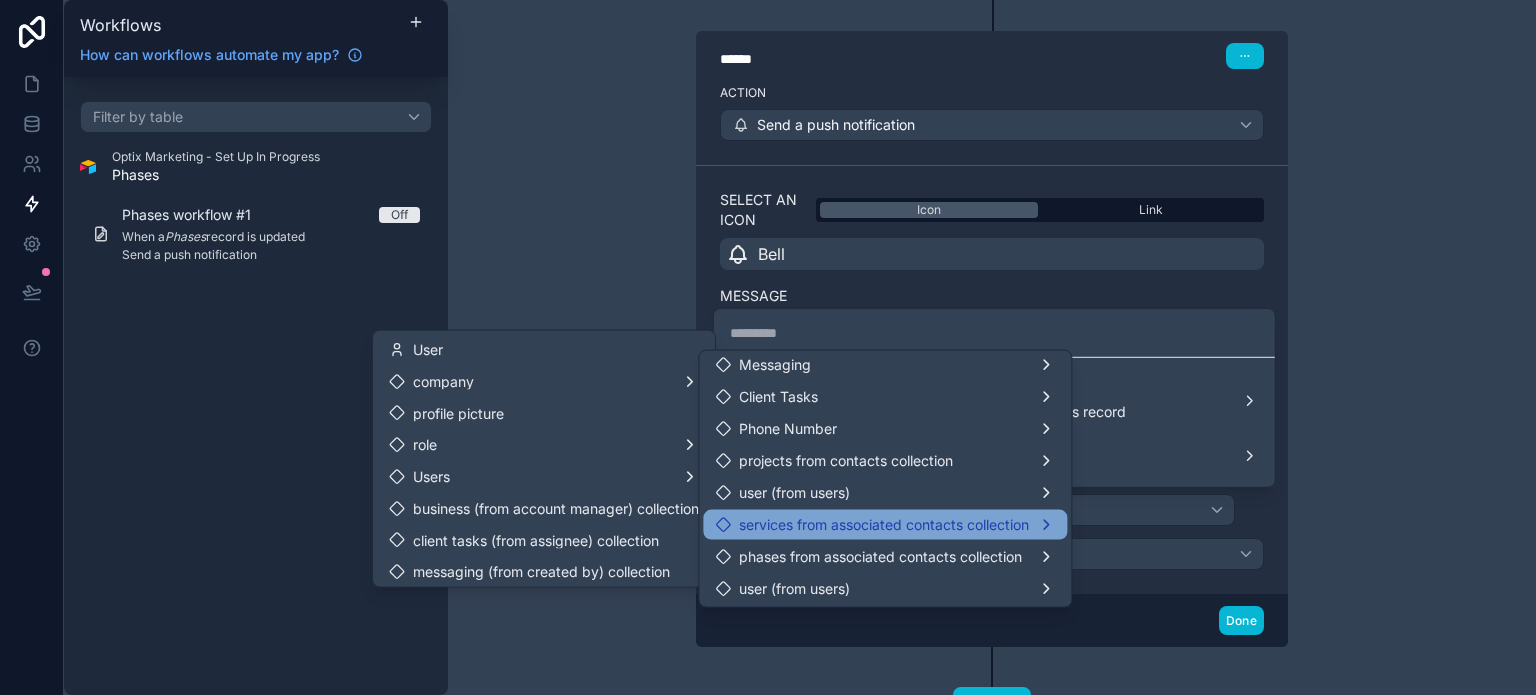 scroll, scrollTop: 134, scrollLeft: 0, axis: vertical 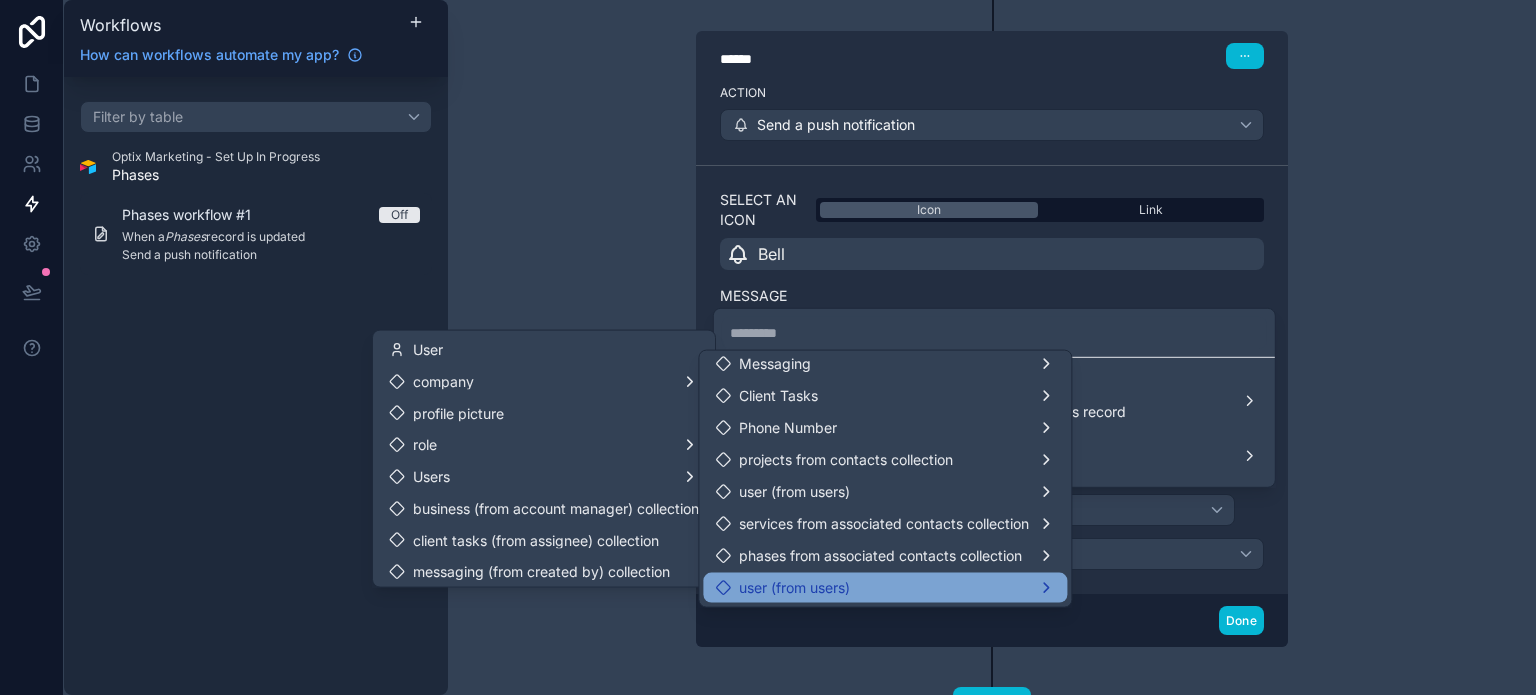click on "user (from users)" at bounding box center (885, 588) 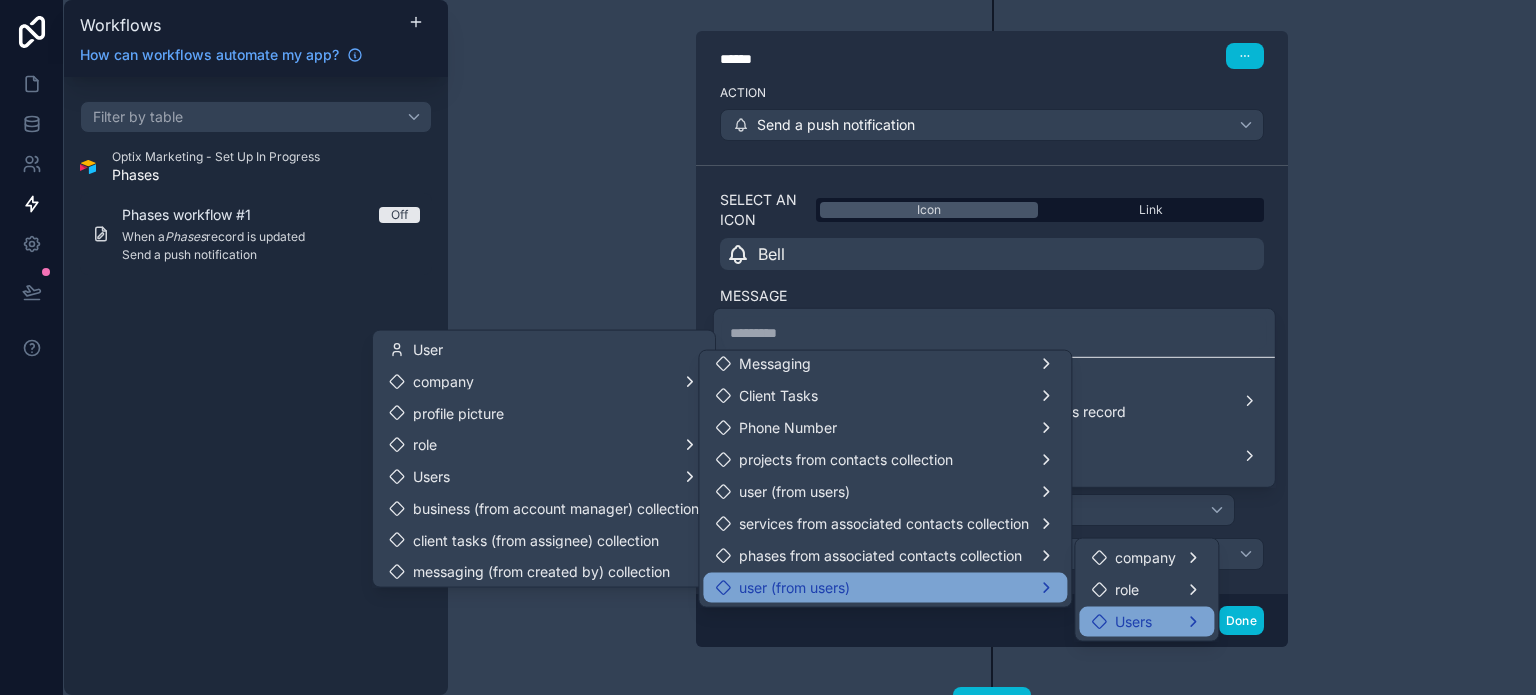 click on "Users" at bounding box center [1121, 622] 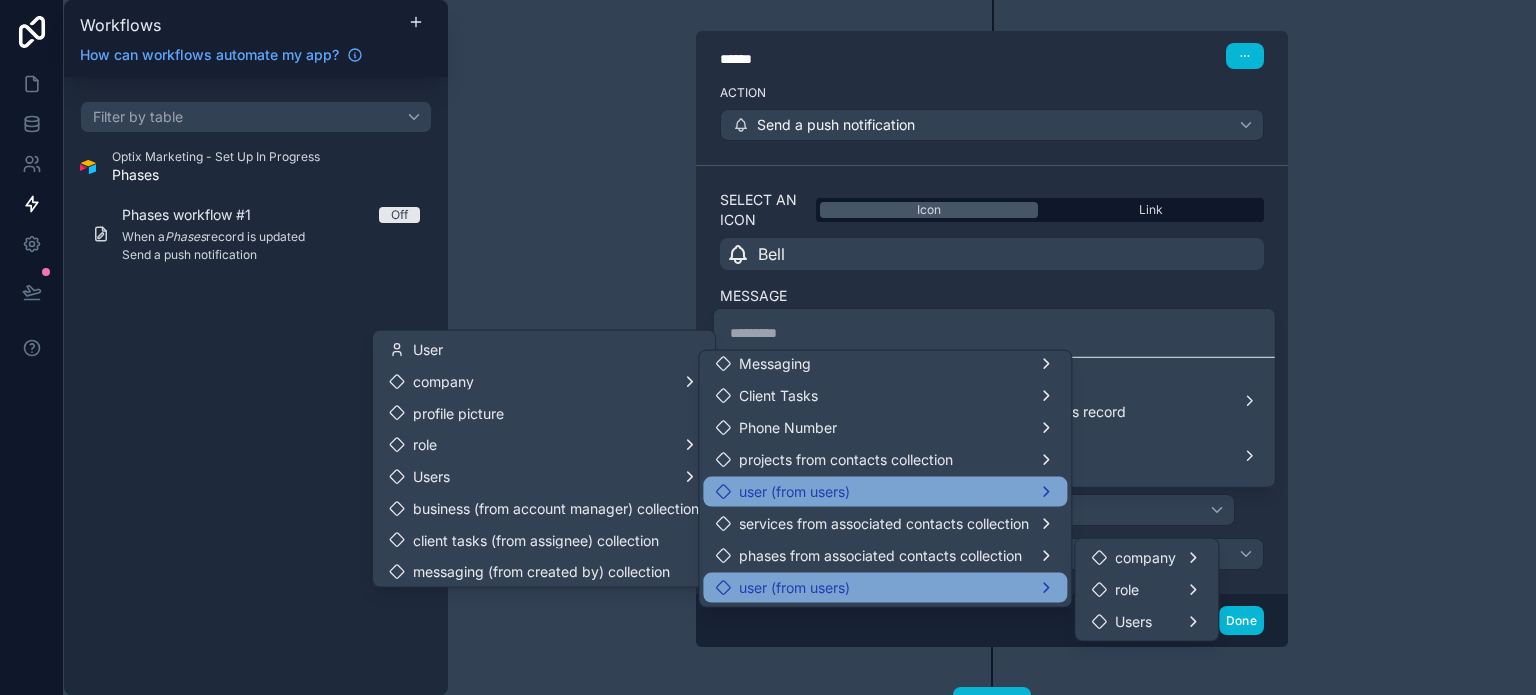 click on "user (from users)" at bounding box center [885, 492] 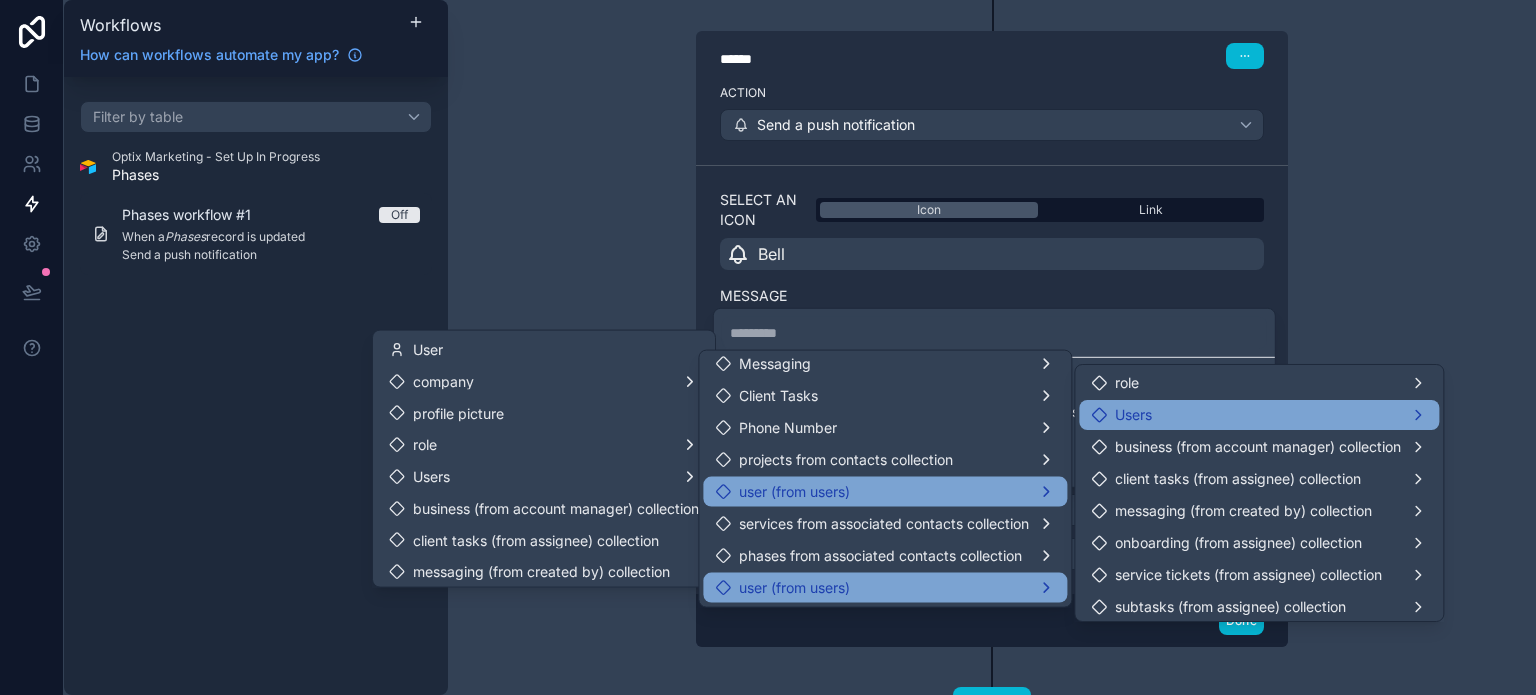 scroll, scrollTop: 100, scrollLeft: 0, axis: vertical 